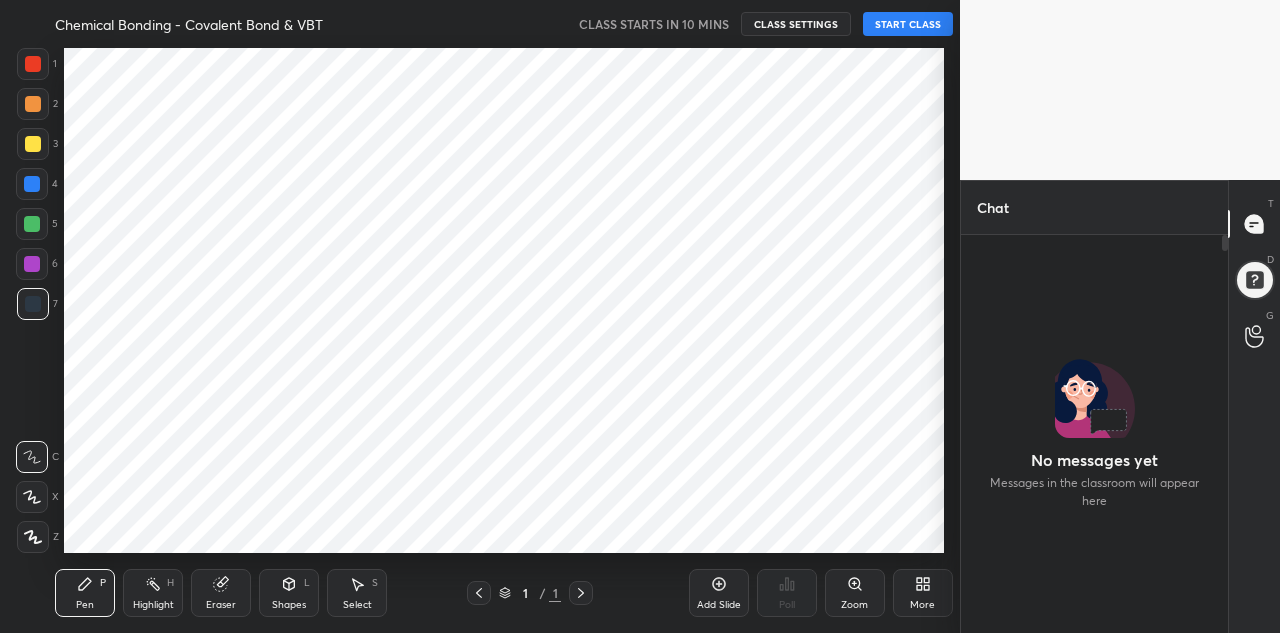 scroll, scrollTop: 0, scrollLeft: 0, axis: both 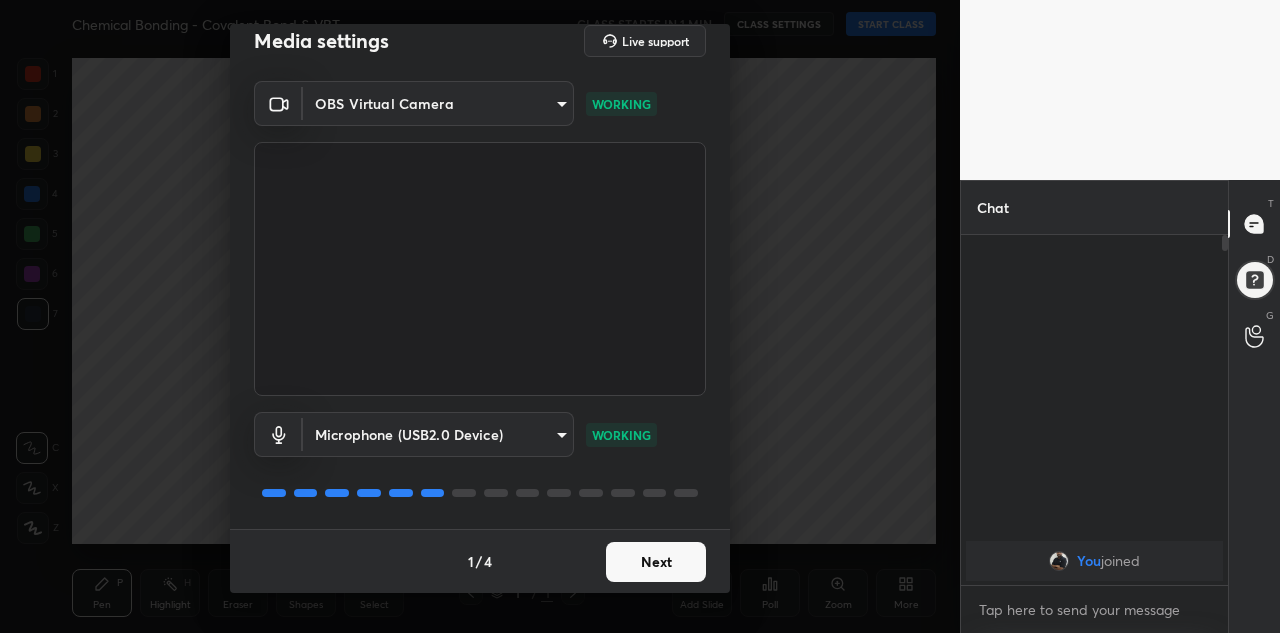 click on "Next" at bounding box center [656, 562] 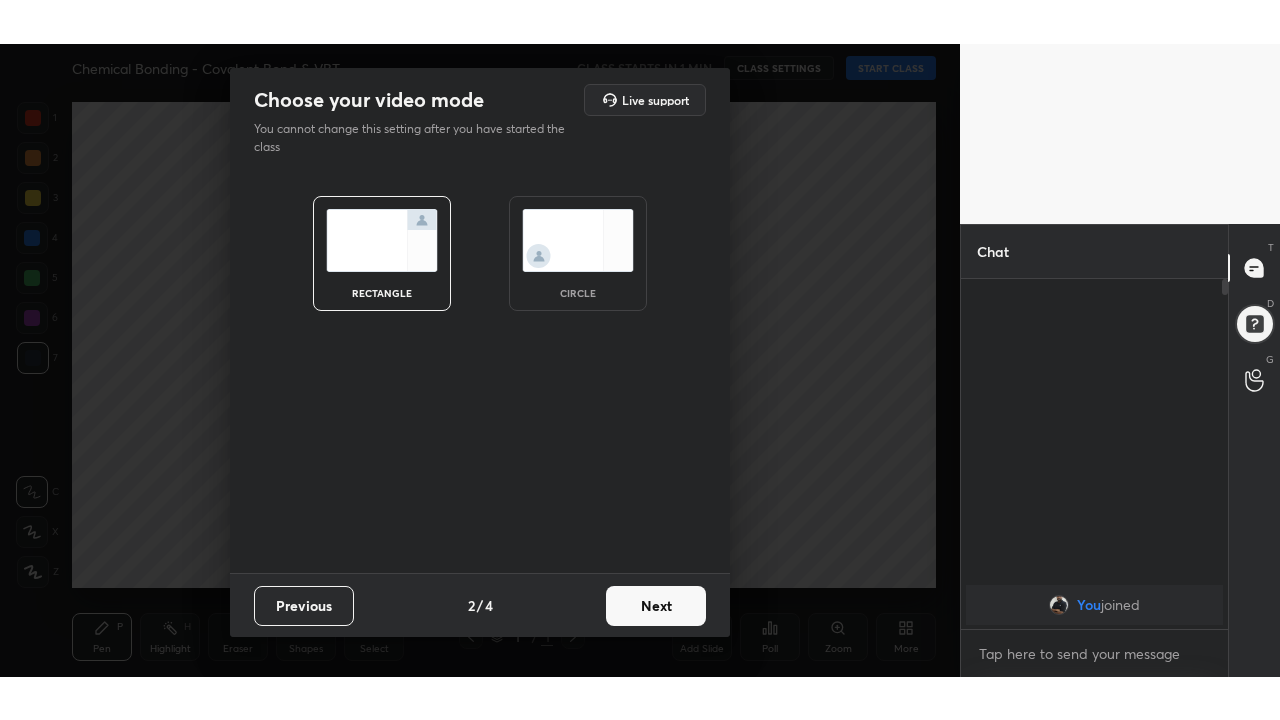 scroll, scrollTop: 0, scrollLeft: 0, axis: both 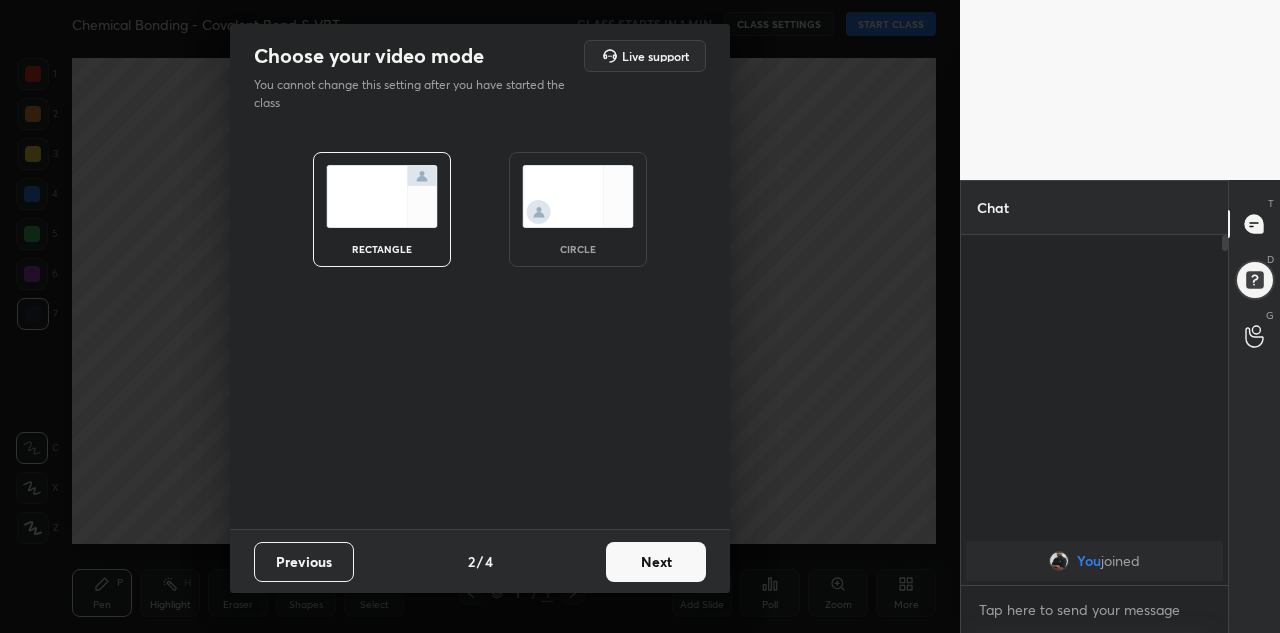 click on "Next" at bounding box center (656, 562) 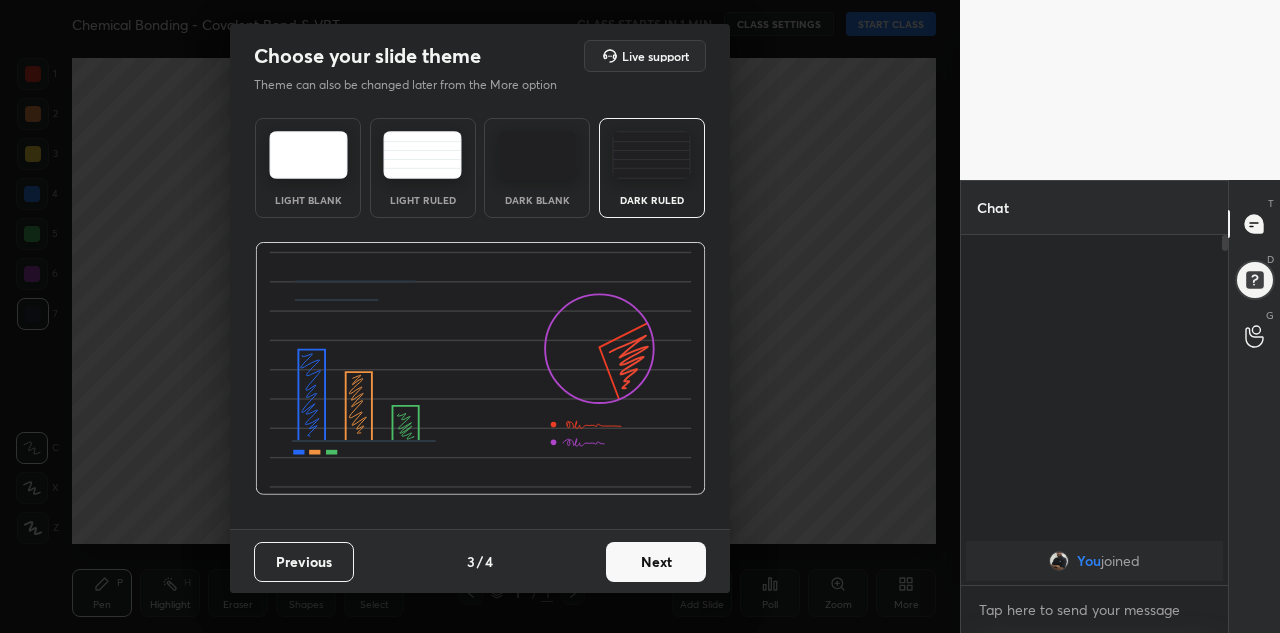 click on "Next" at bounding box center (656, 562) 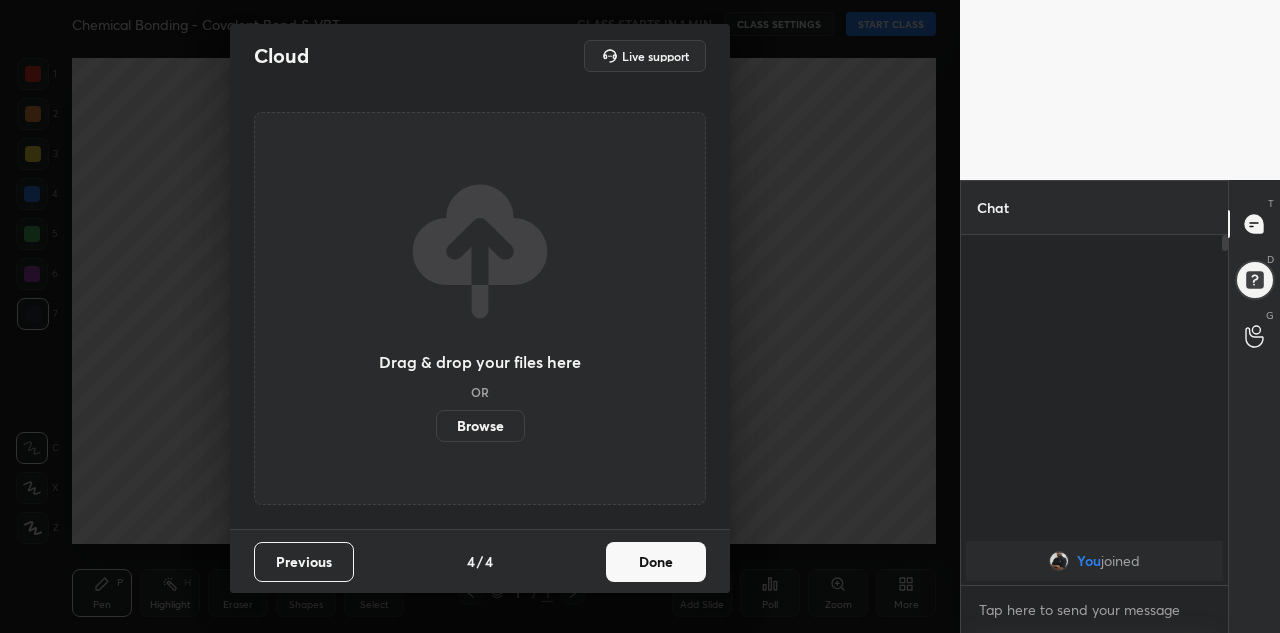 click on "Done" at bounding box center [656, 562] 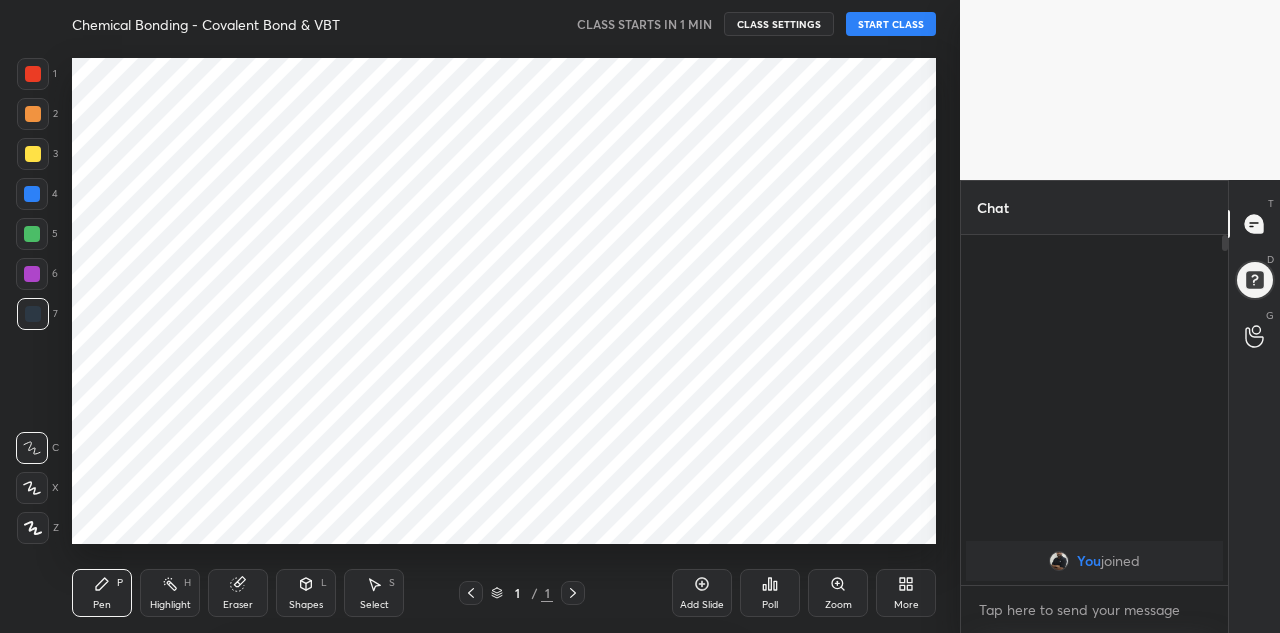 click on "Cloud Live support Drag & drop your files here OR Browse Previous 4 / 4 Done" at bounding box center (480, 316) 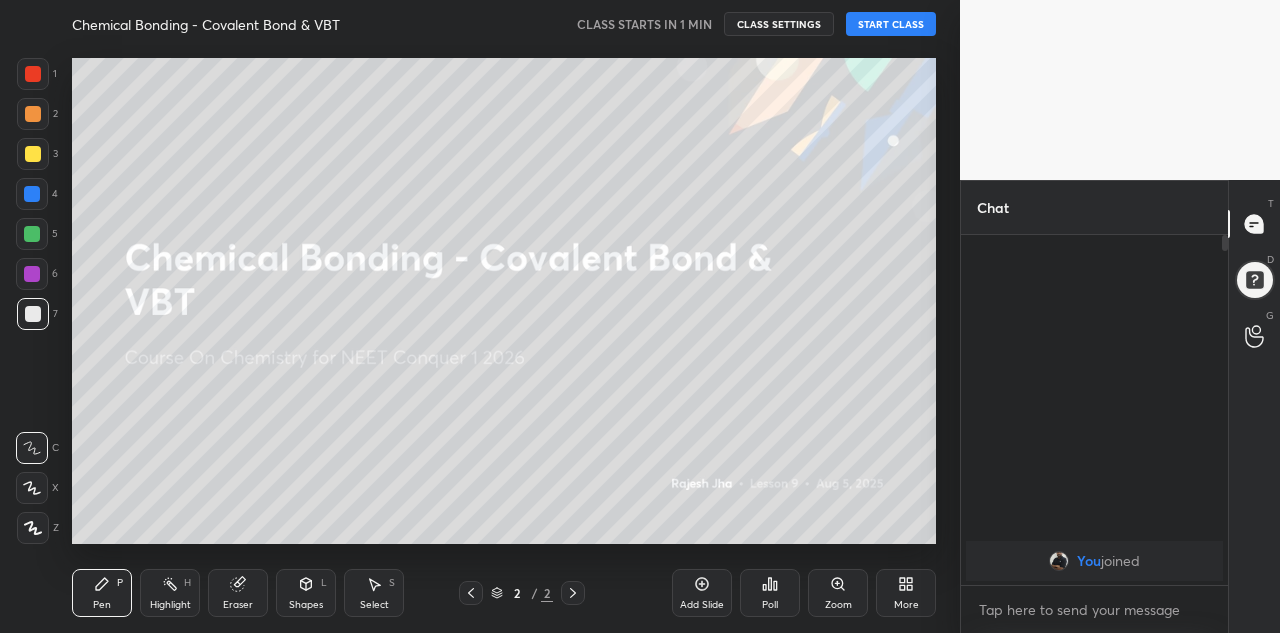 click on "START CLASS" at bounding box center [891, 24] 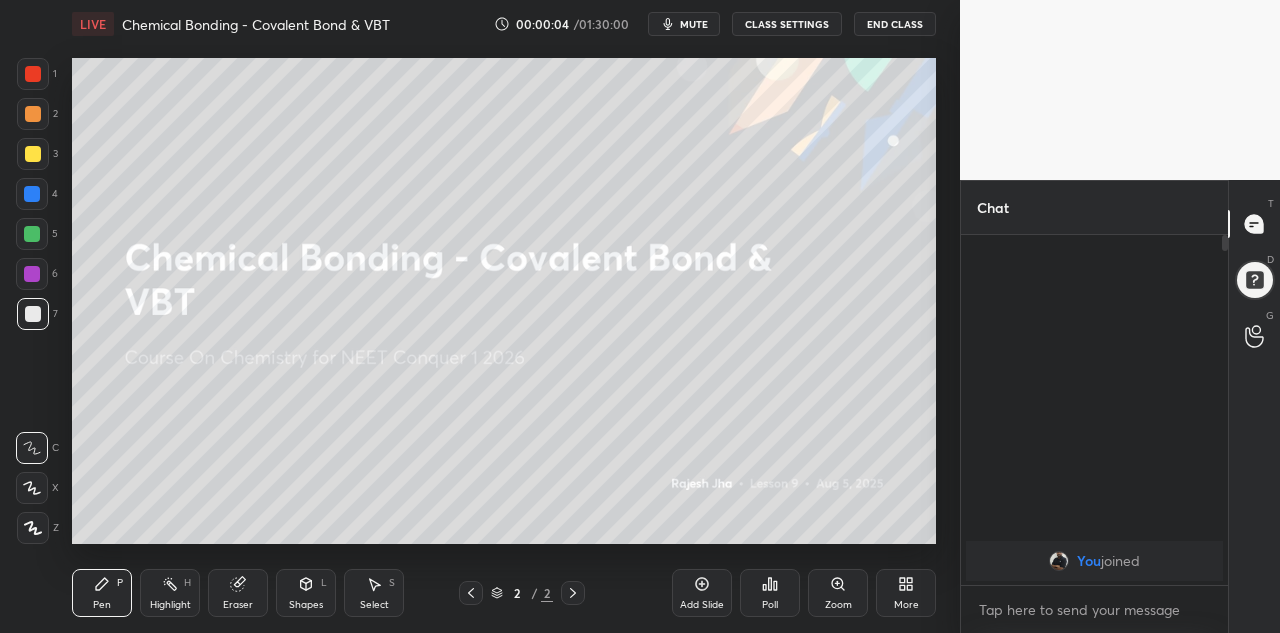 click 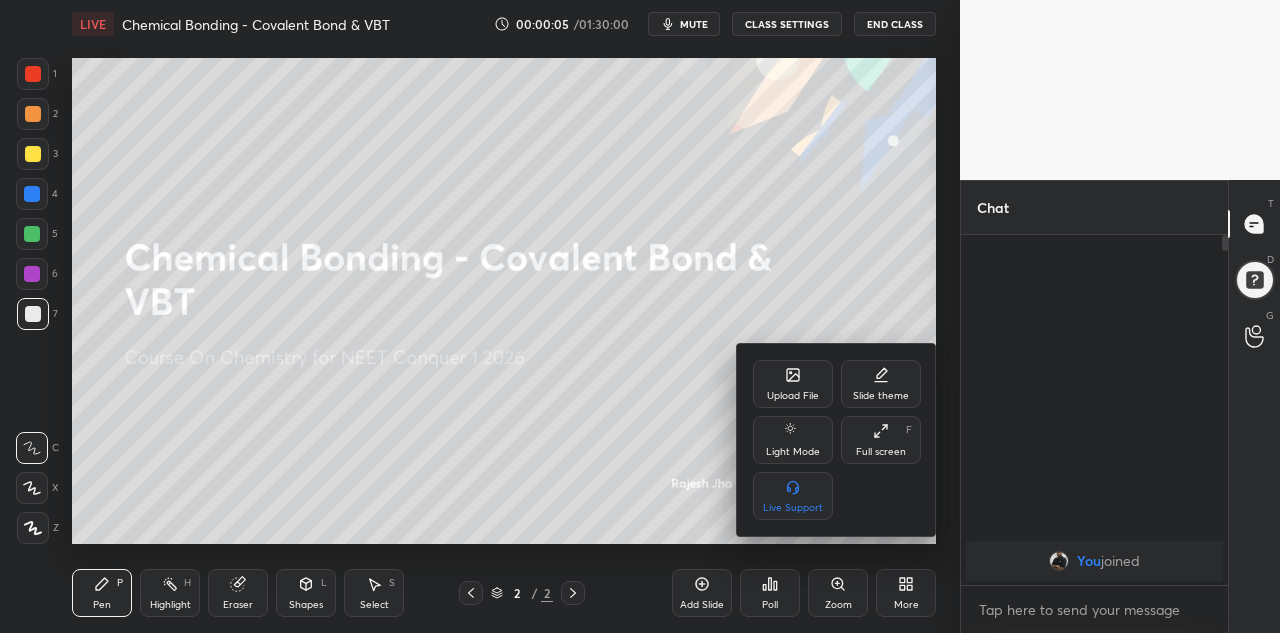 click on "Full screen F" at bounding box center [881, 440] 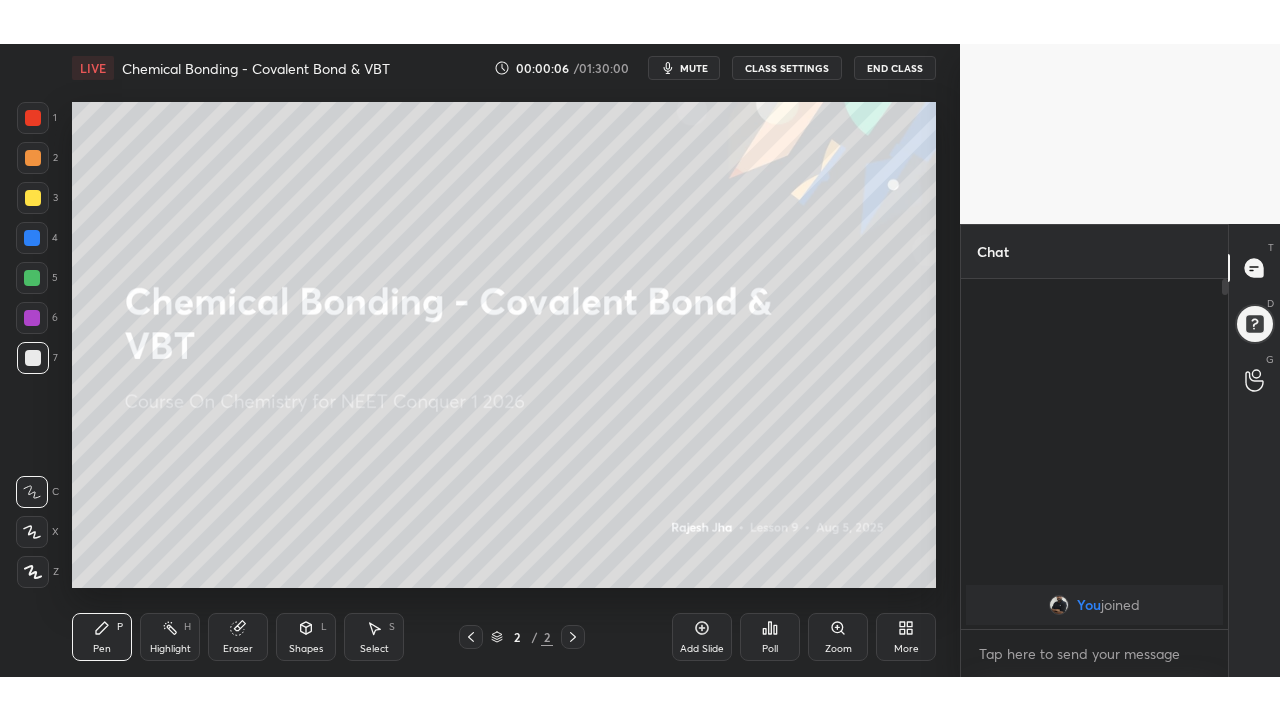 scroll, scrollTop: 99408, scrollLeft: 99120, axis: both 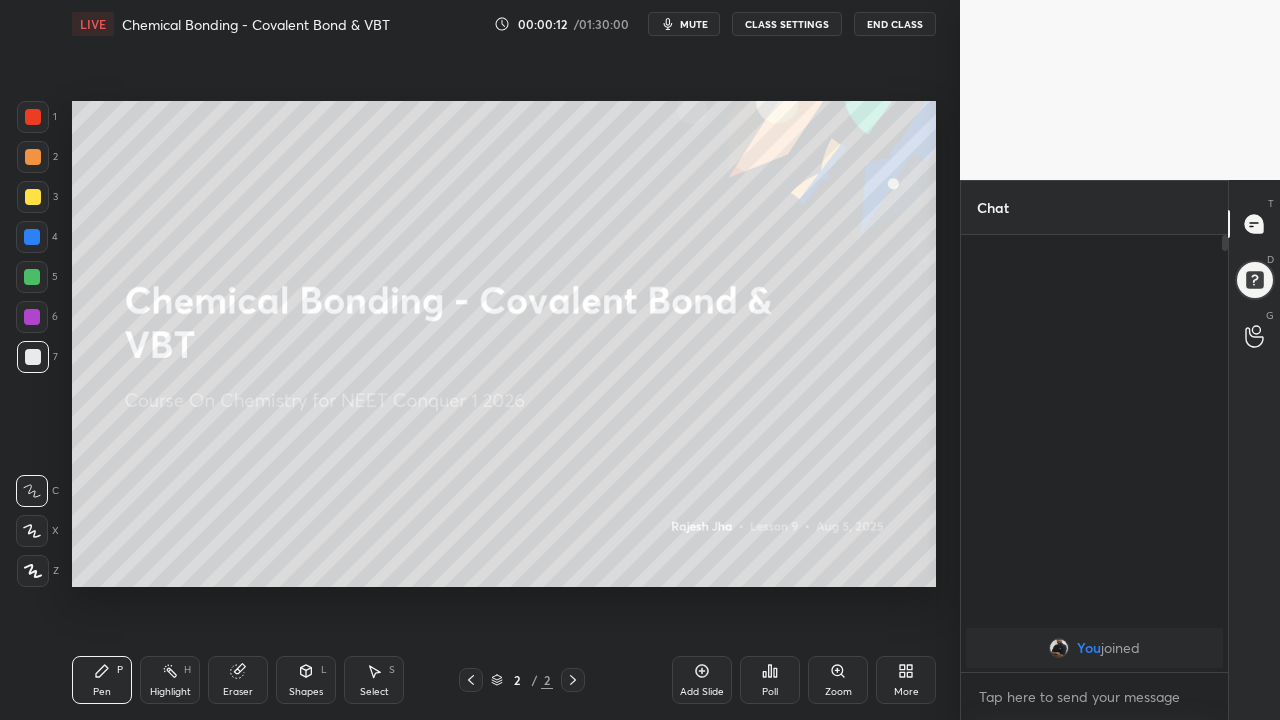 click on "Add Slide" at bounding box center [702, 692] 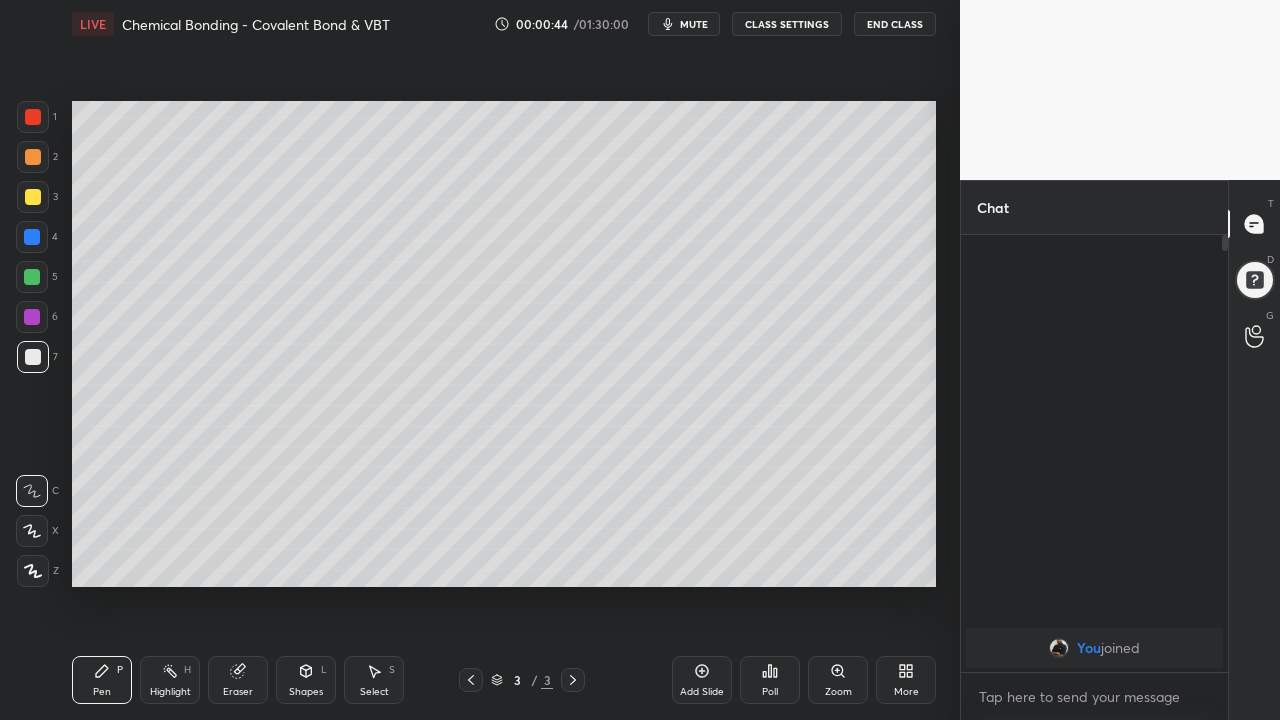 click 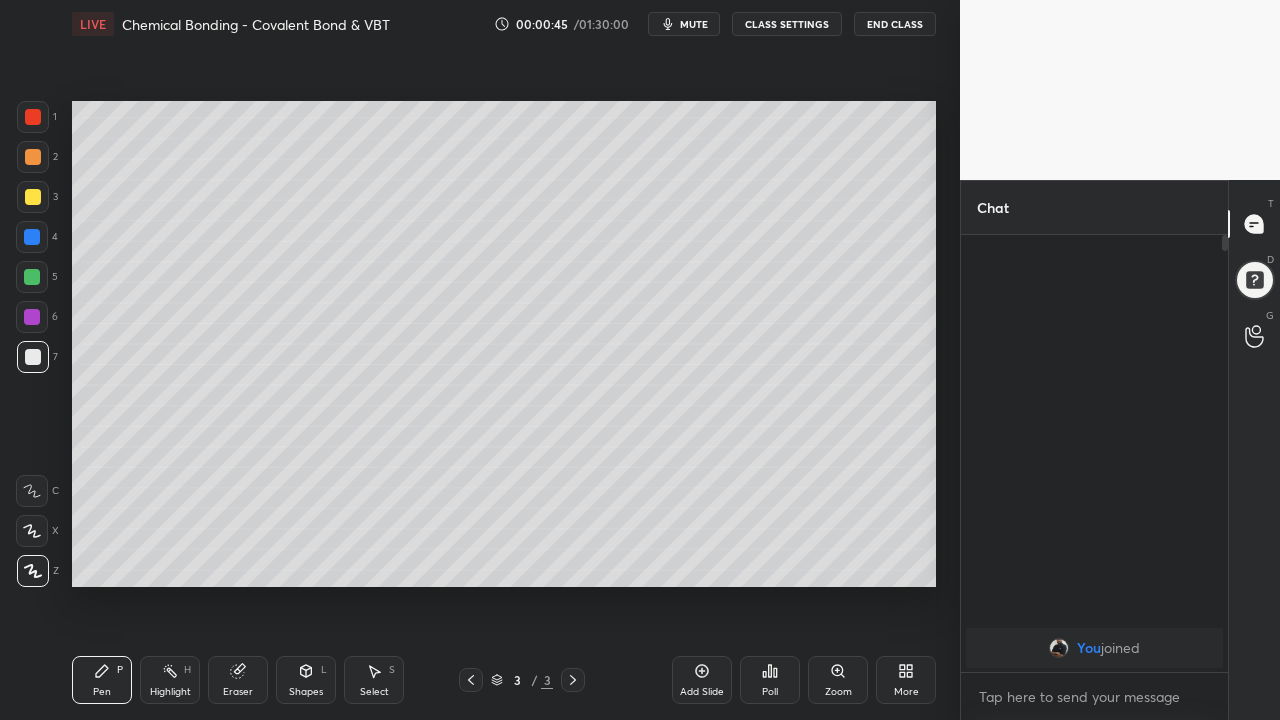 click at bounding box center [33, 357] 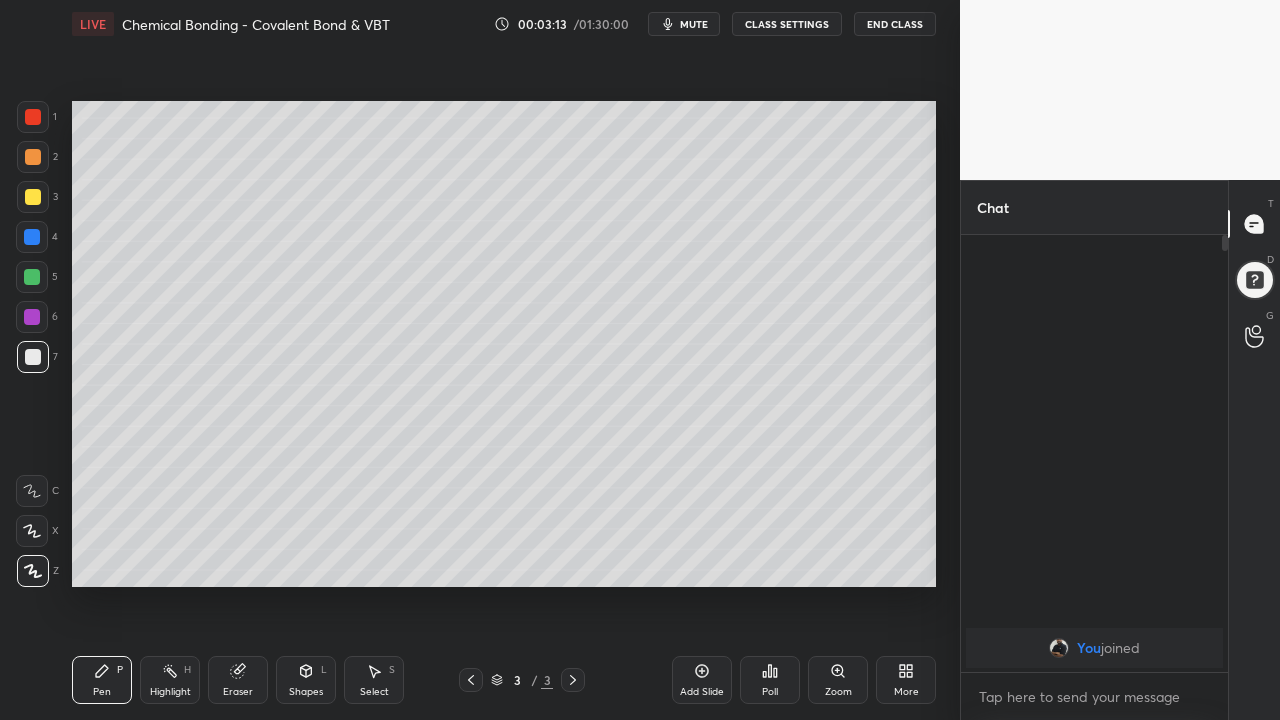click at bounding box center [32, 277] 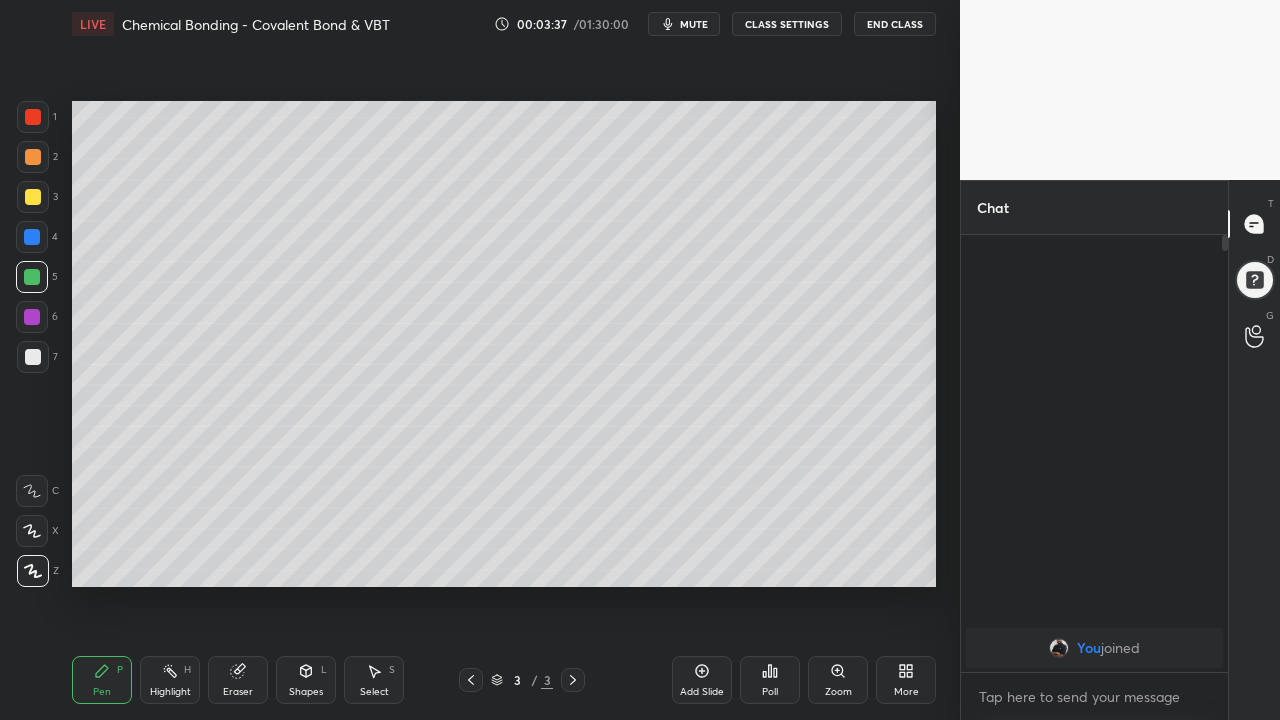 click on "Eraser" at bounding box center [238, 692] 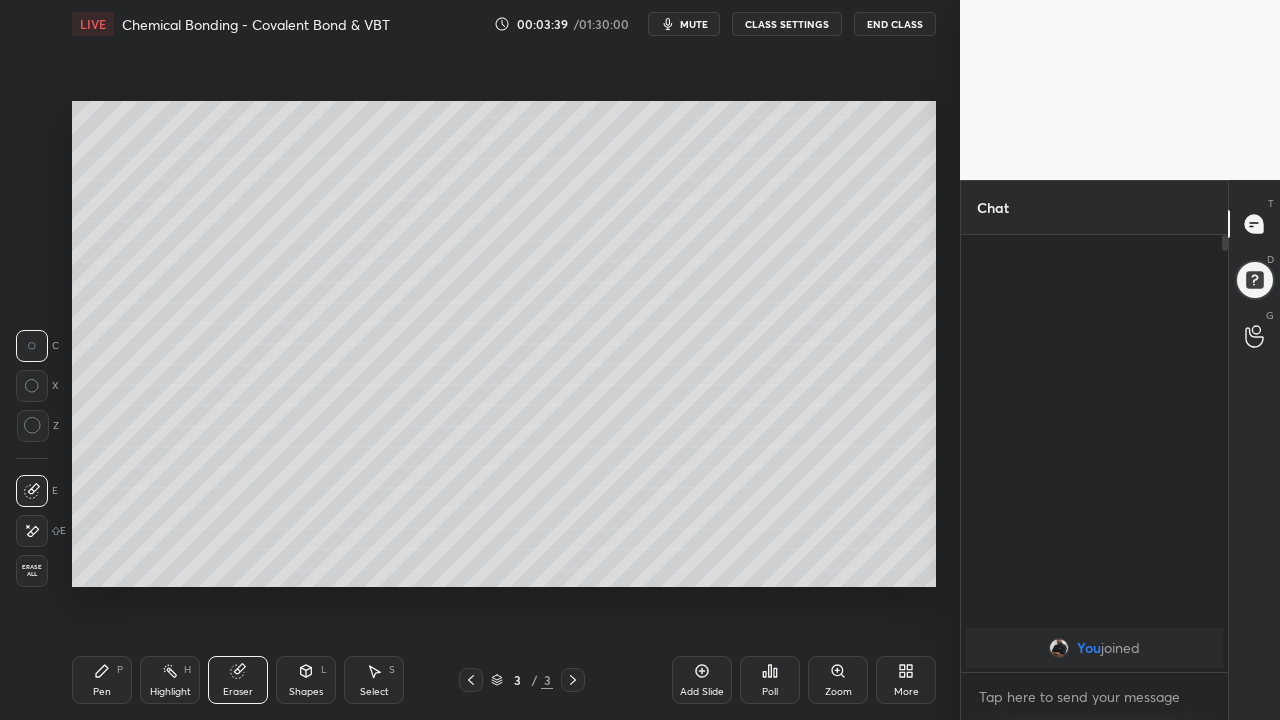 click on "Pen" at bounding box center (102, 692) 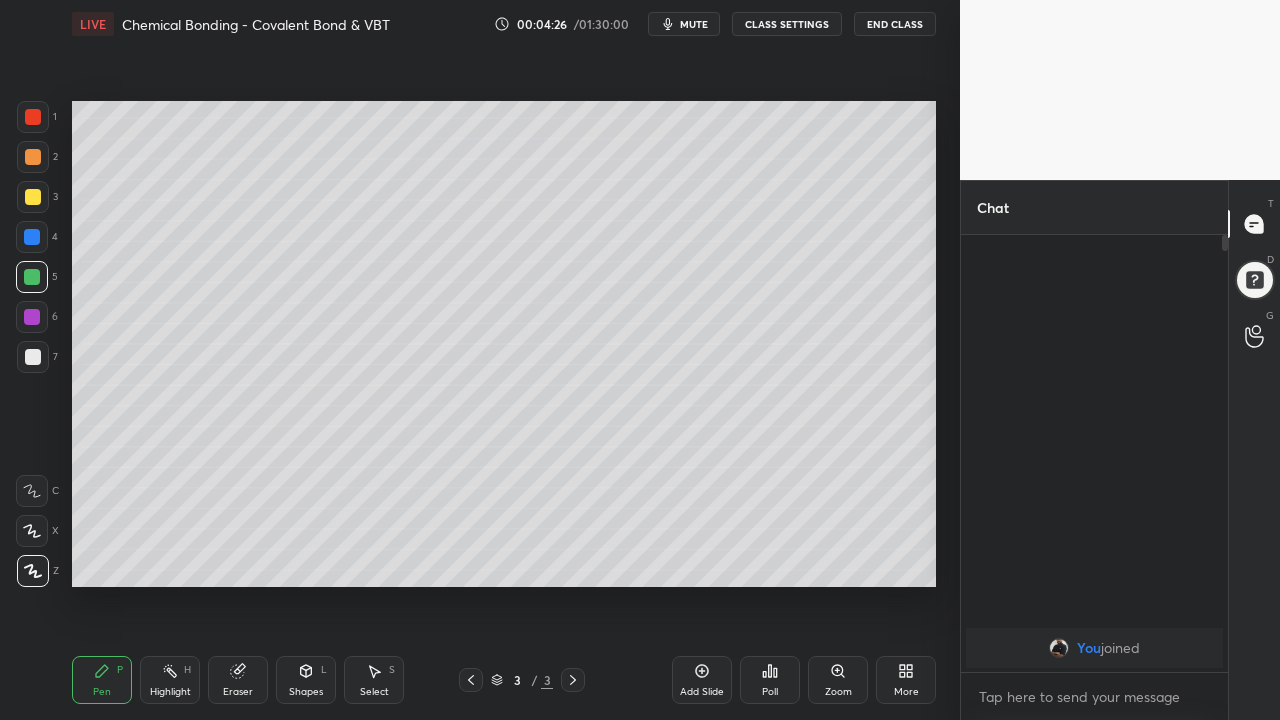 click on "Eraser" at bounding box center [238, 692] 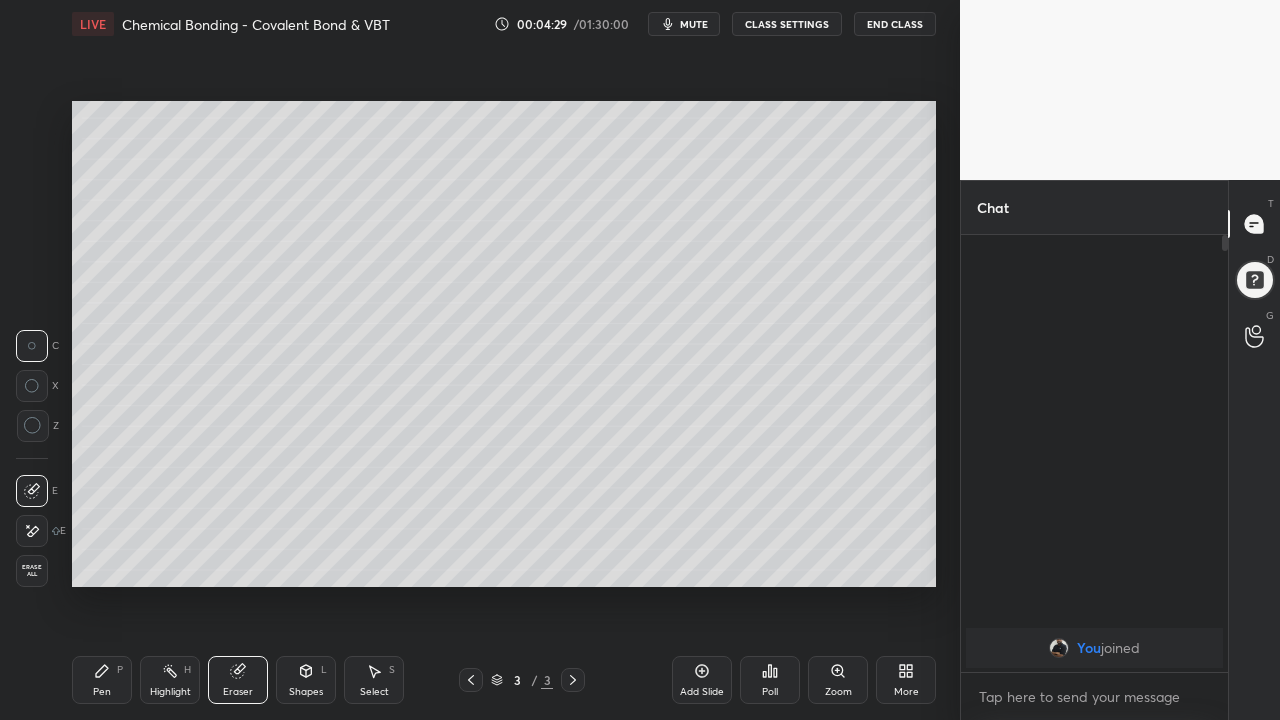 click 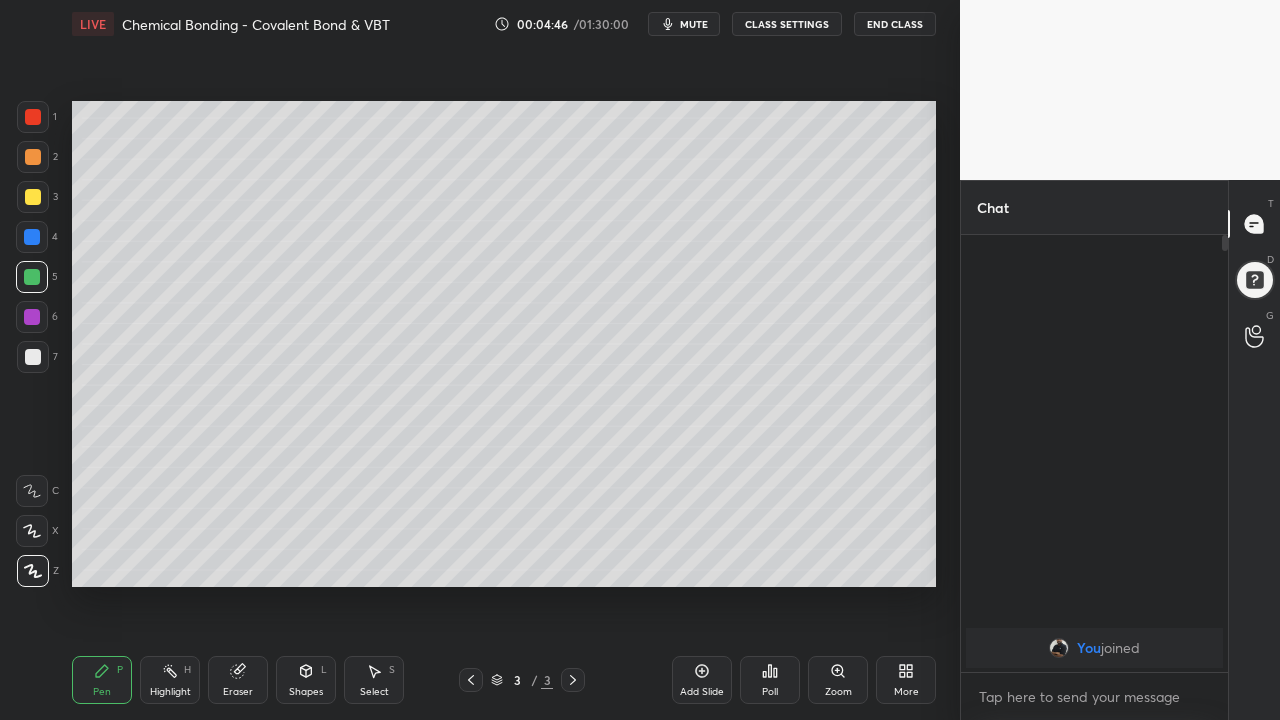 click at bounding box center (32, 237) 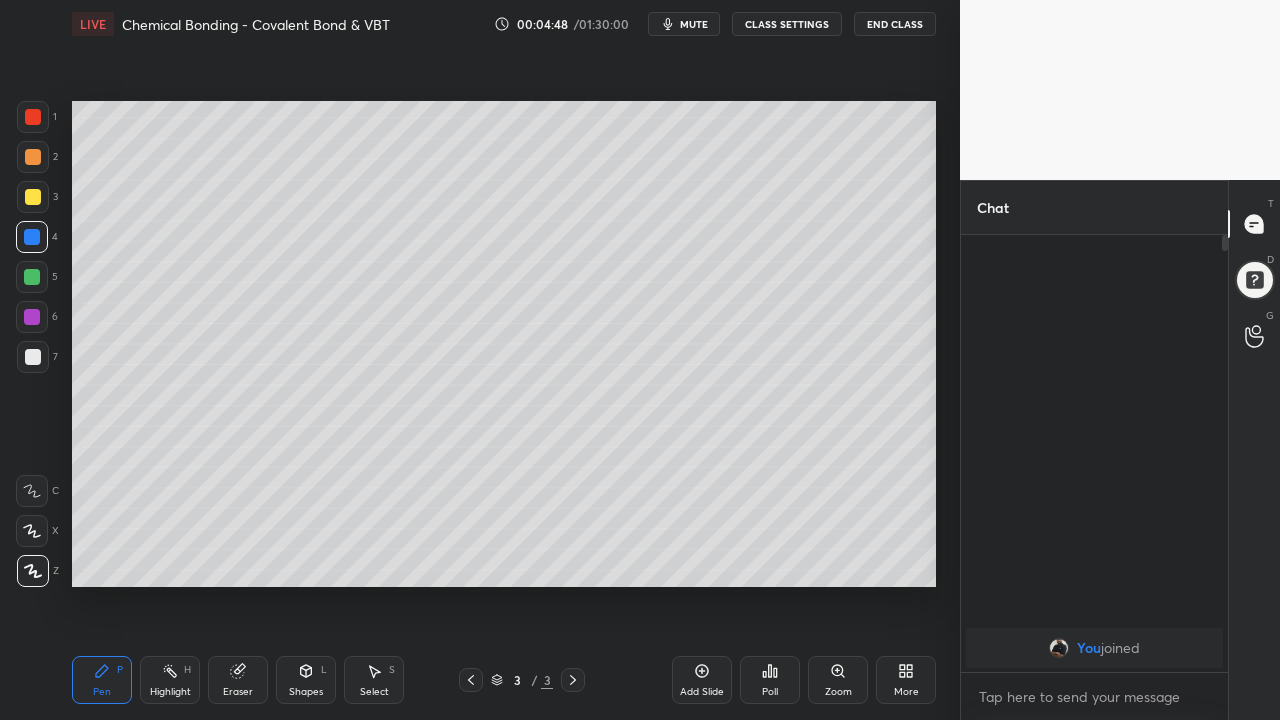 click at bounding box center [33, 197] 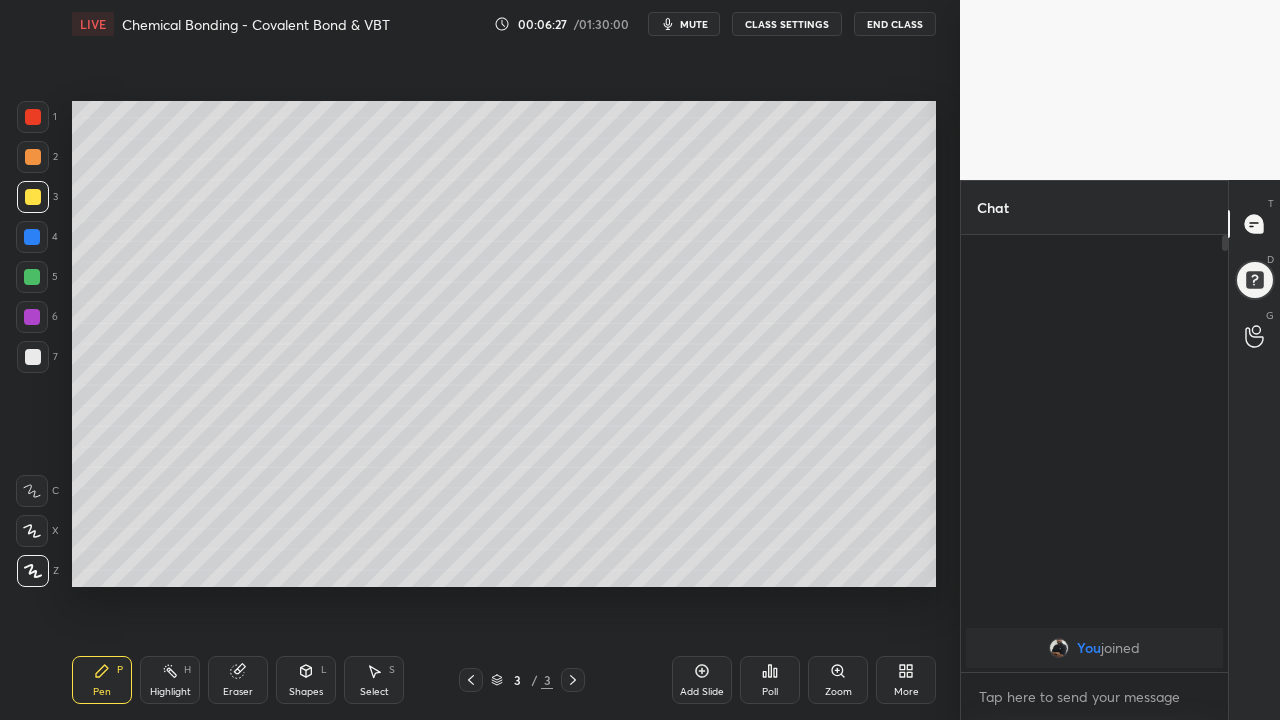 click at bounding box center [33, 357] 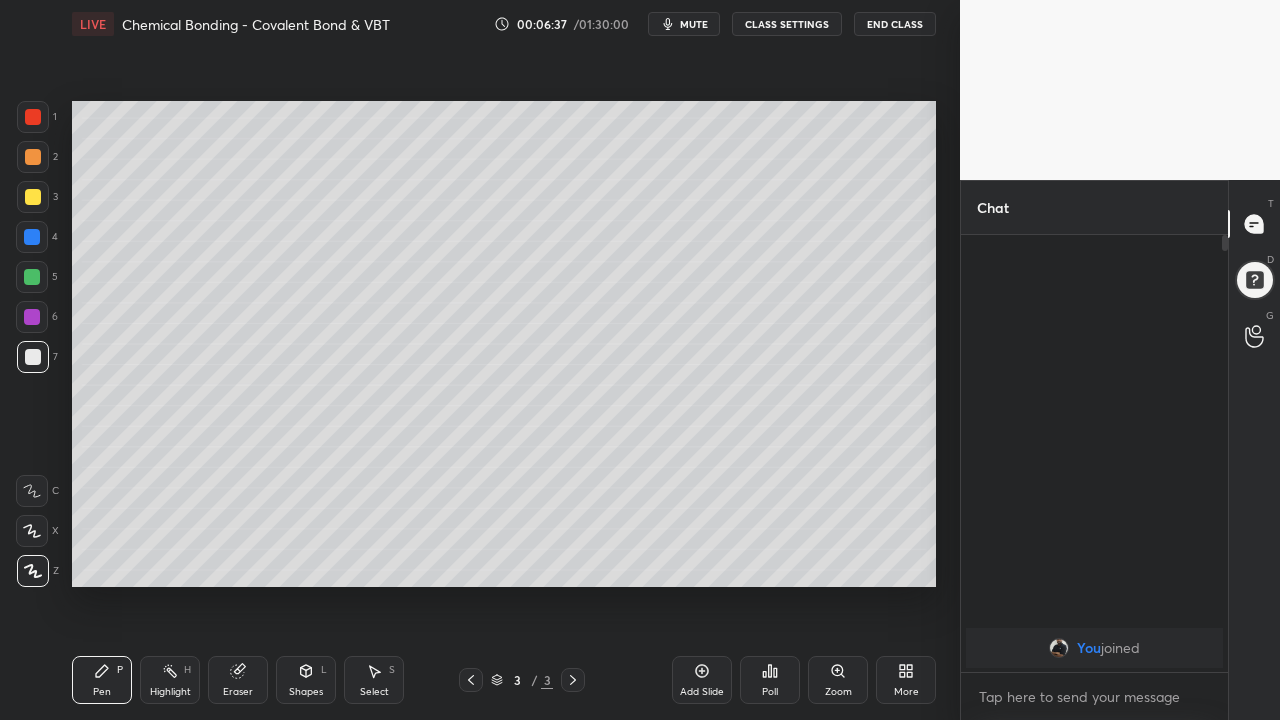 click at bounding box center [32, 237] 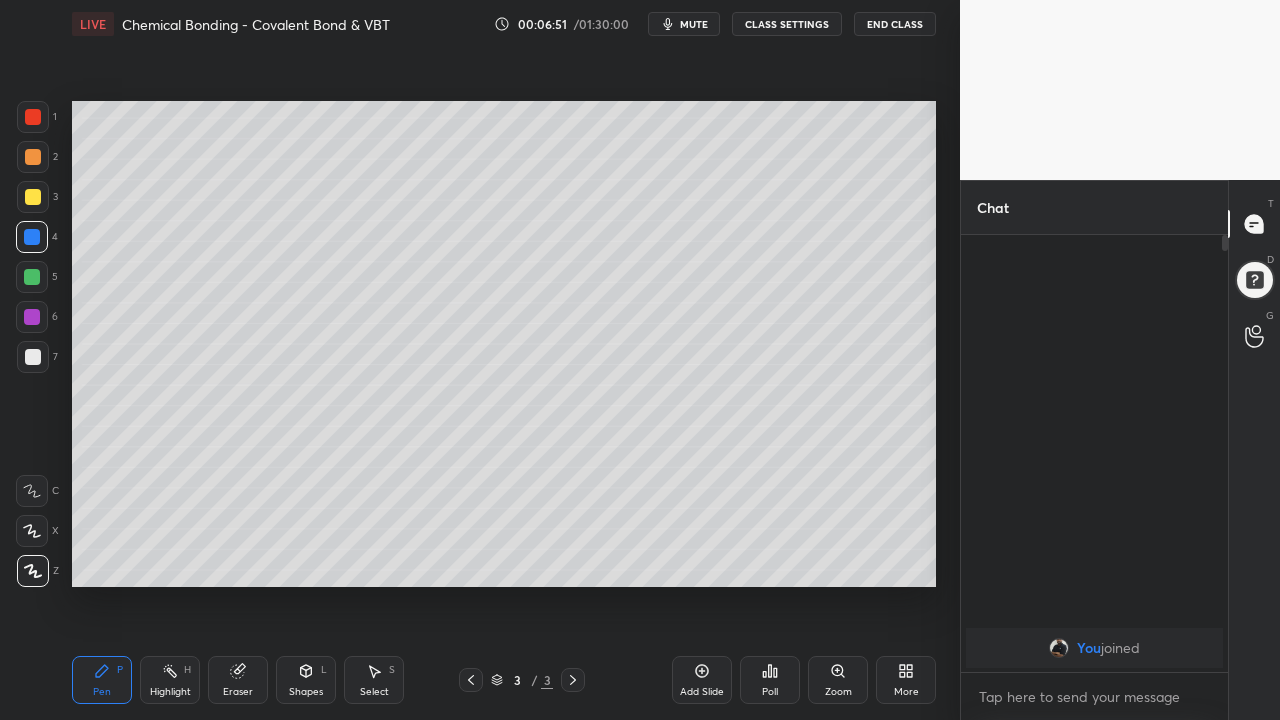 click at bounding box center (32, 277) 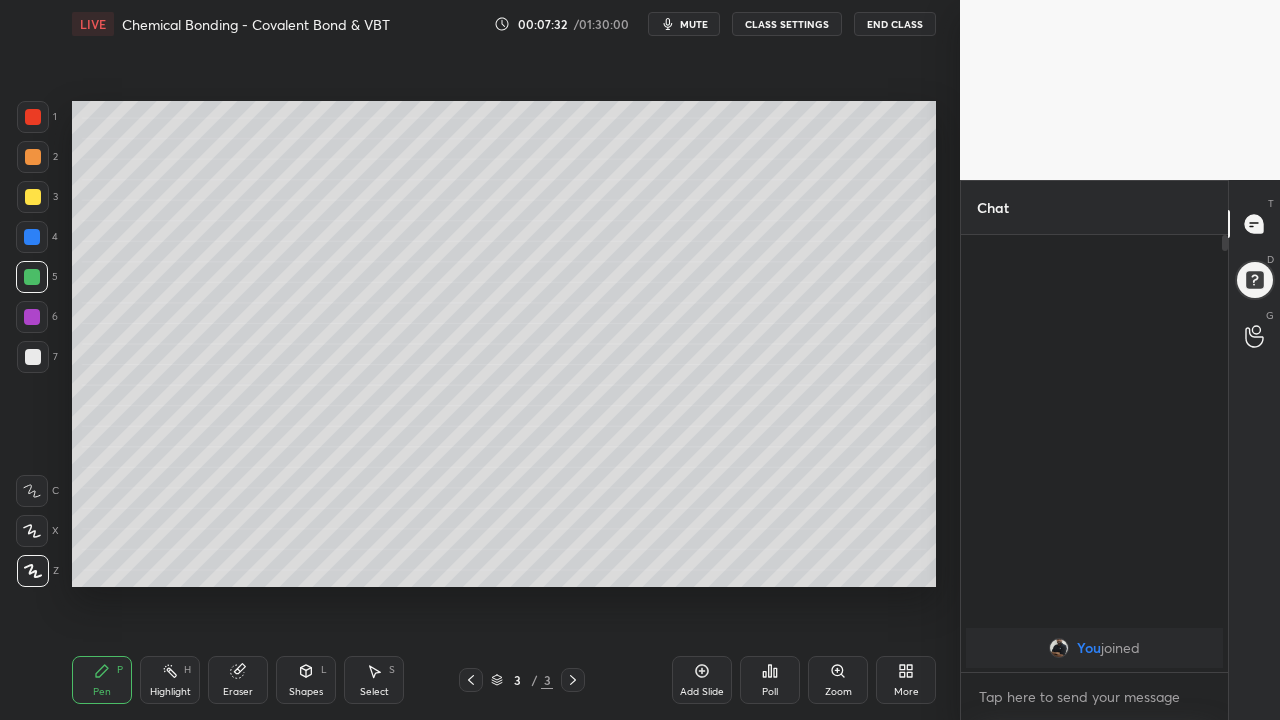 click 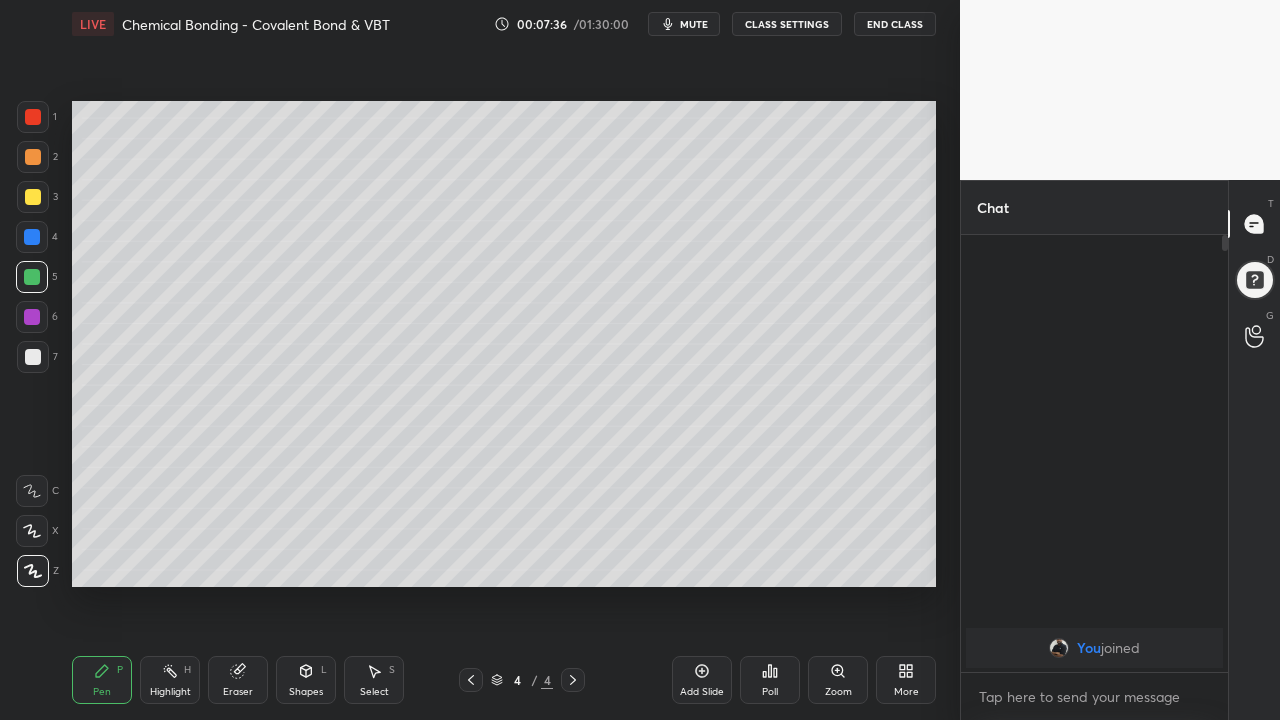 click at bounding box center [33, 357] 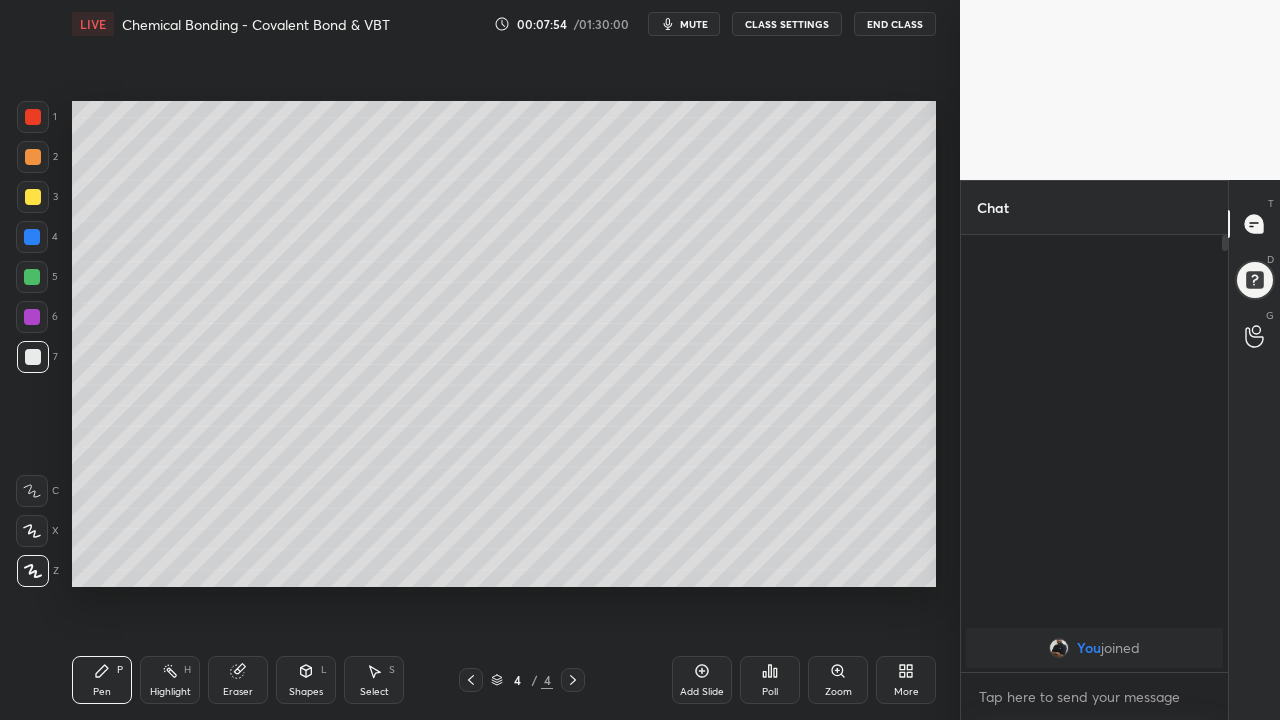 click at bounding box center (33, 197) 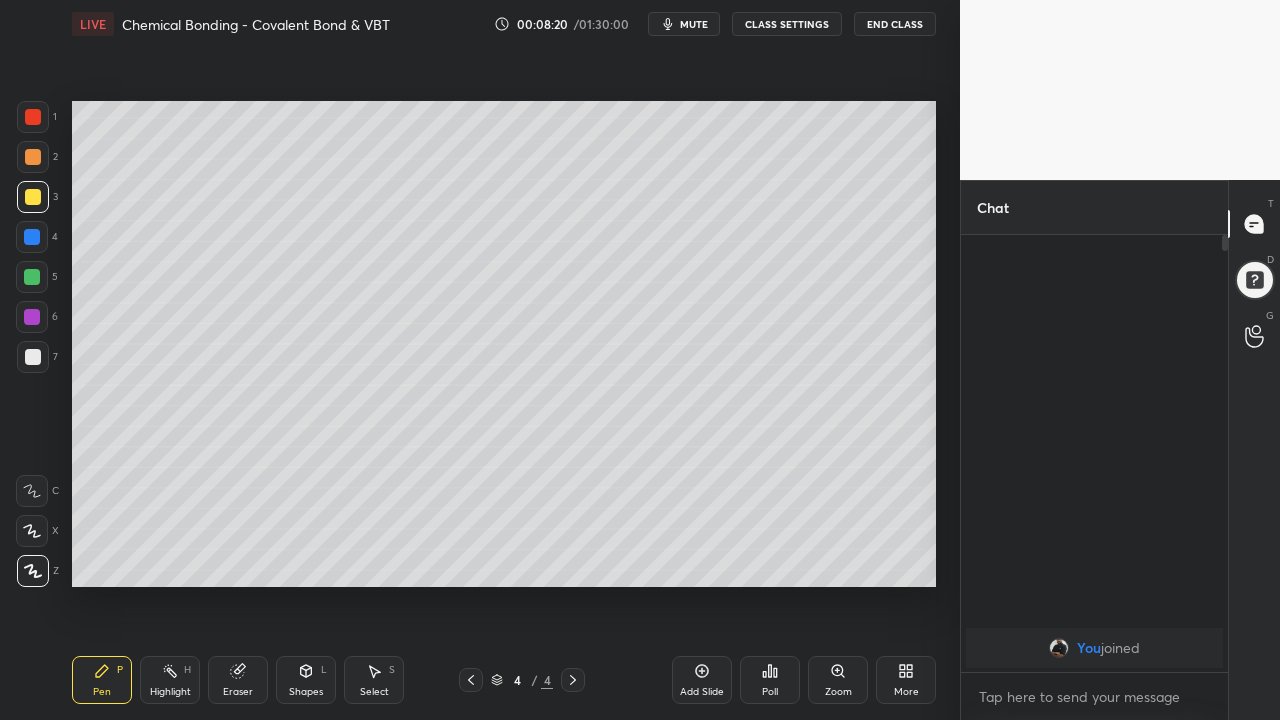 click on "Add Slide" at bounding box center [702, 680] 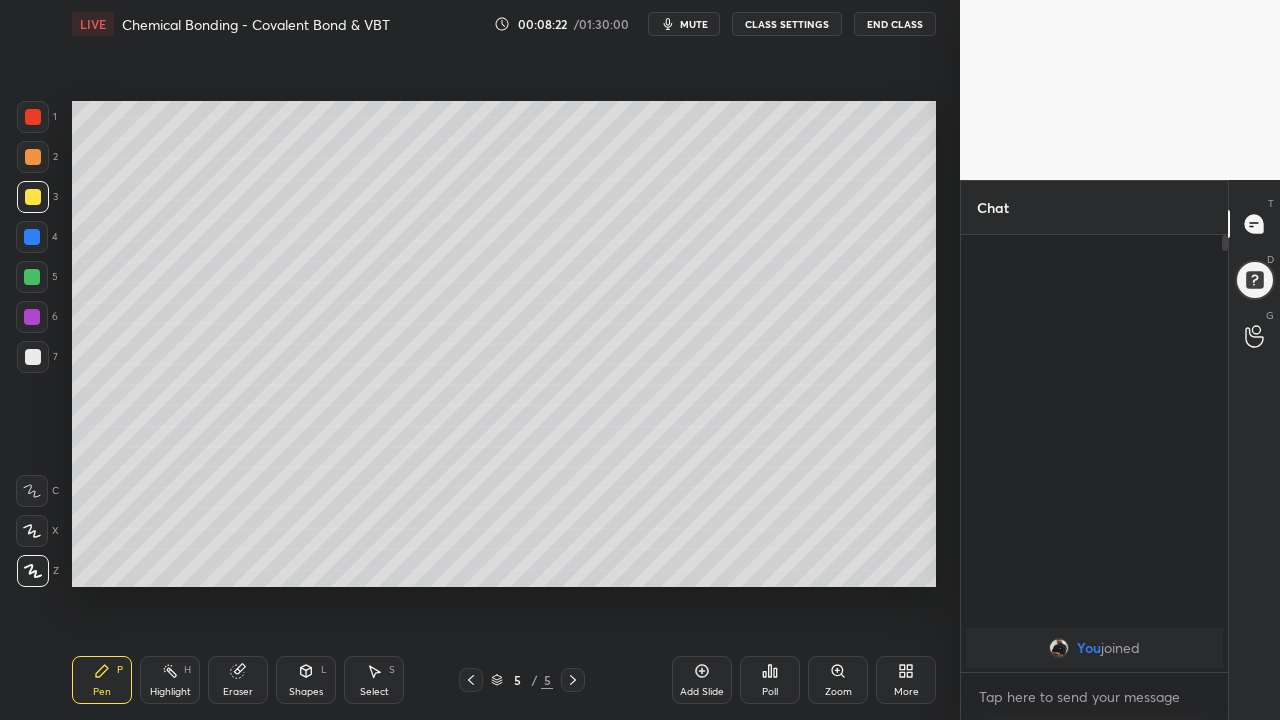 click 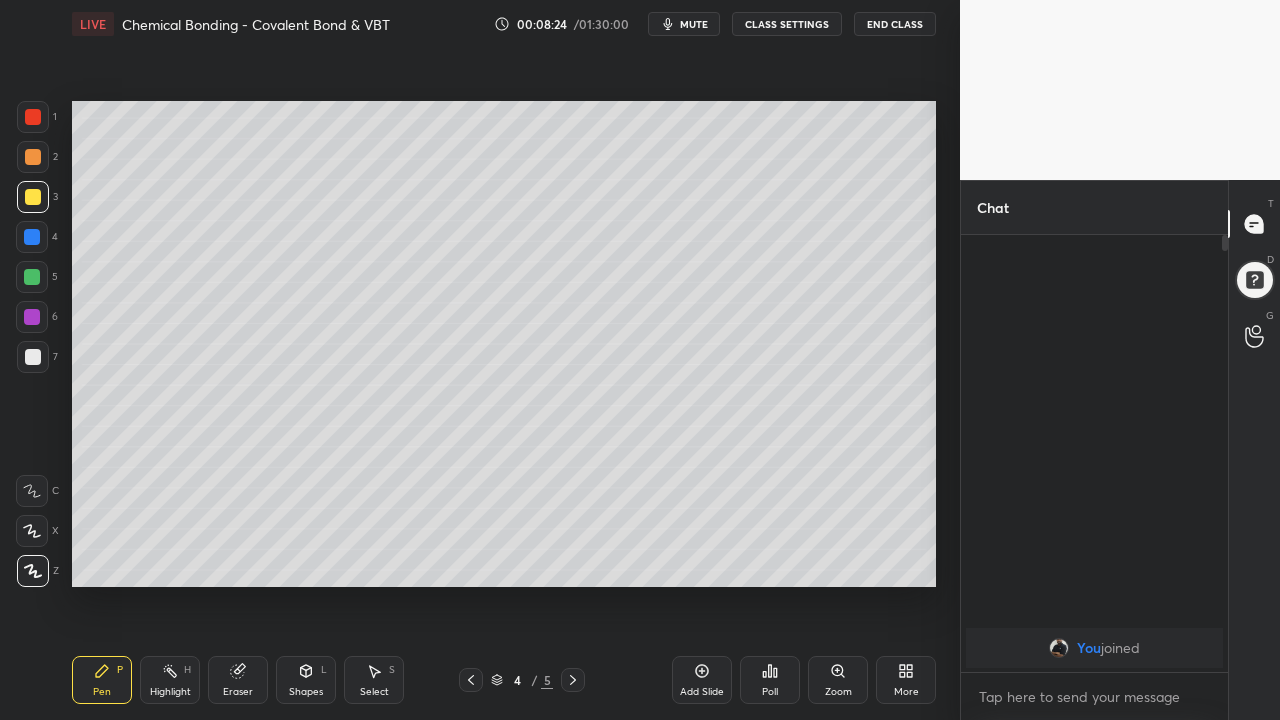 click 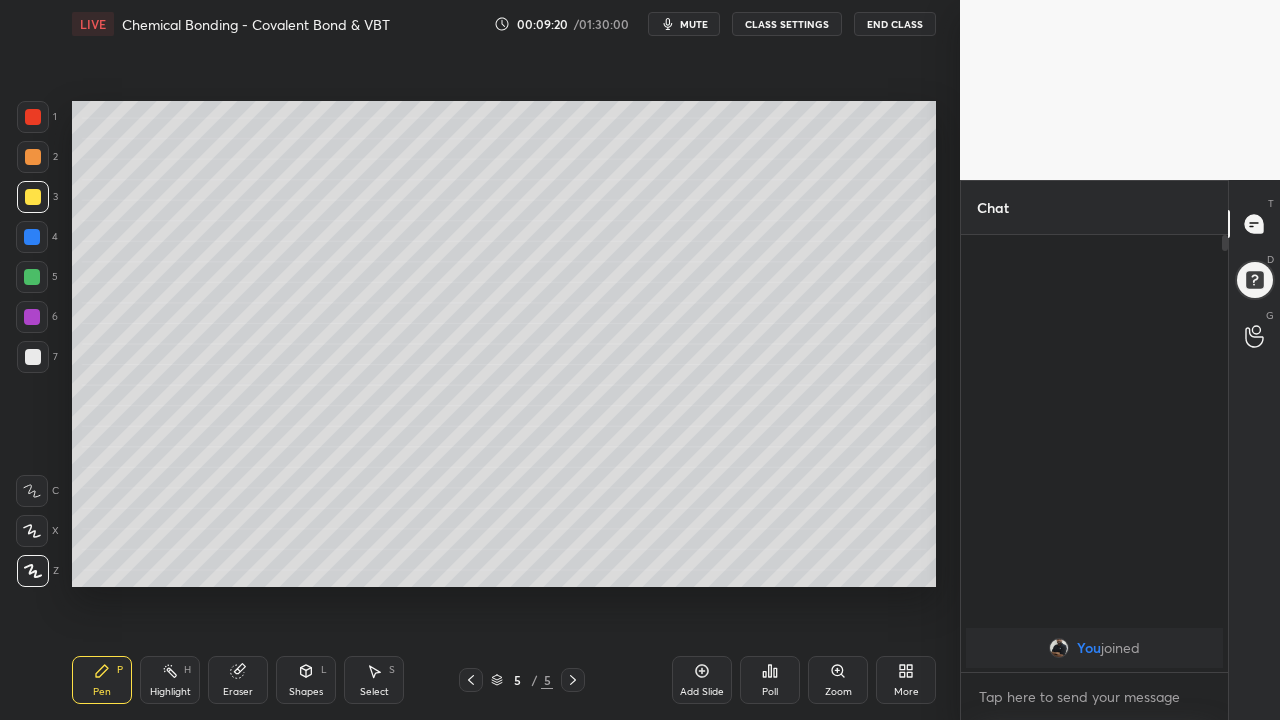click at bounding box center (32, 277) 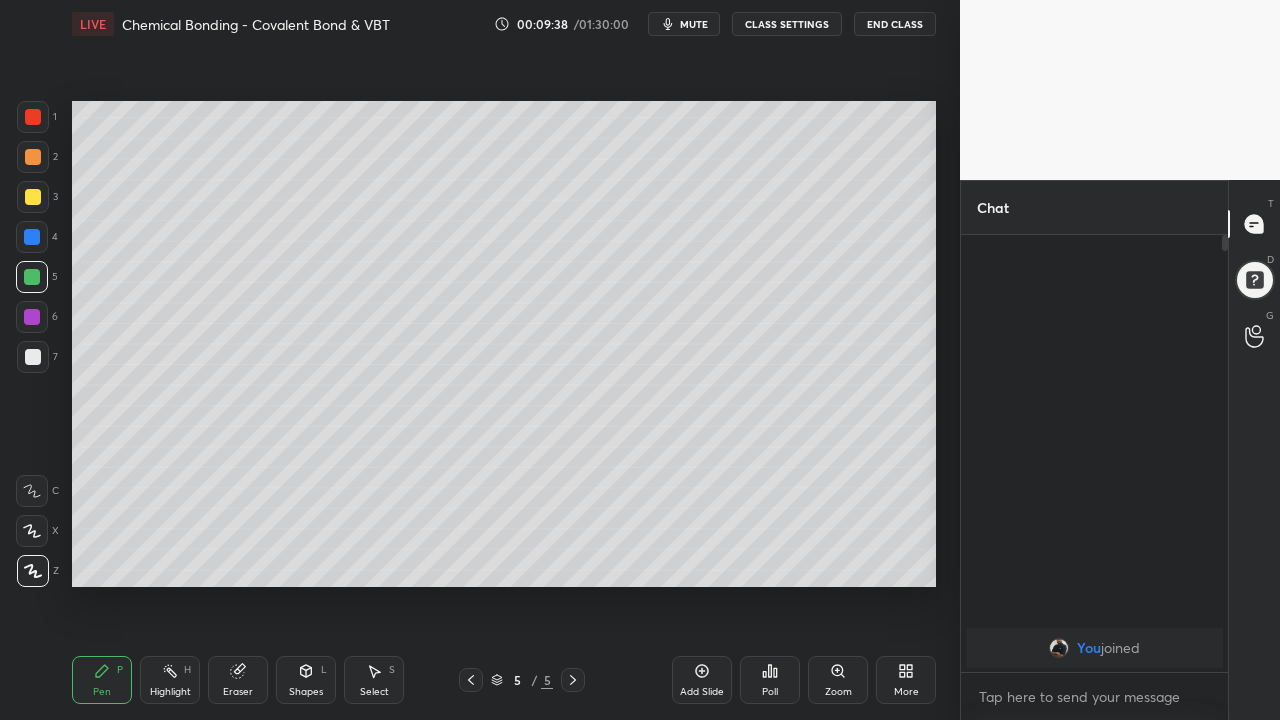 click at bounding box center [33, 197] 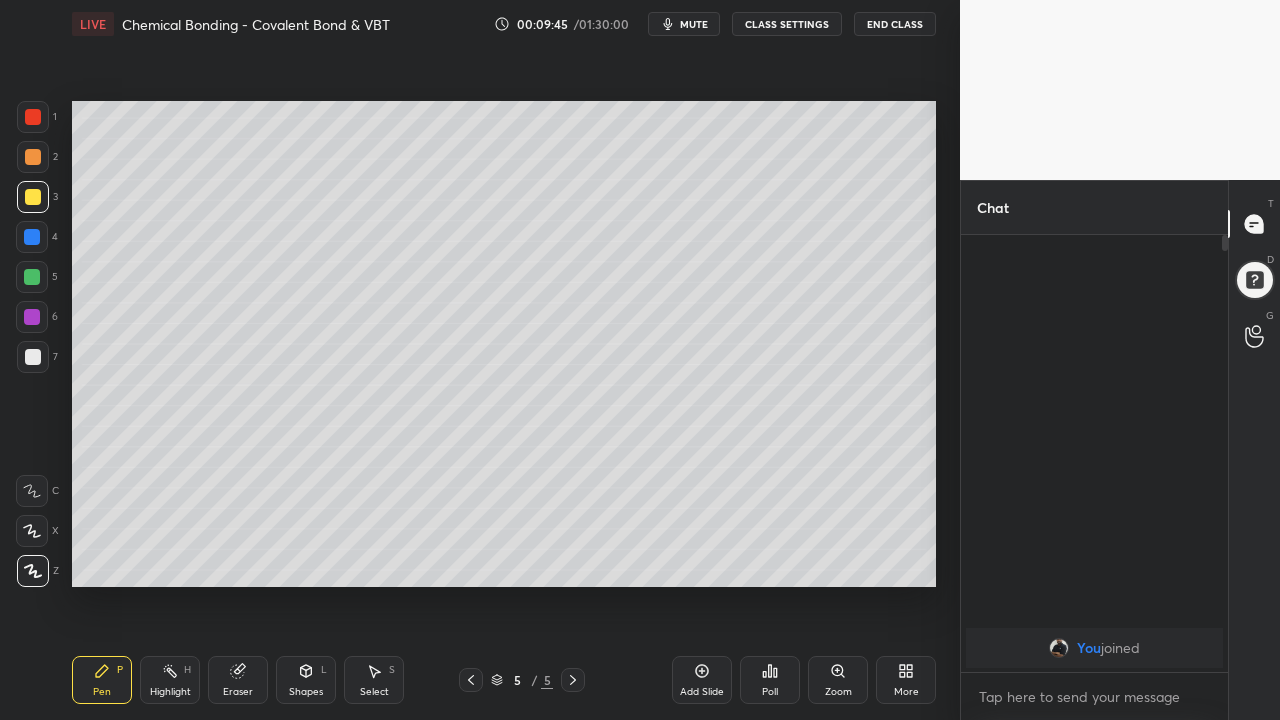 click at bounding box center (32, 237) 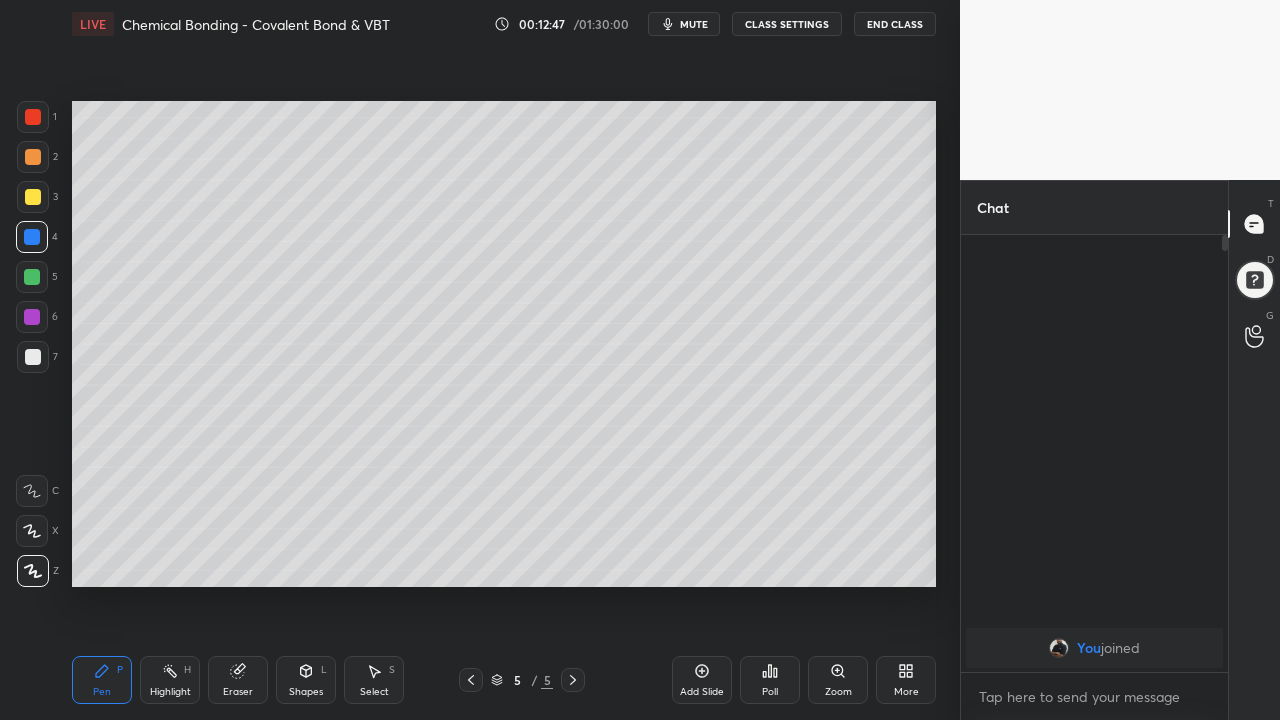click on "Add Slide" at bounding box center (702, 680) 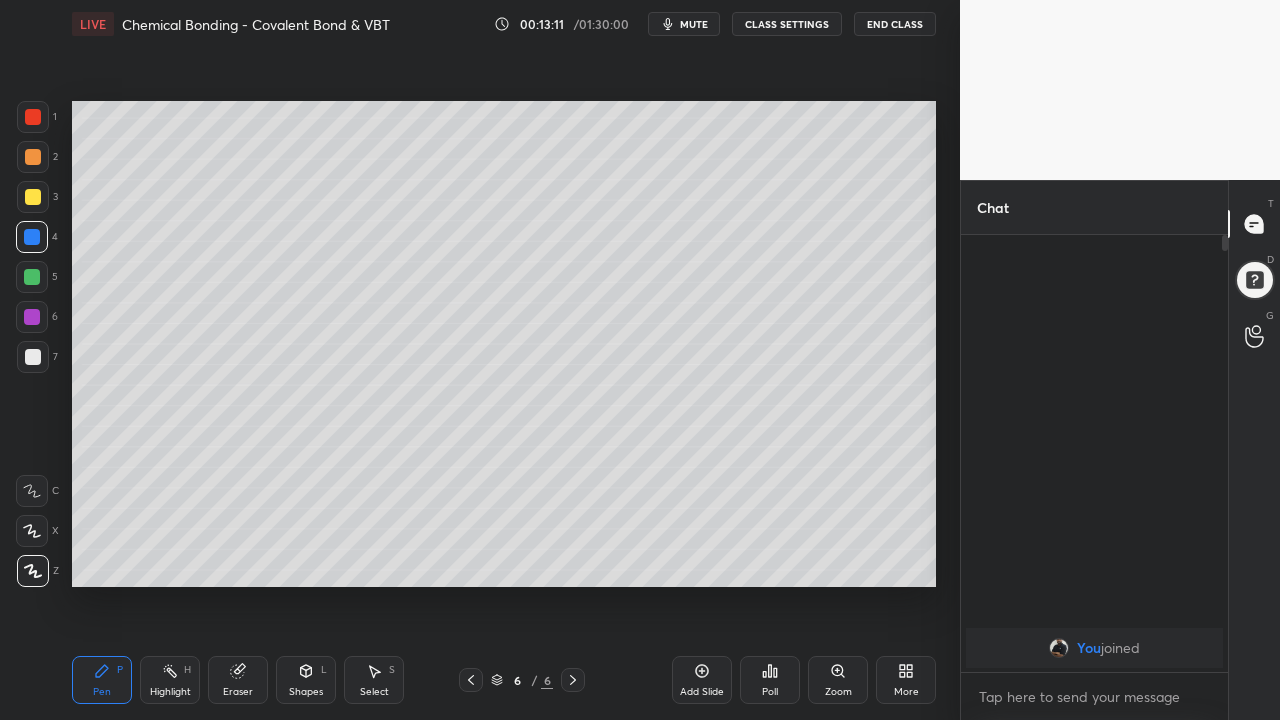 click at bounding box center (33, 197) 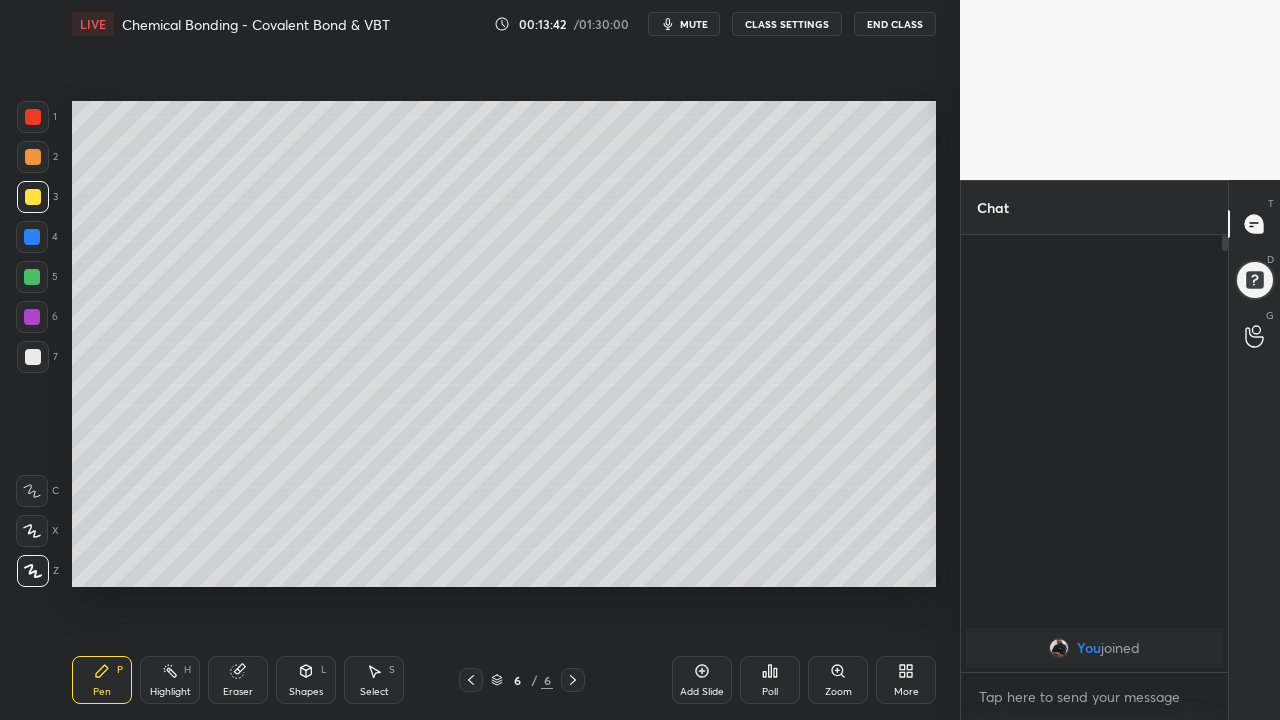 click on "Eraser" at bounding box center (238, 692) 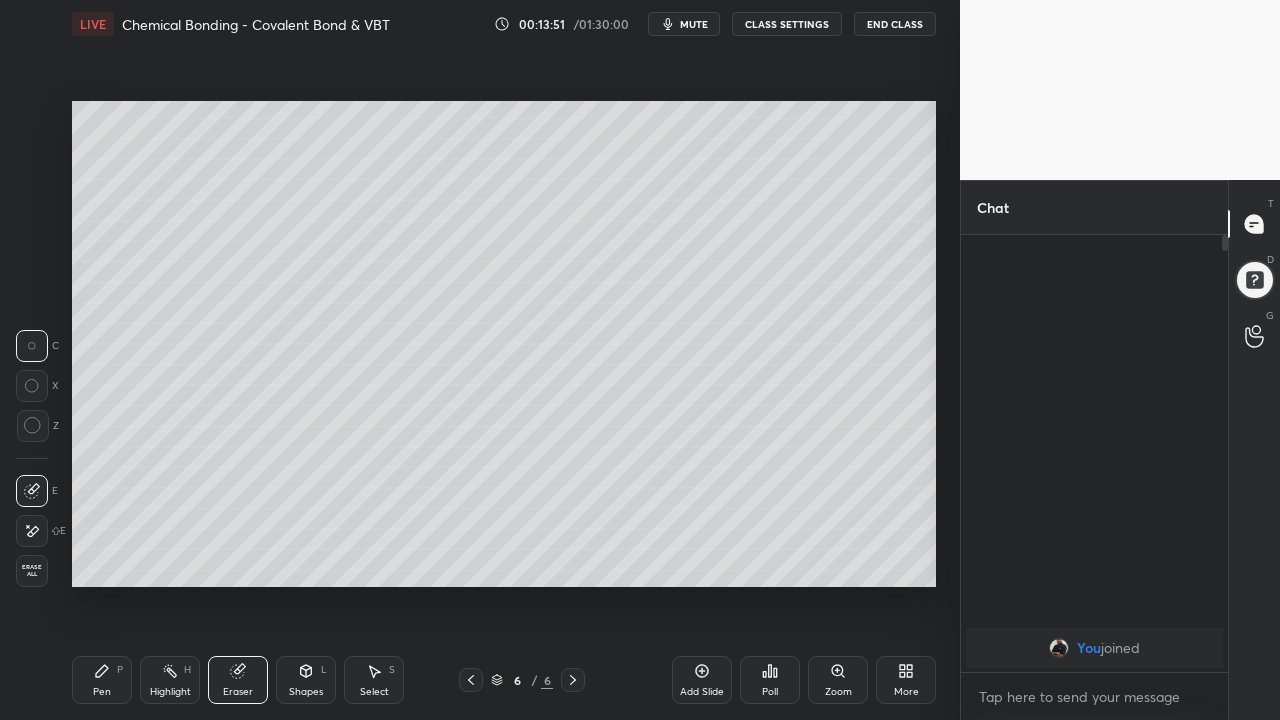 click on "Pen P" at bounding box center [102, 680] 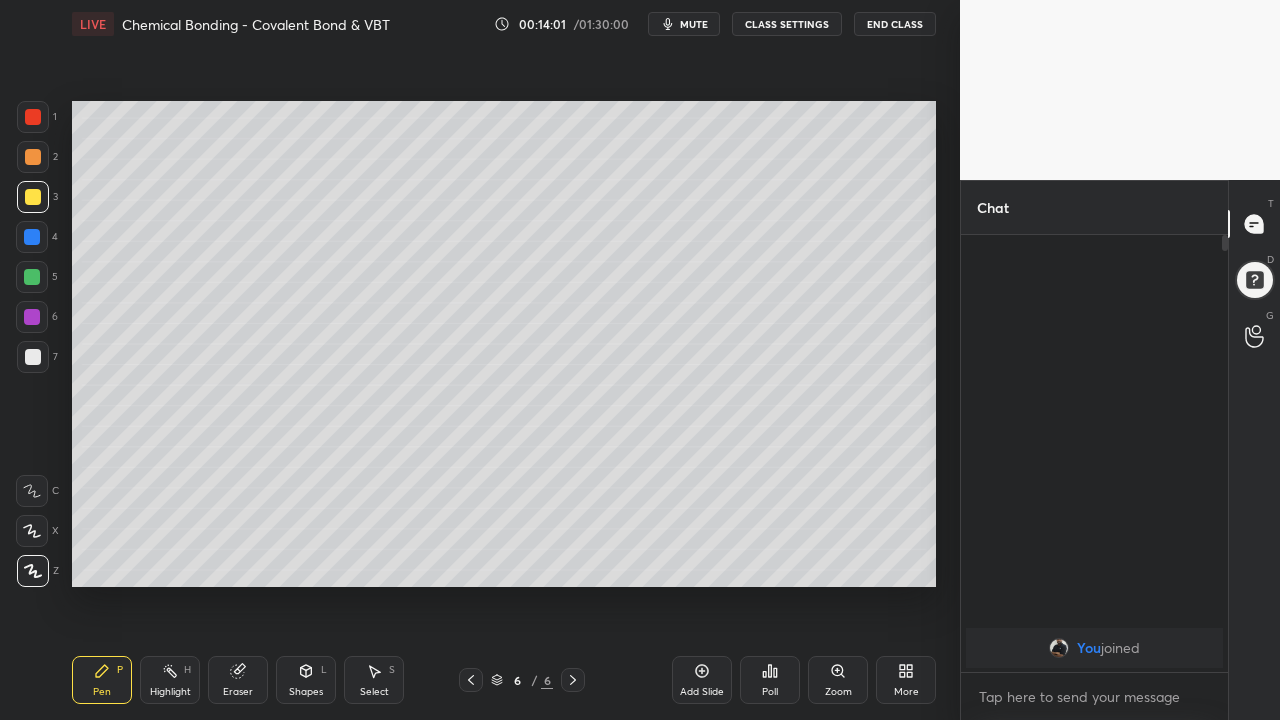 click at bounding box center (32, 277) 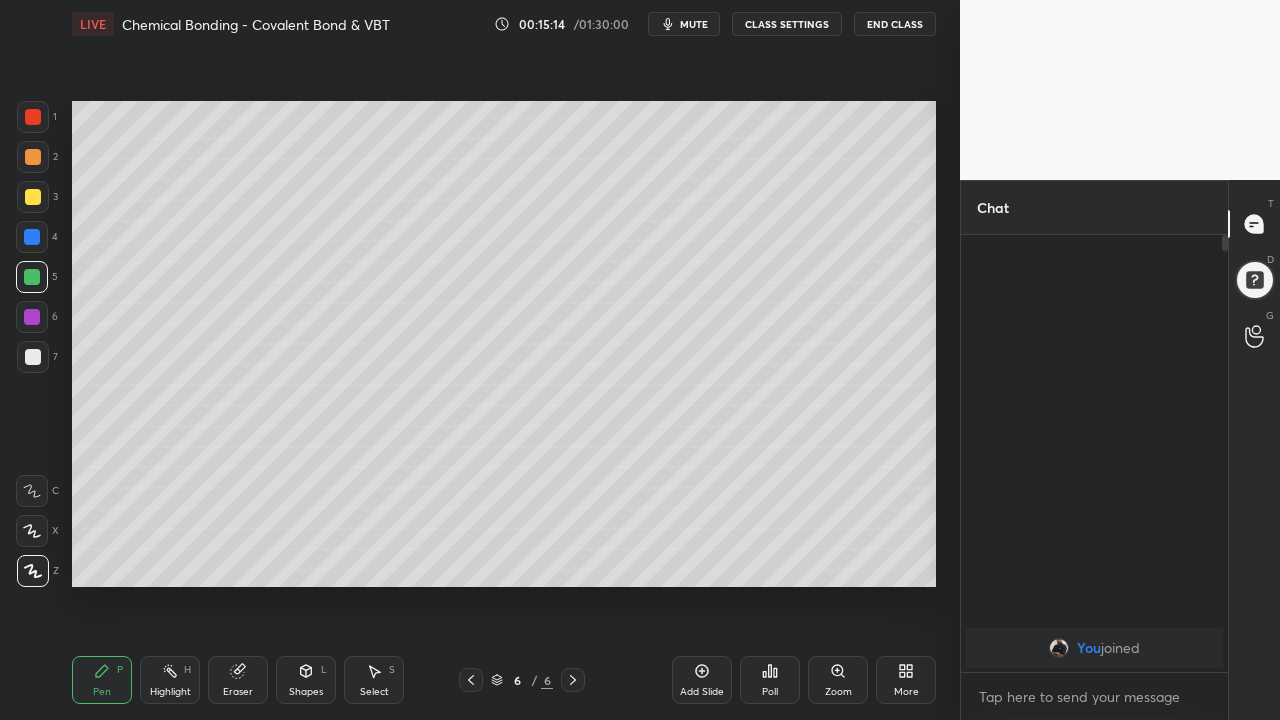 click 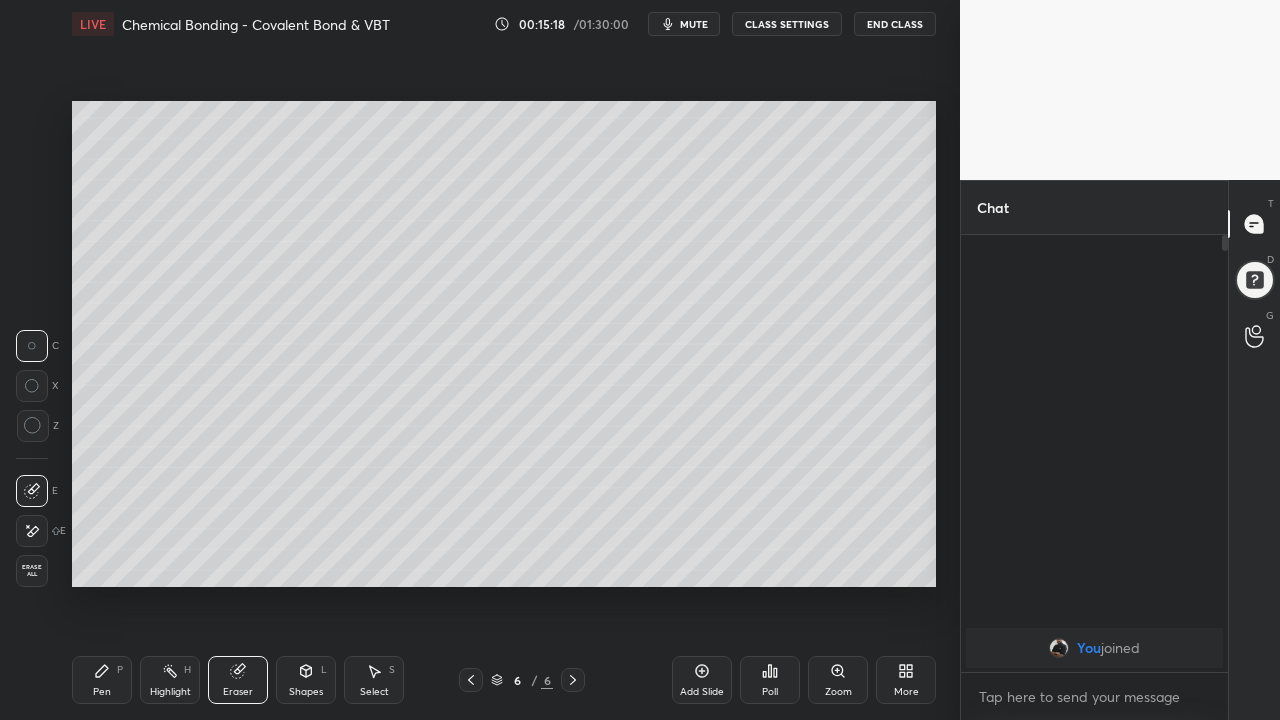 click 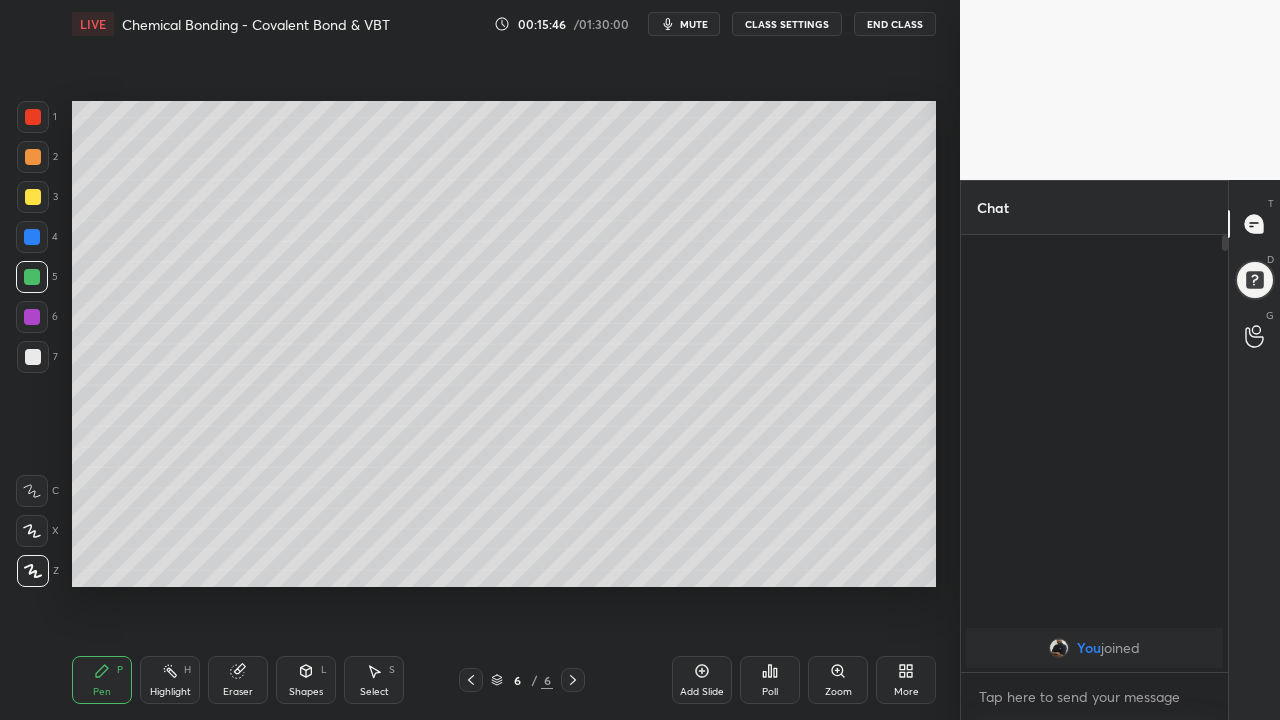 click on "Add Slide" at bounding box center (702, 680) 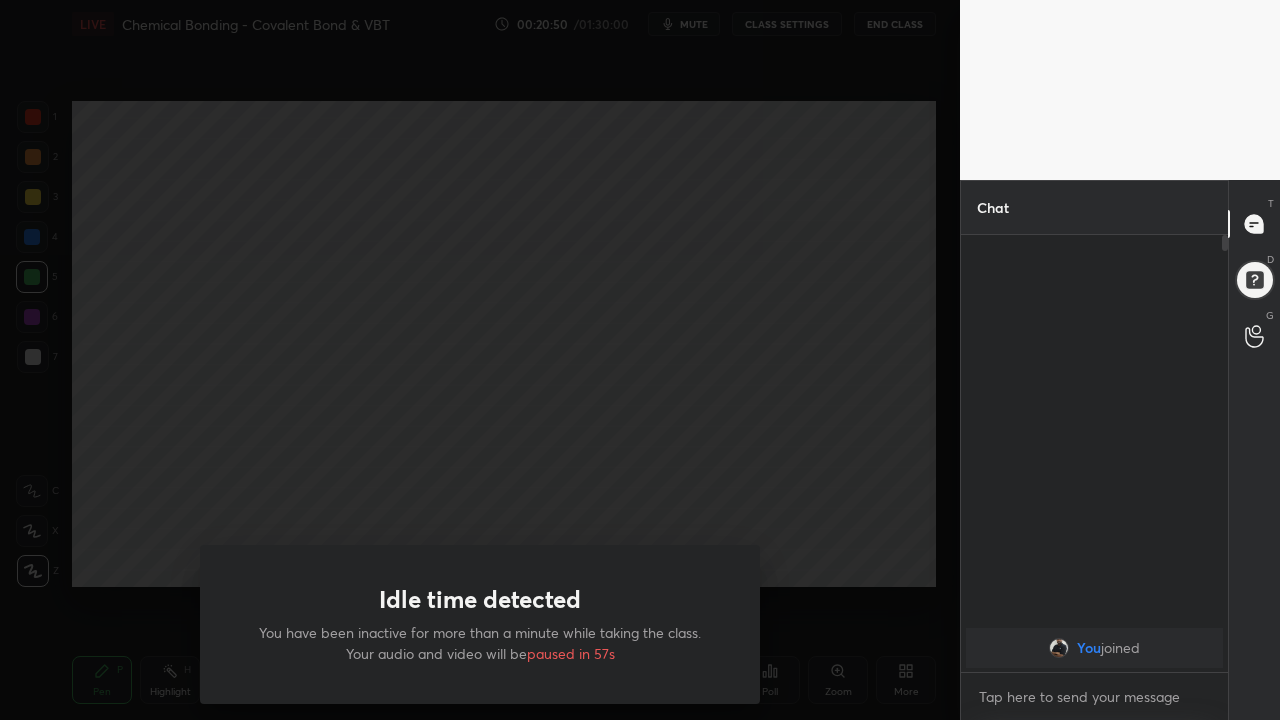 click on "Idle time detected You have been inactive for more than a minute while taking the class. Your audio and video will be  paused in 57s" at bounding box center [480, 360] 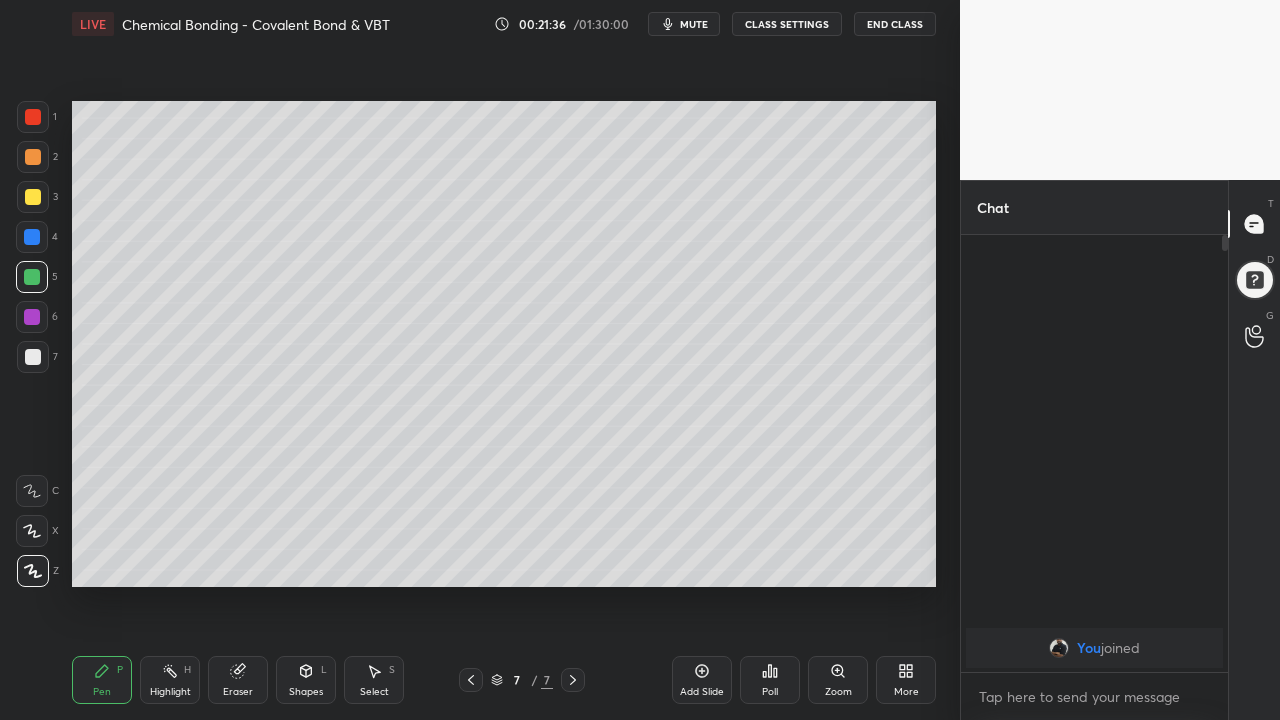 click on "Add Slide" at bounding box center (702, 680) 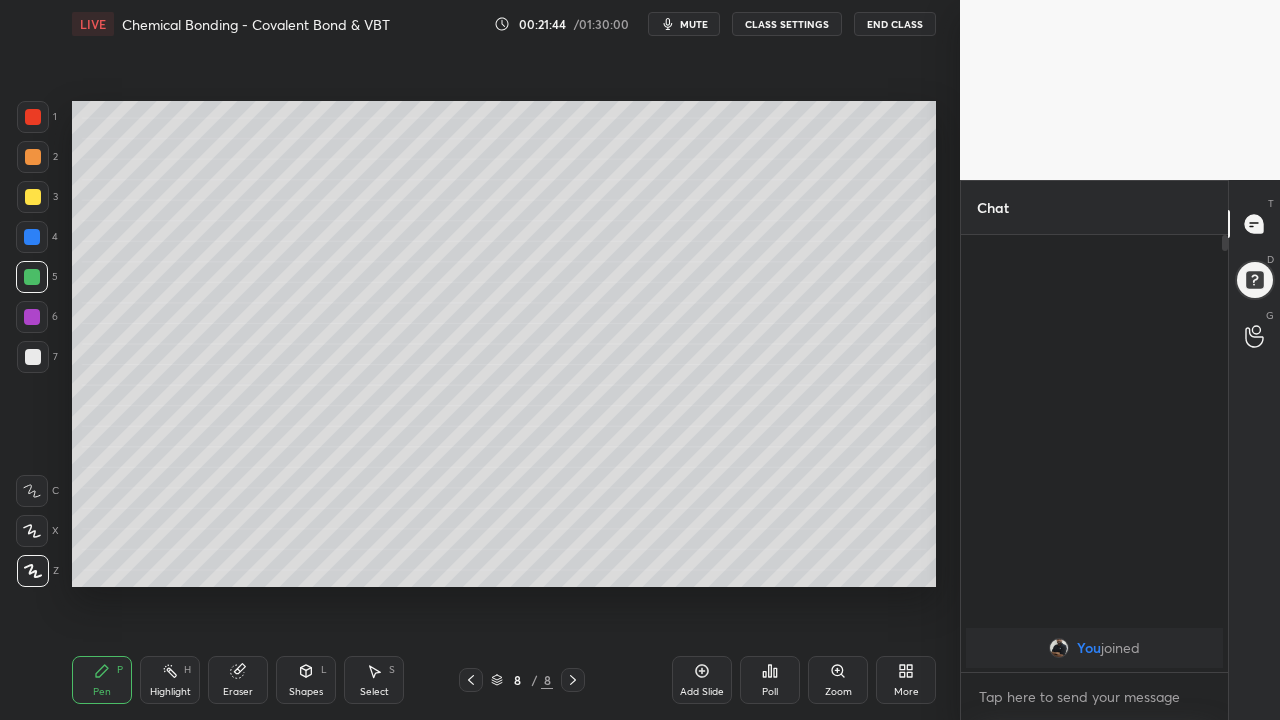 click at bounding box center [33, 357] 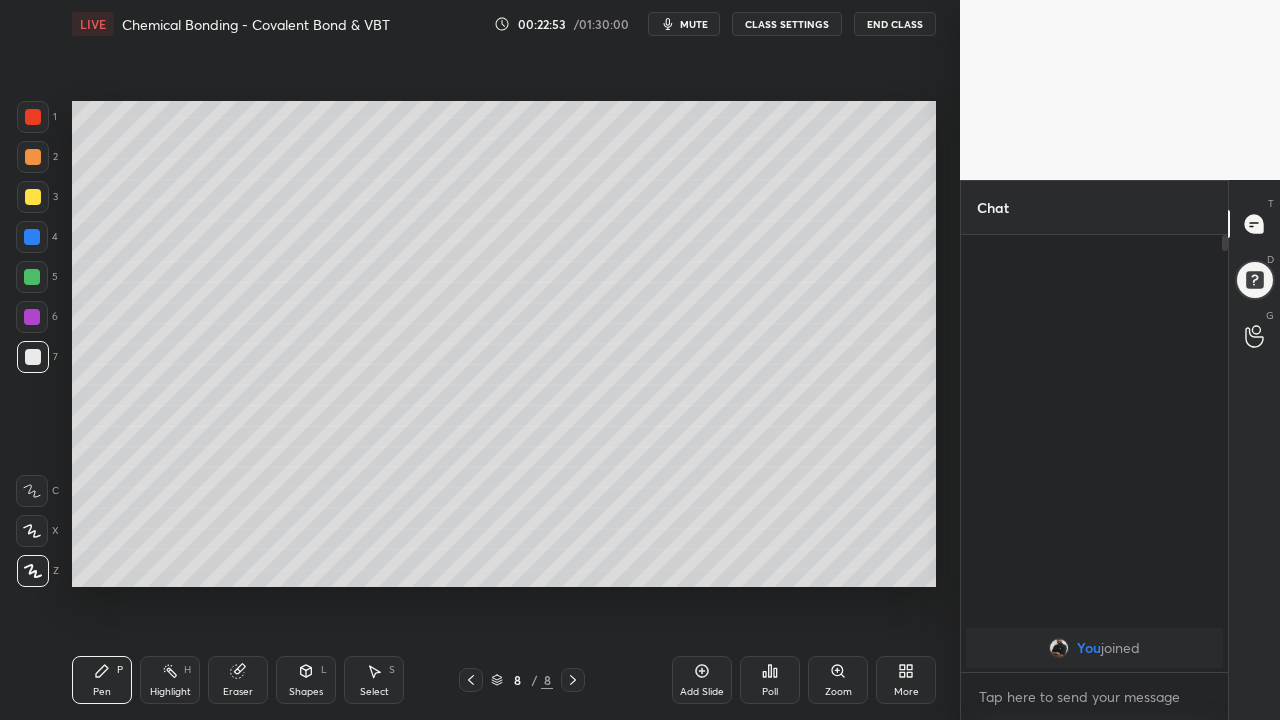 click at bounding box center [32, 277] 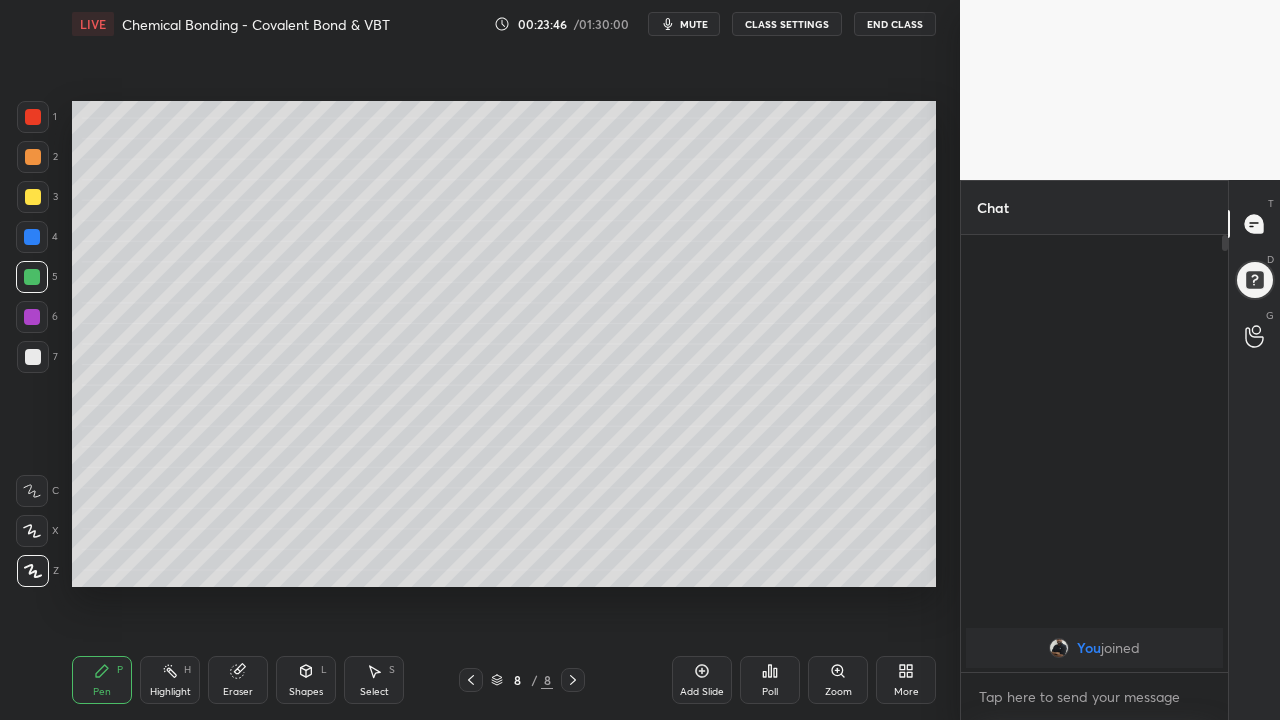 click on "Eraser" at bounding box center (238, 680) 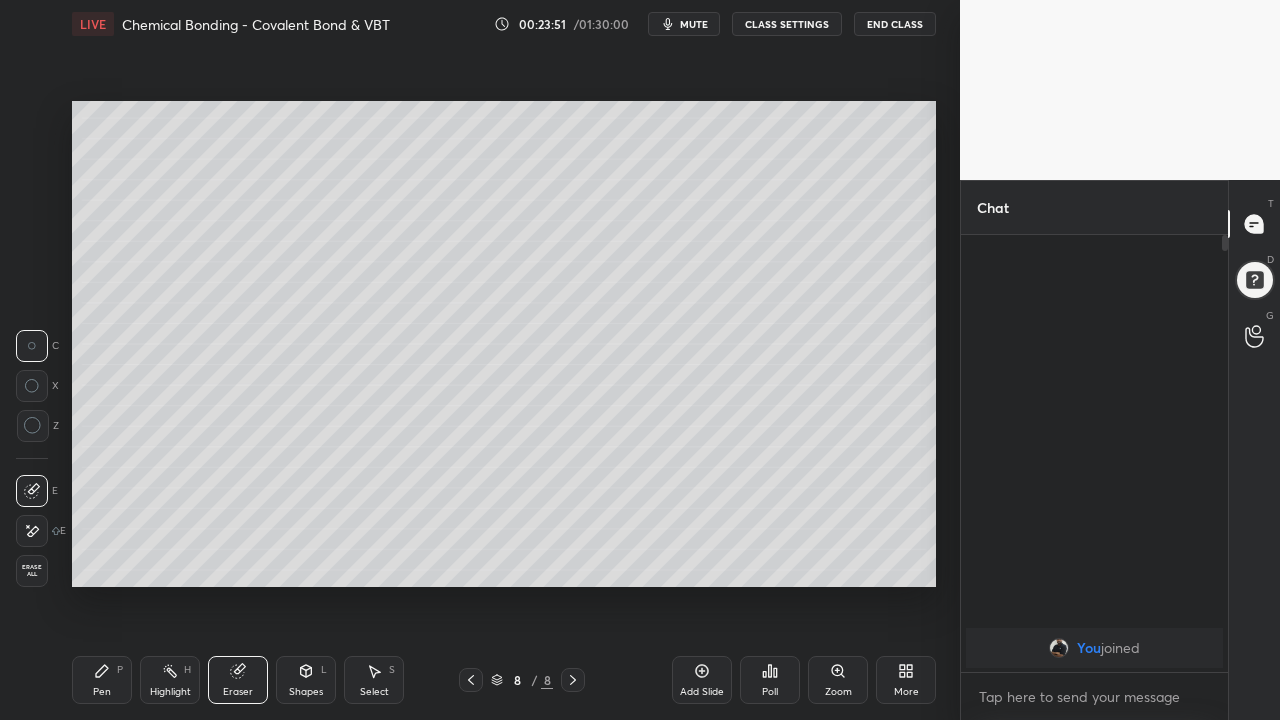 click on "Pen P" at bounding box center (102, 680) 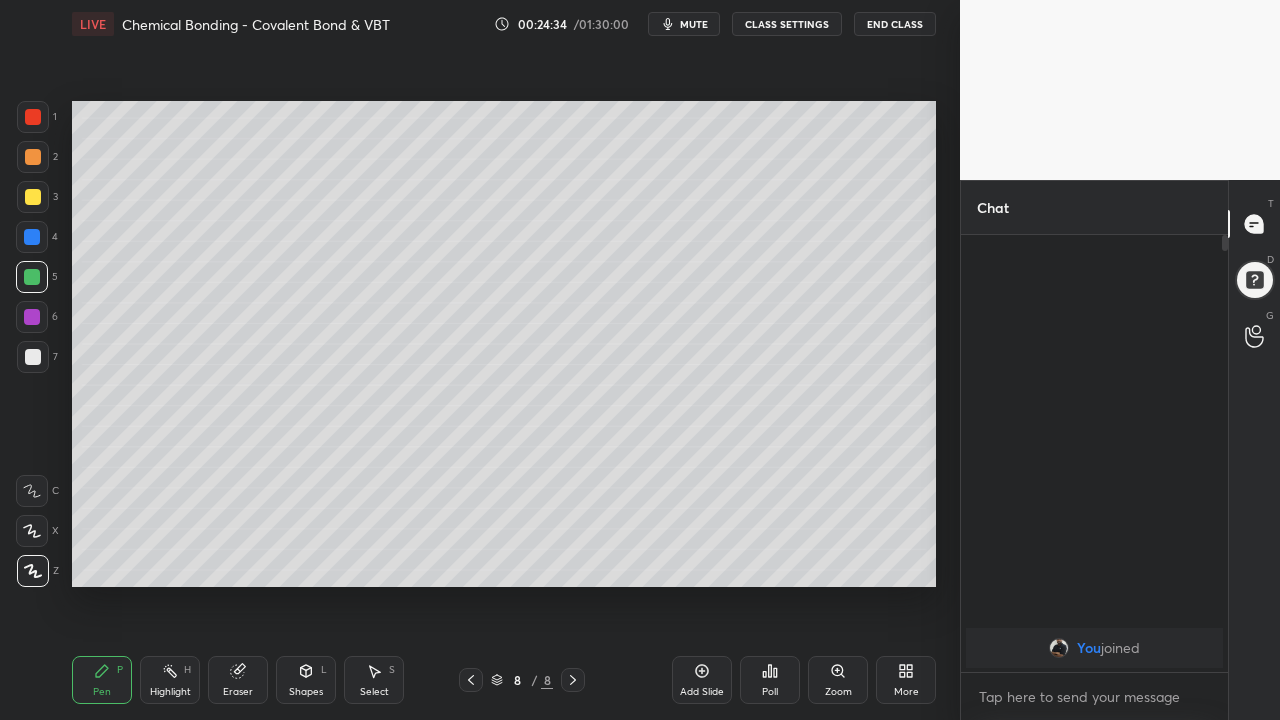 click at bounding box center [33, 197] 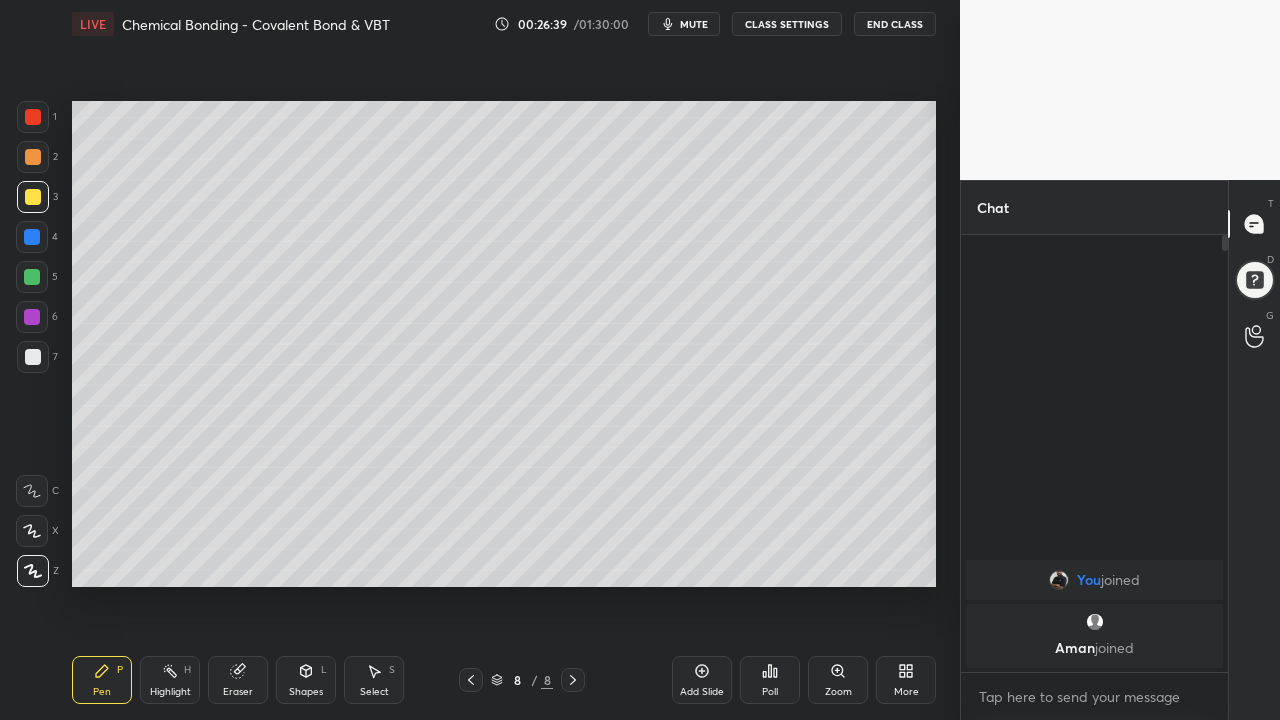 click on "1 2 3 4 5 6 7 C X Z C X Z E E Erase all   H H" at bounding box center [32, 344] 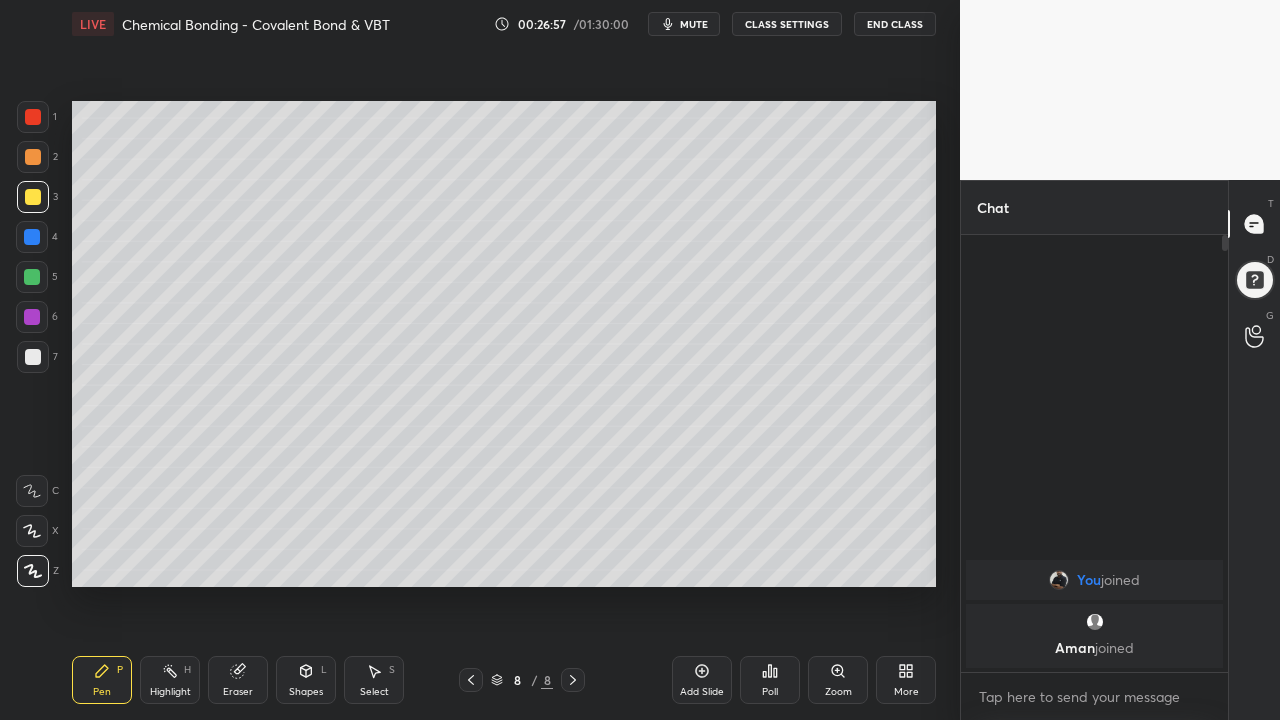 click at bounding box center [32, 277] 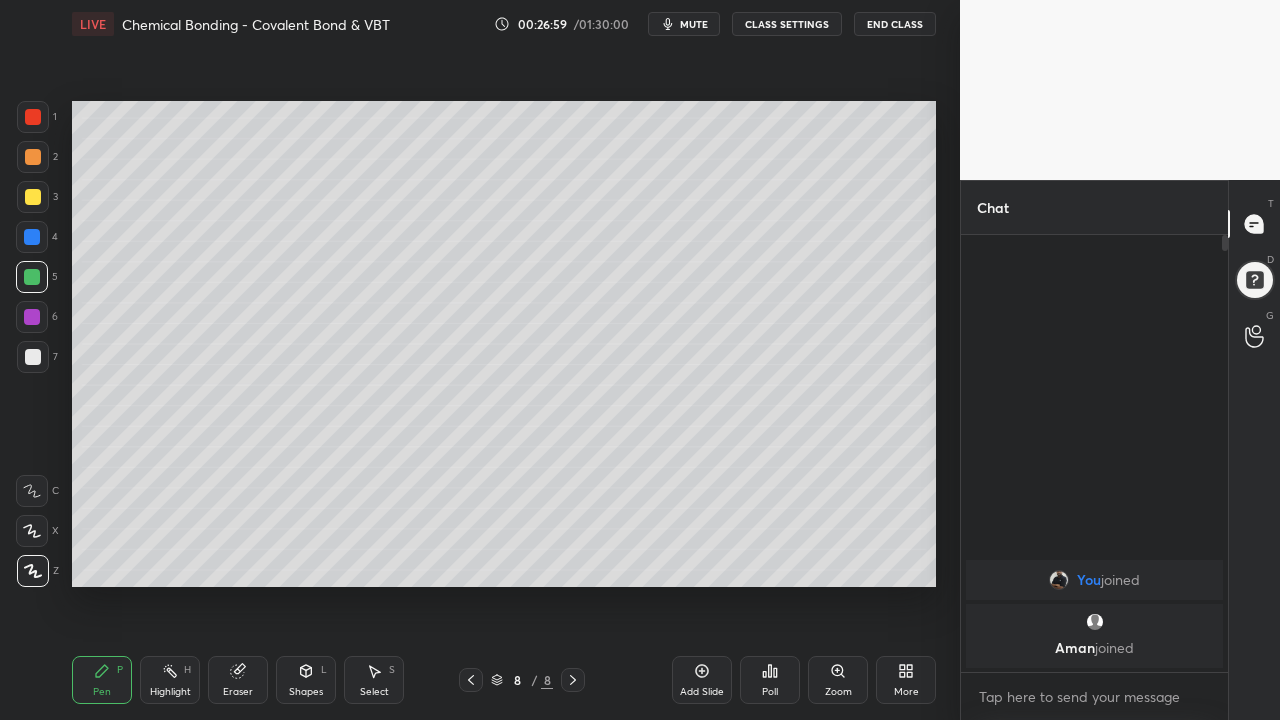 click at bounding box center [33, 197] 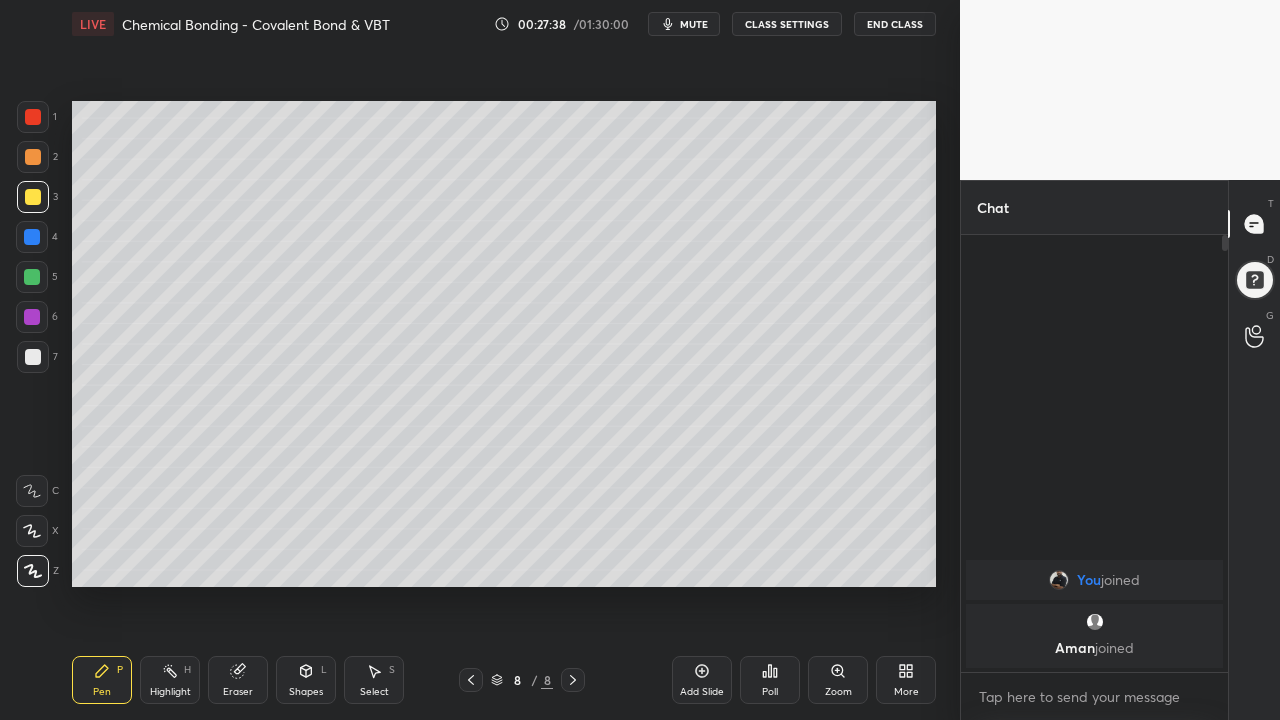 click 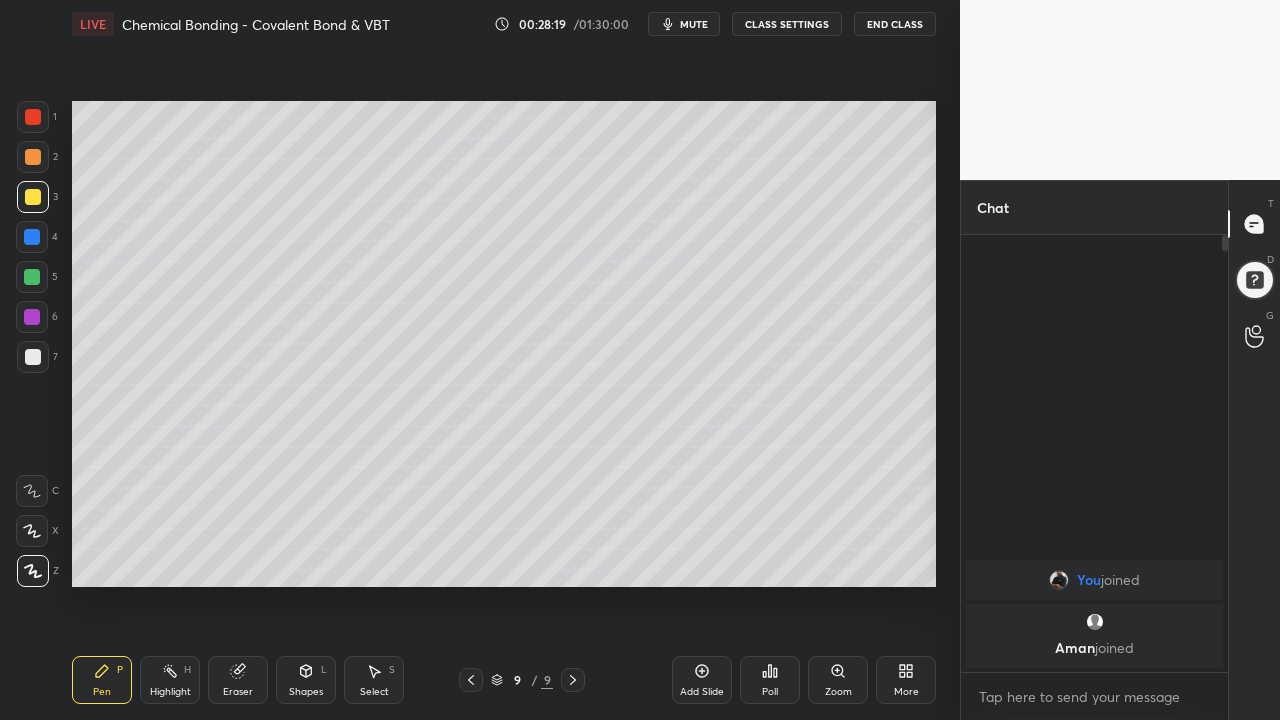 click on "Add Slide" at bounding box center [702, 680] 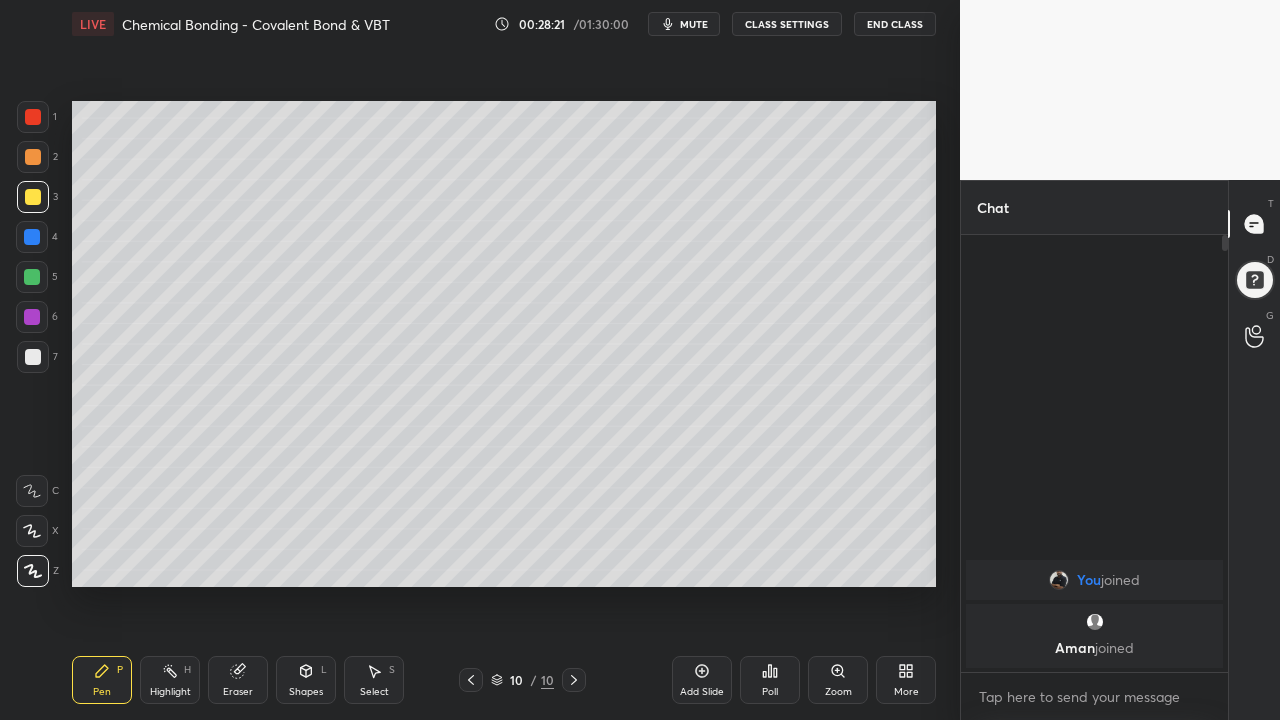 click 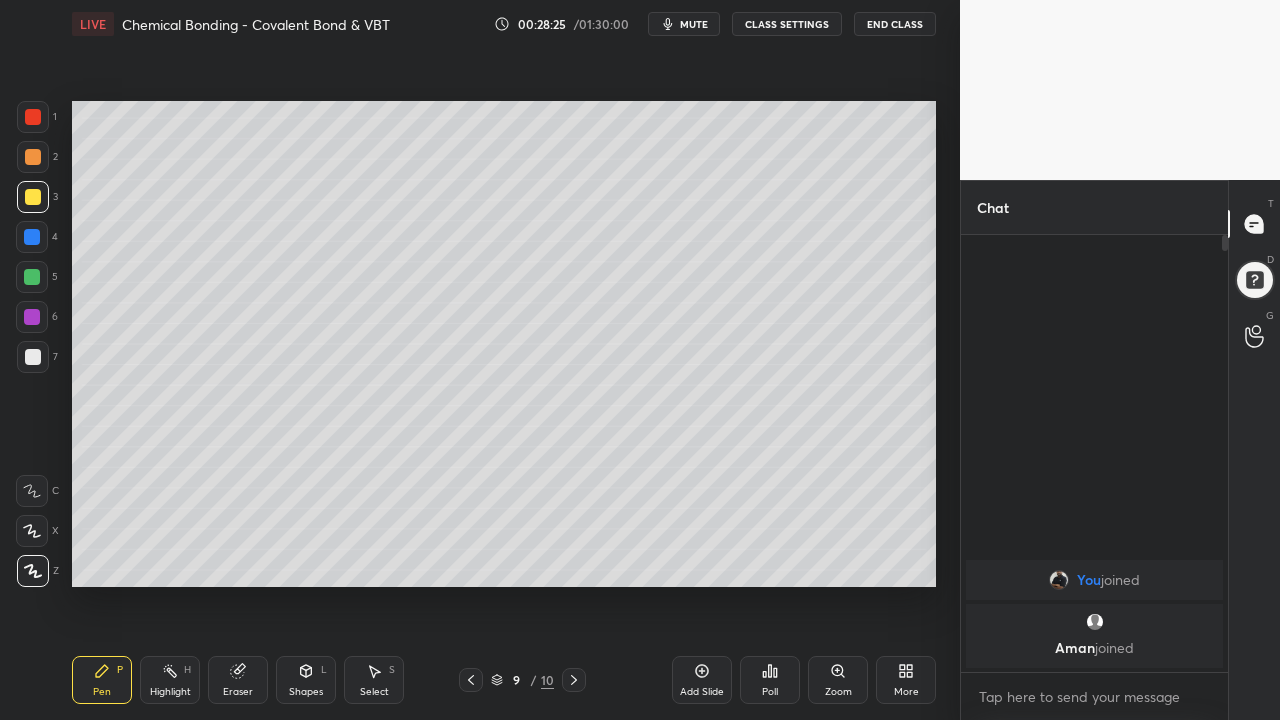 click at bounding box center (33, 357) 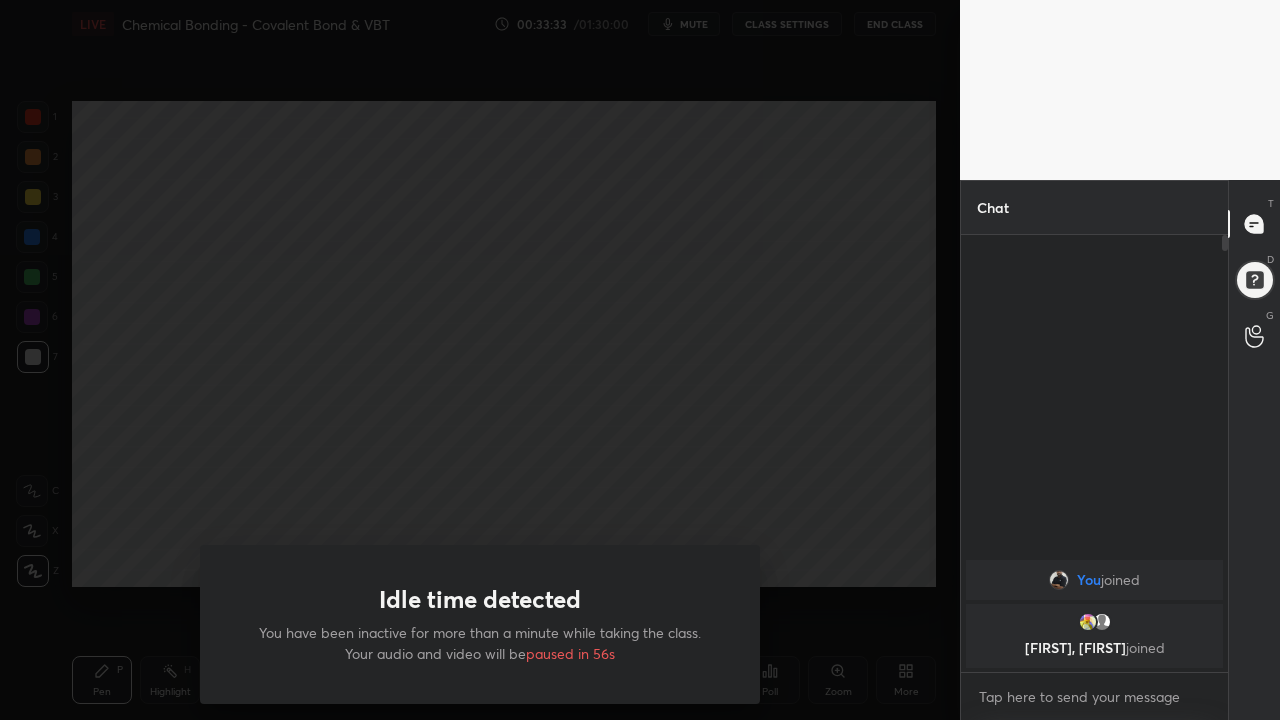 click on "Idle time detected You have been inactive for more than a minute while taking the class. Your audio and video will be  paused in 56s" at bounding box center [480, 360] 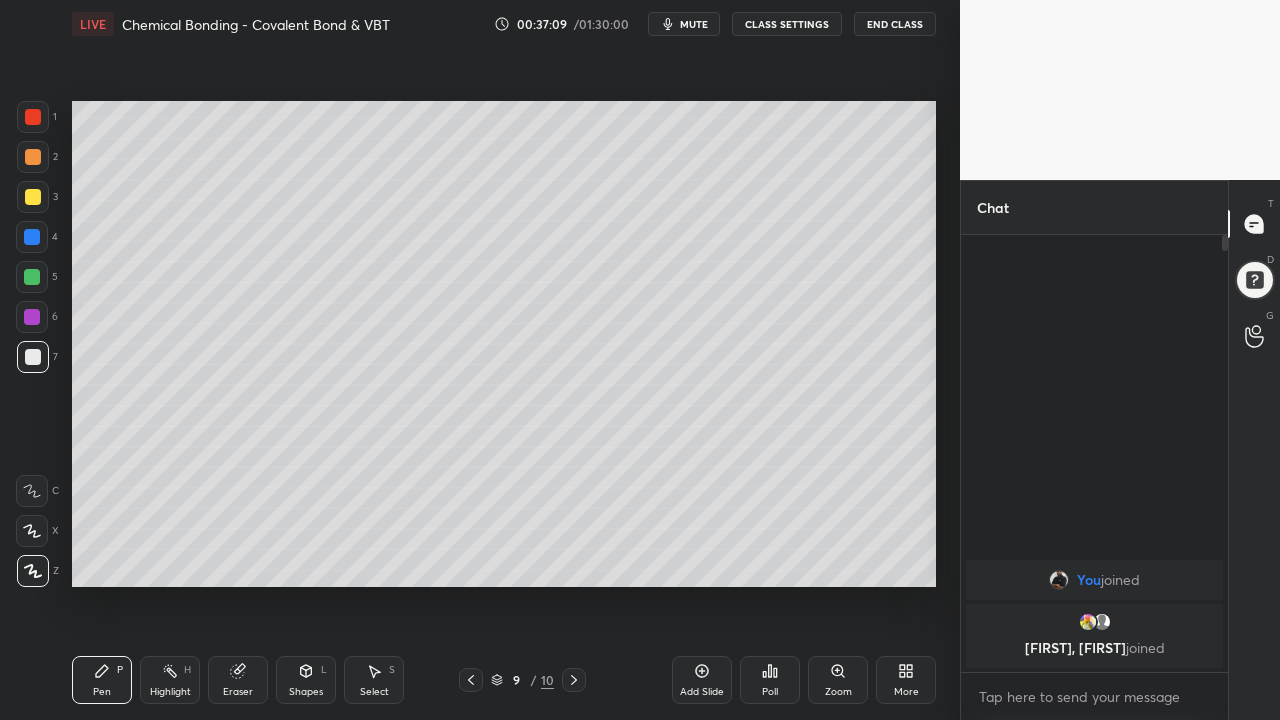 click 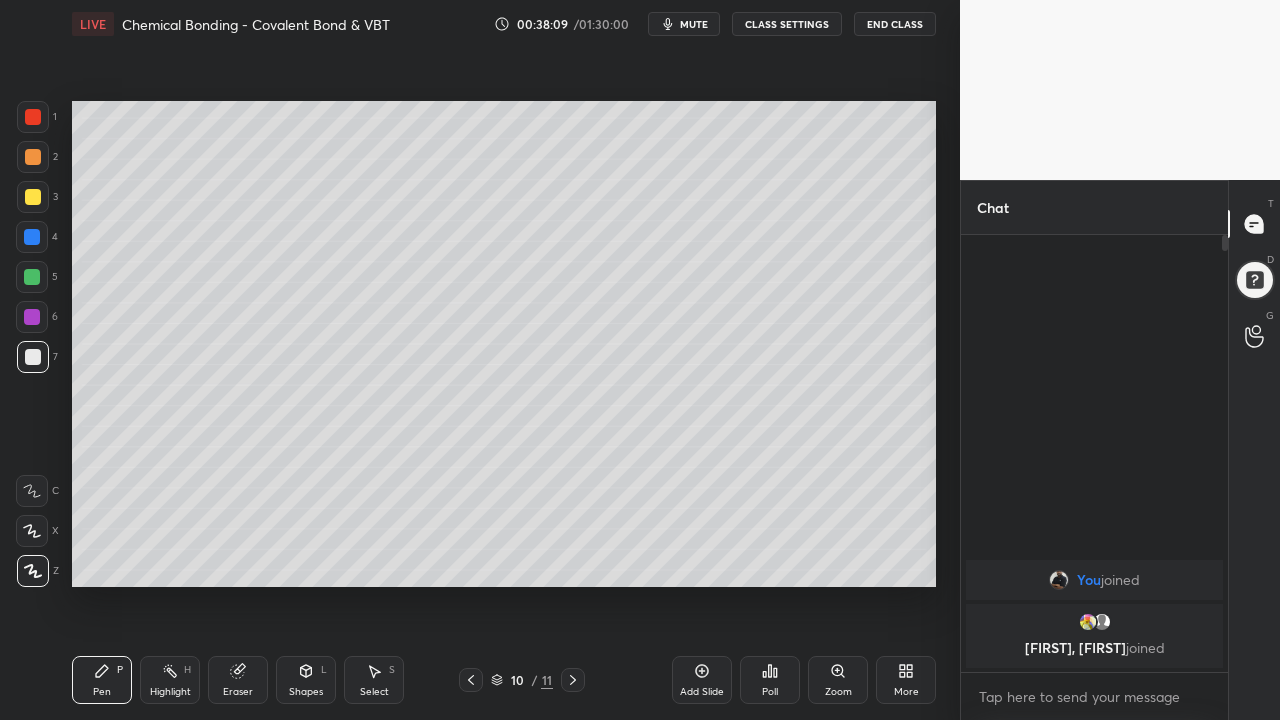 click 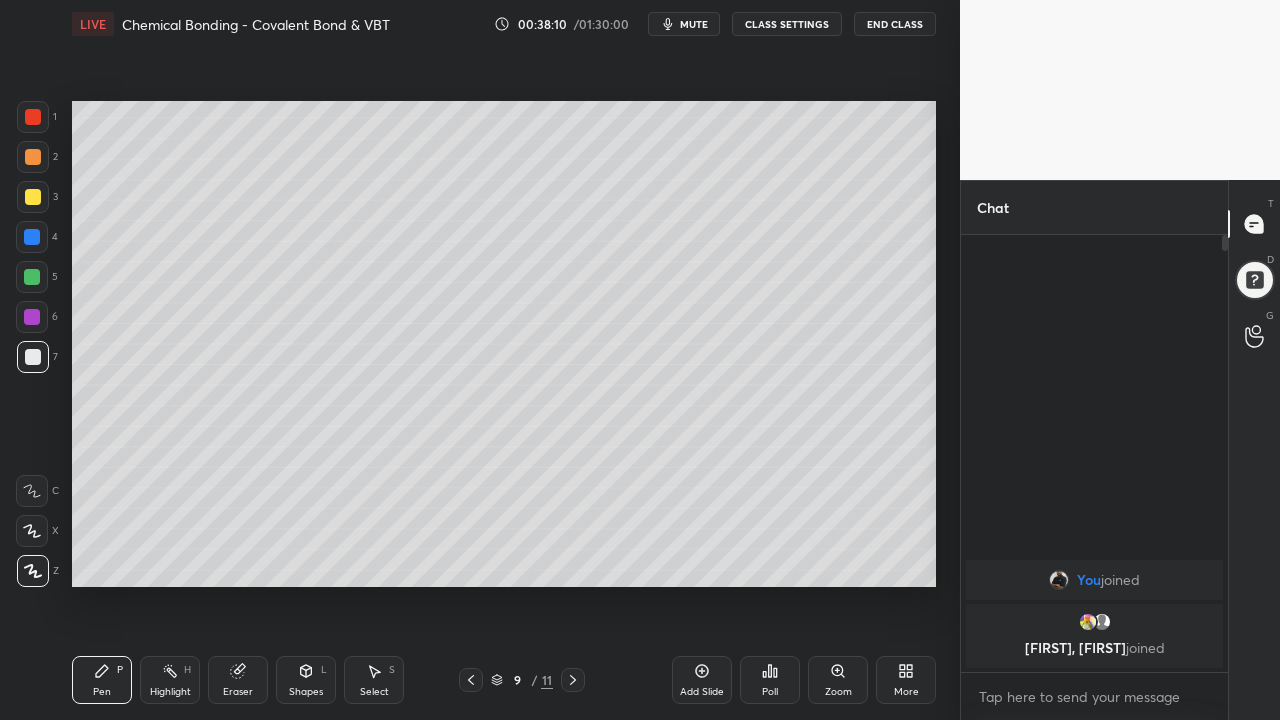 click 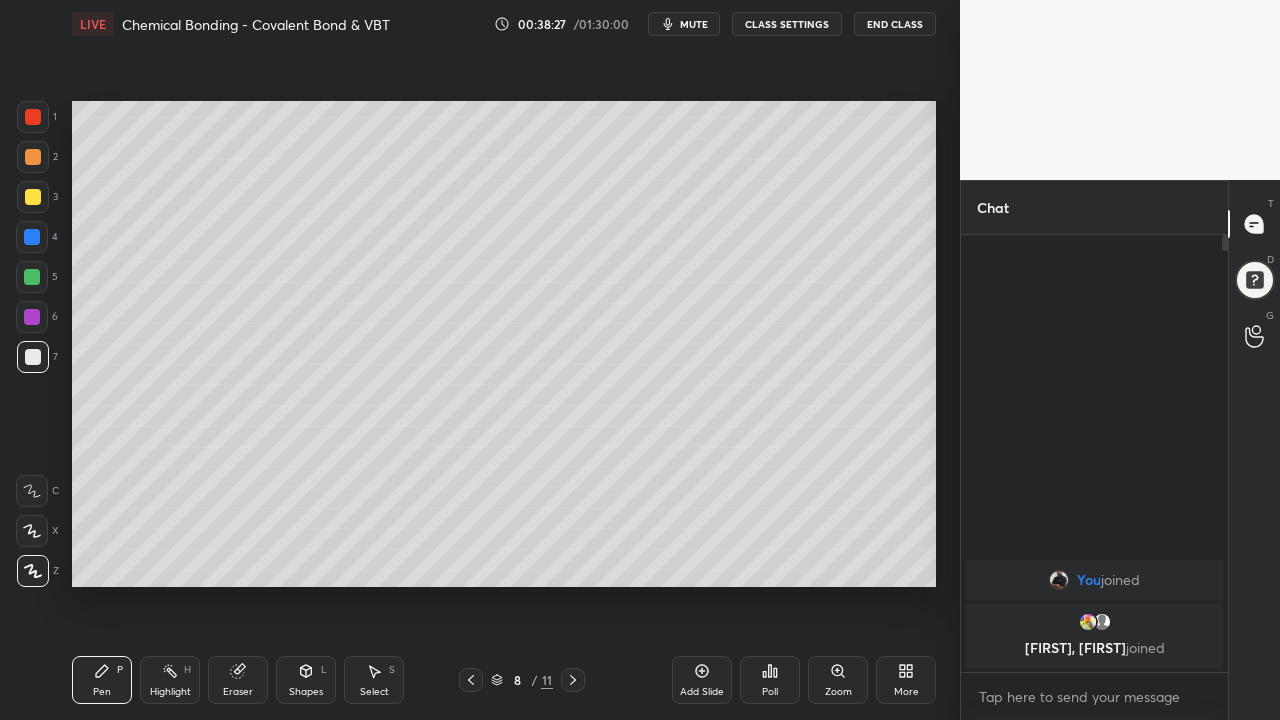 click at bounding box center (33, 357) 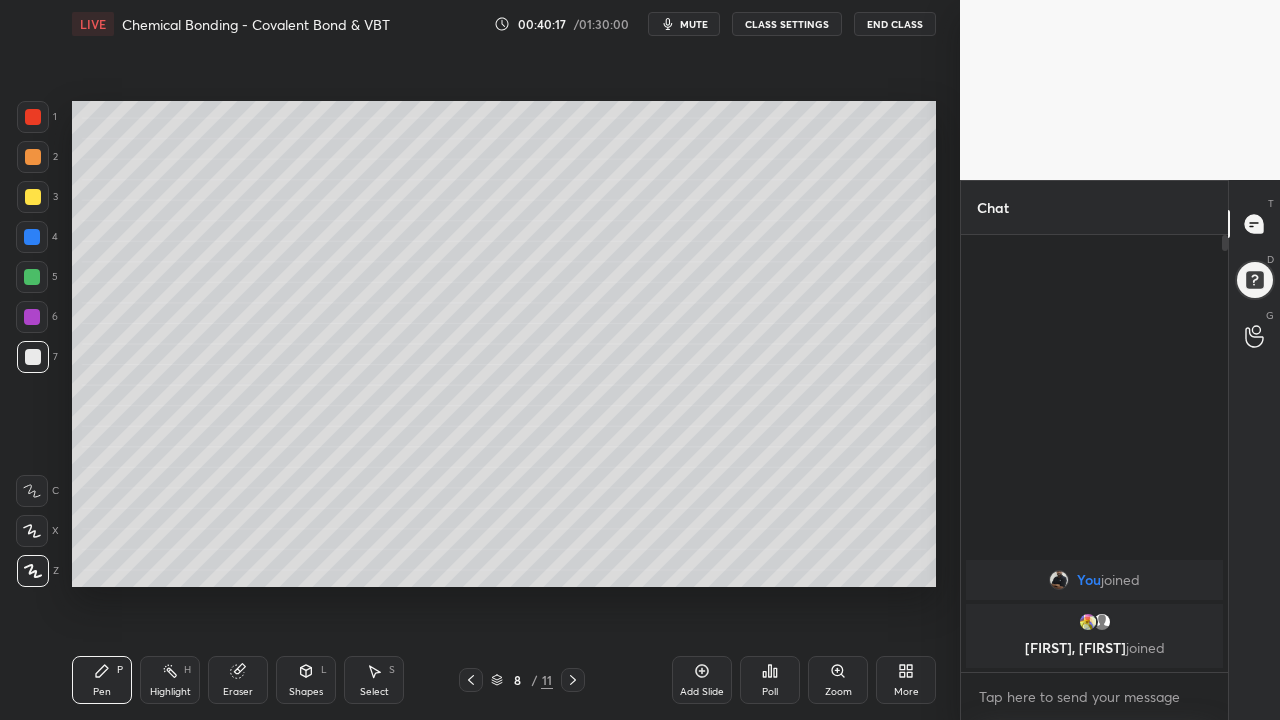 click 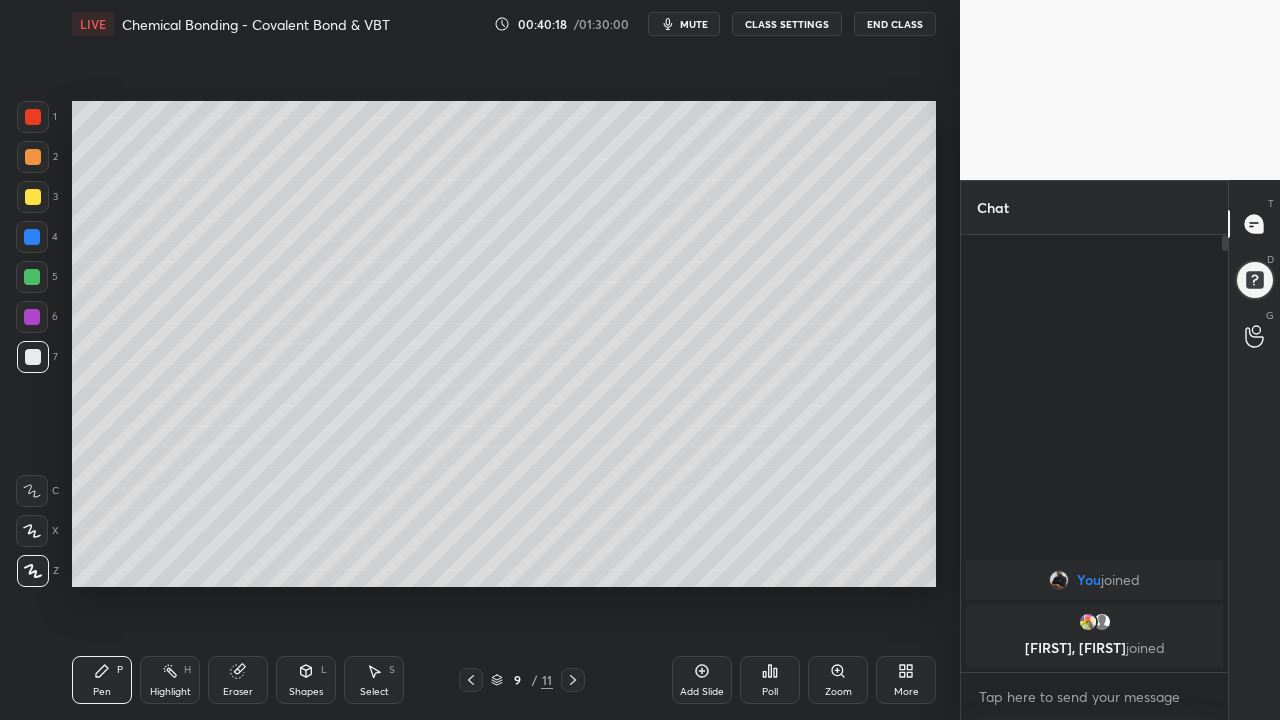 click 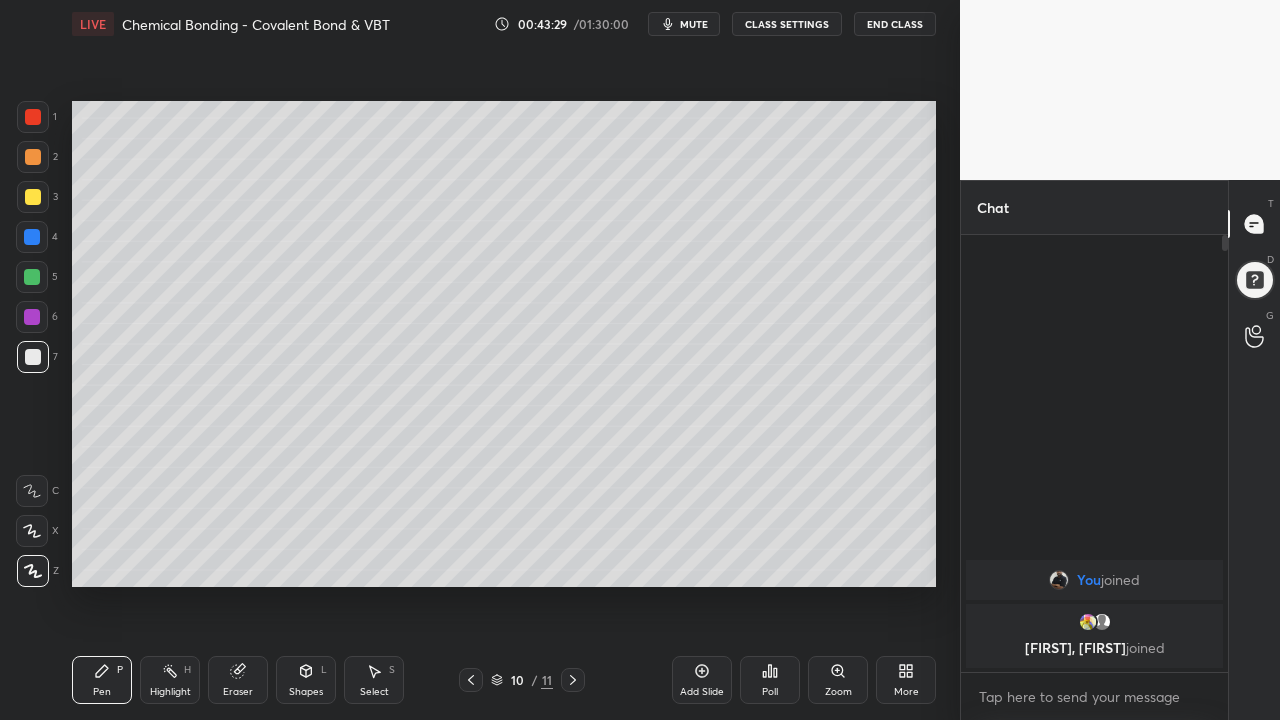 click at bounding box center (32, 277) 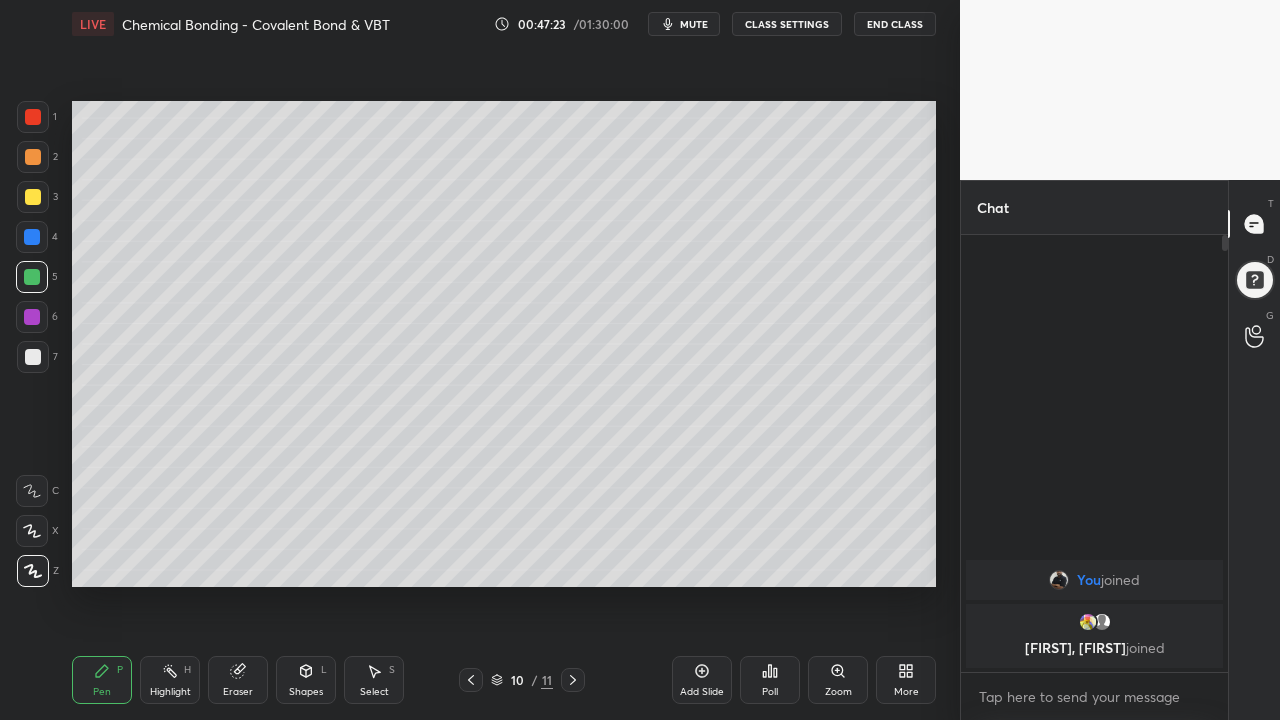 click at bounding box center [33, 357] 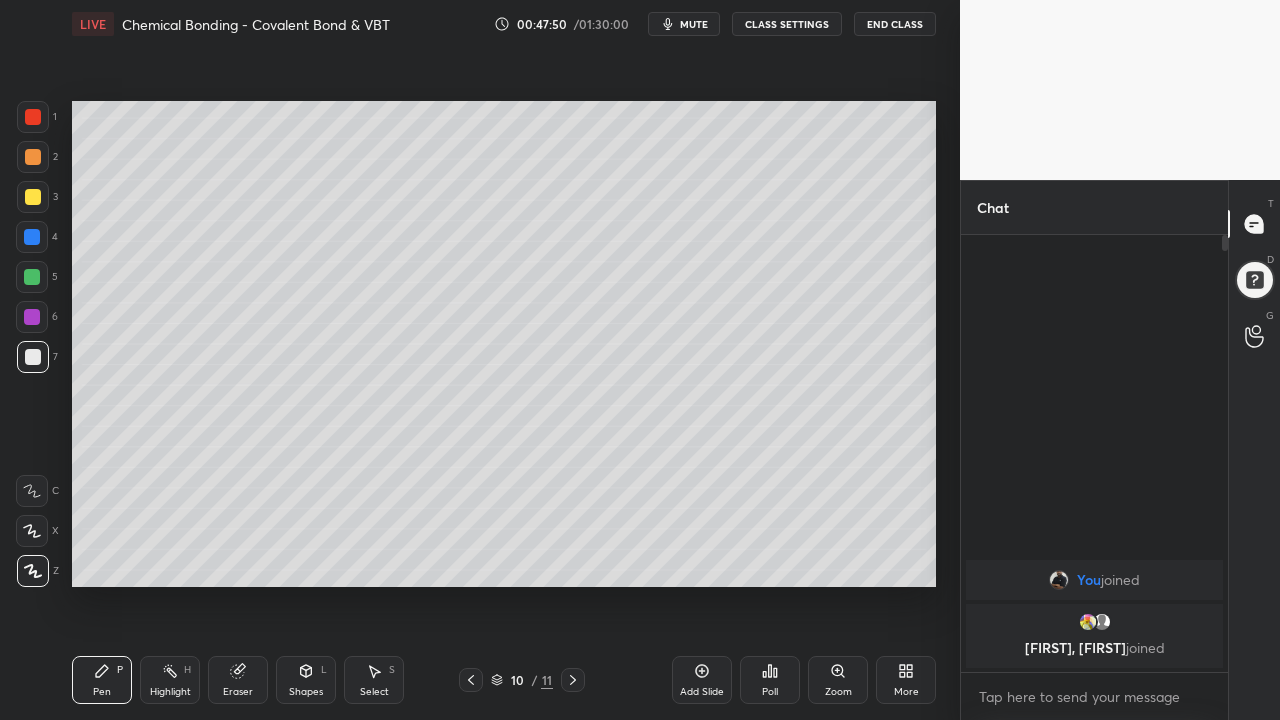 click on "Eraser" at bounding box center (238, 680) 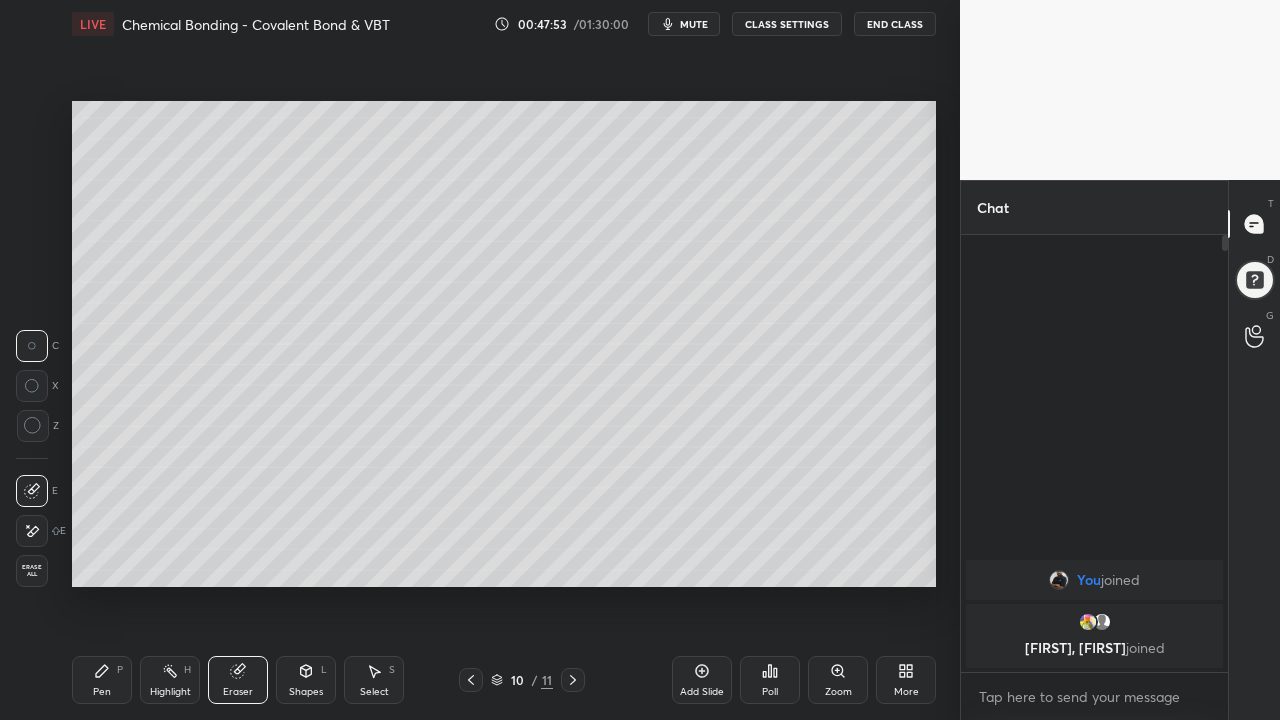 click on "Pen P" at bounding box center [102, 680] 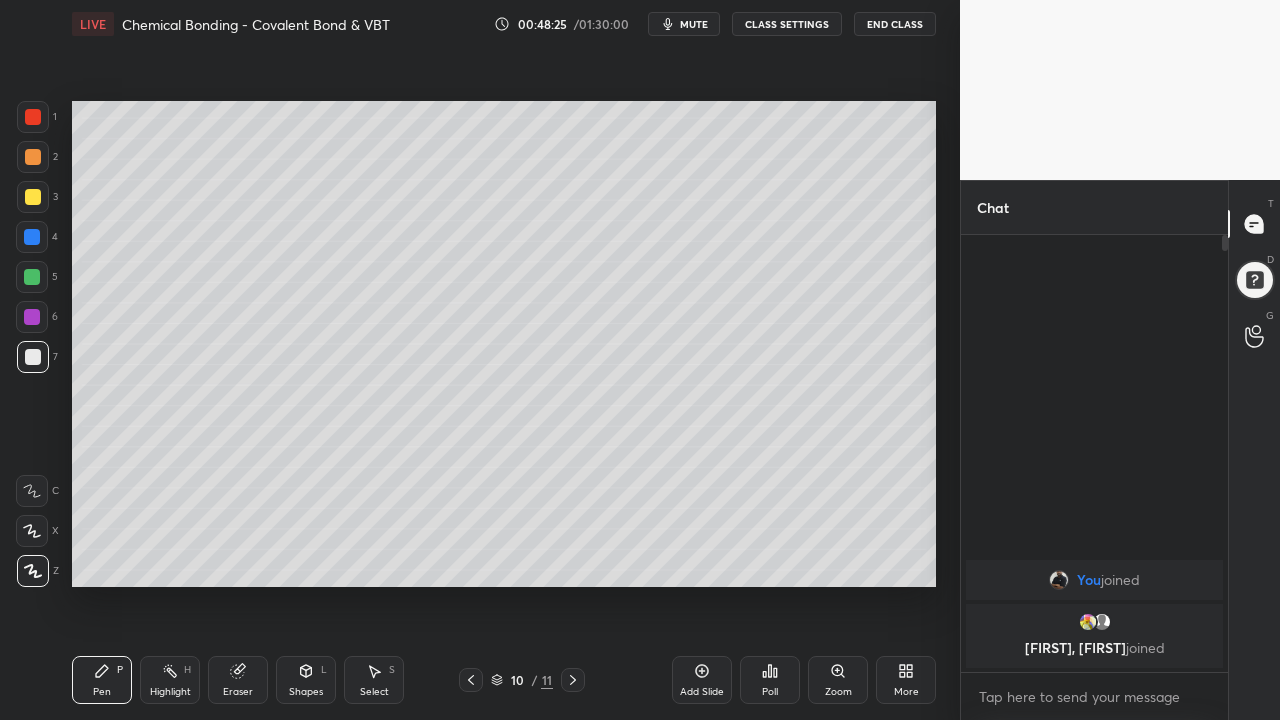 click at bounding box center (32, 277) 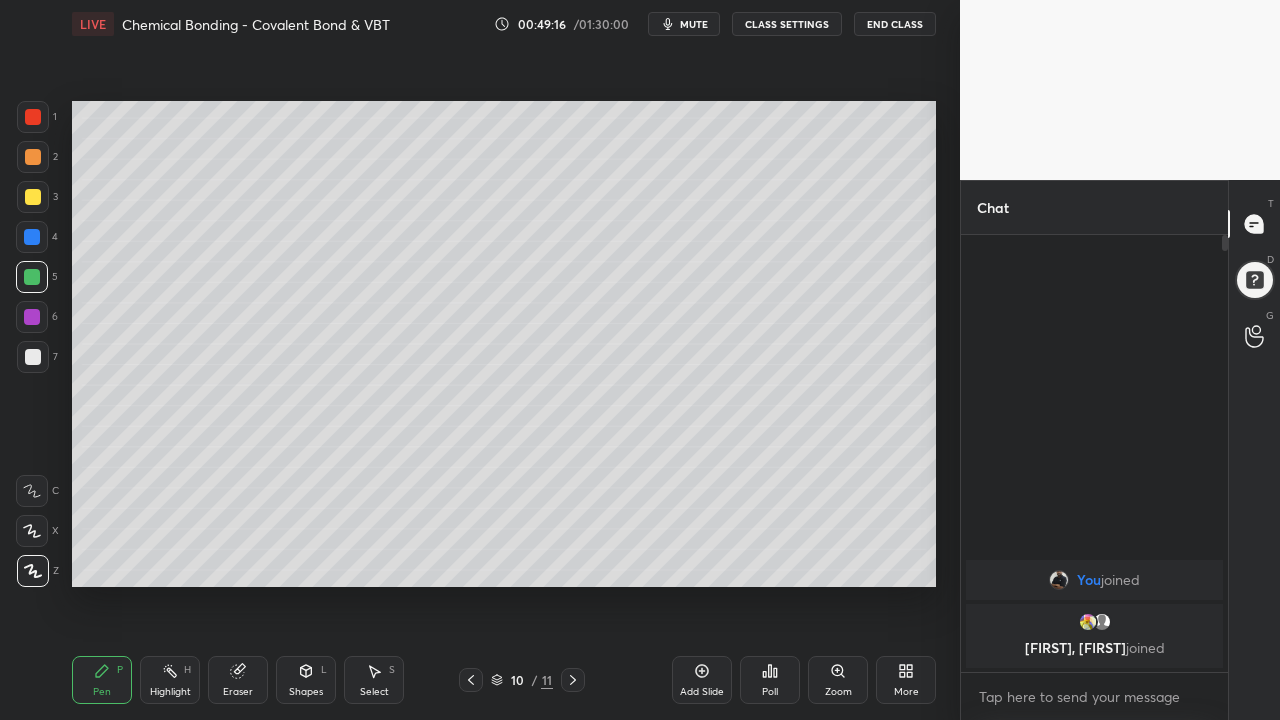 click at bounding box center [33, 357] 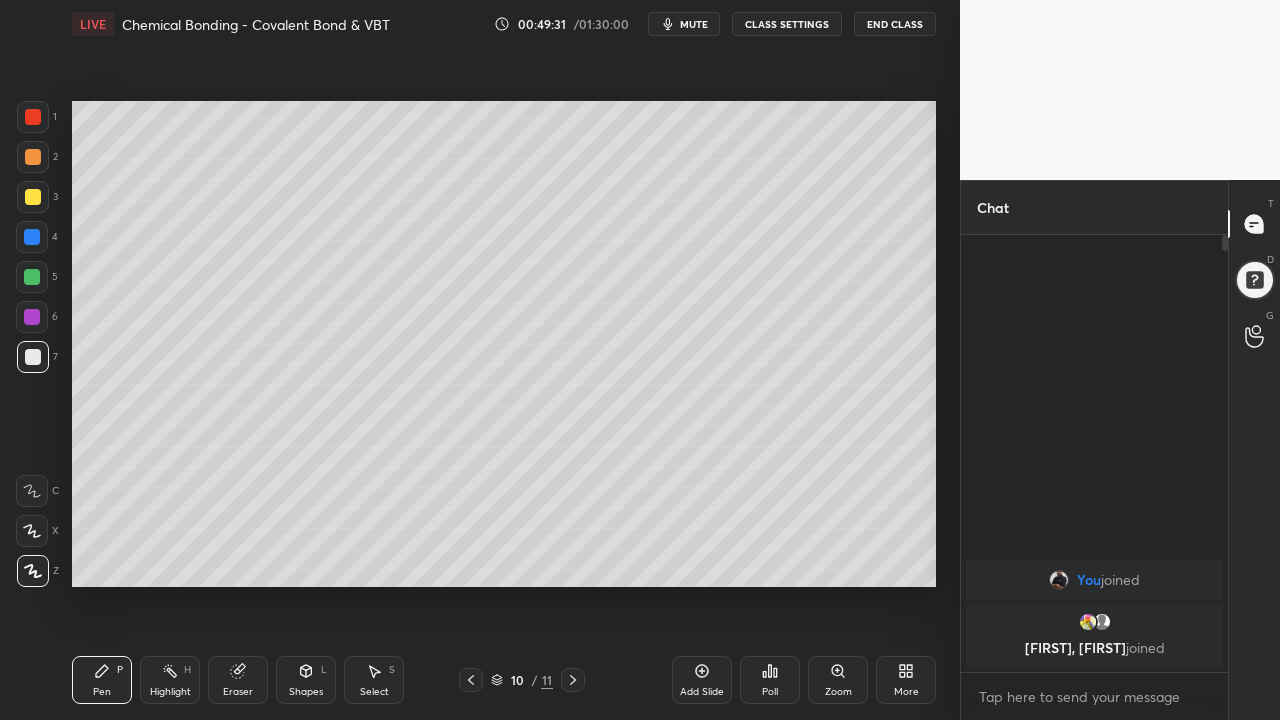 click 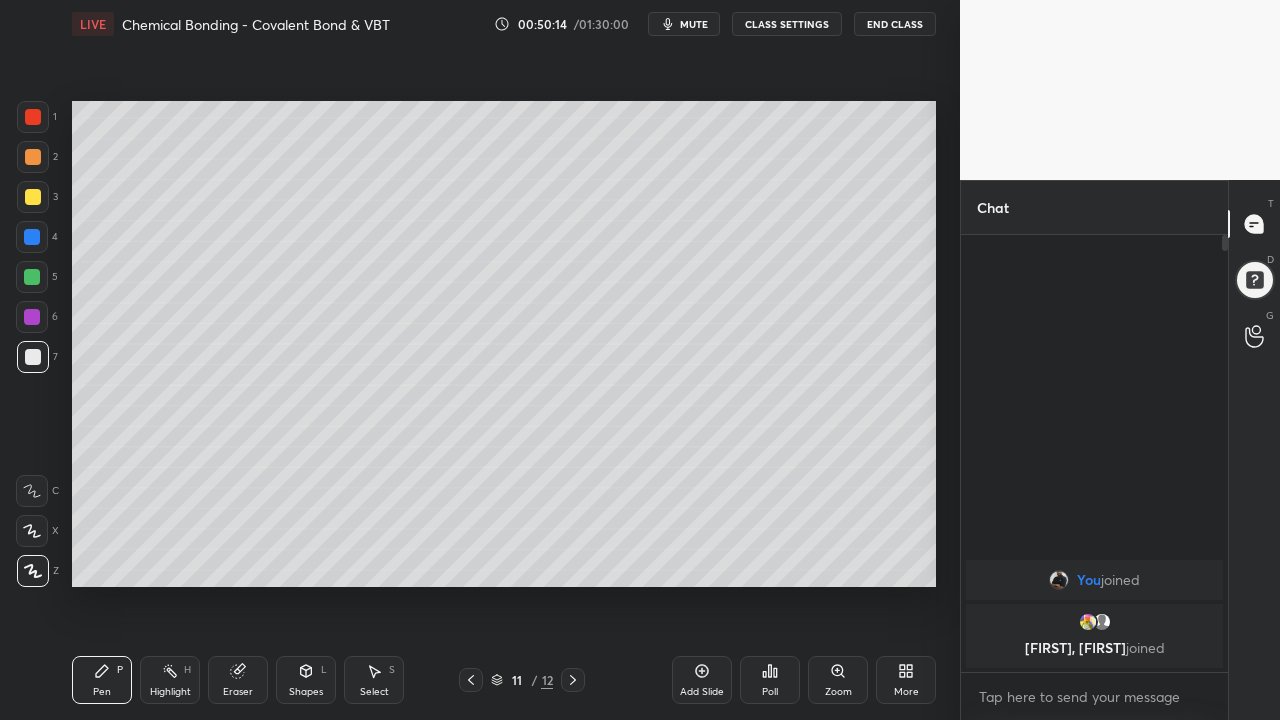 click at bounding box center (32, 277) 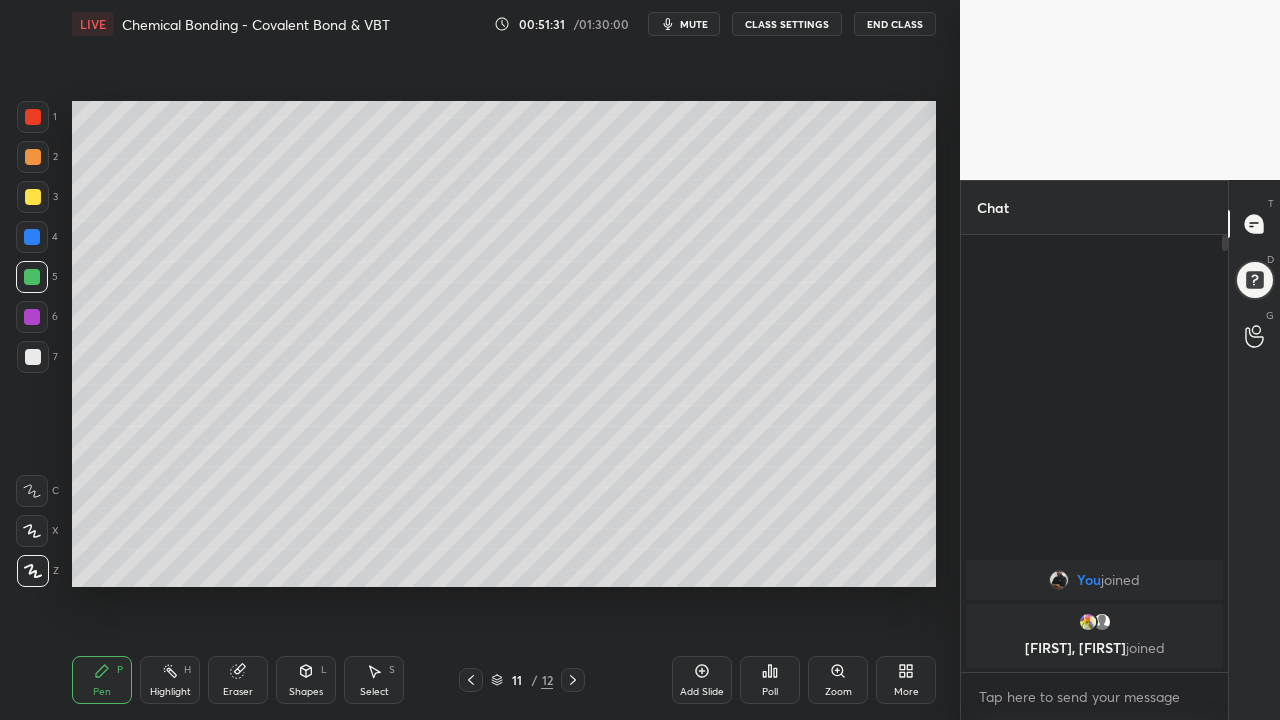 click at bounding box center [33, 357] 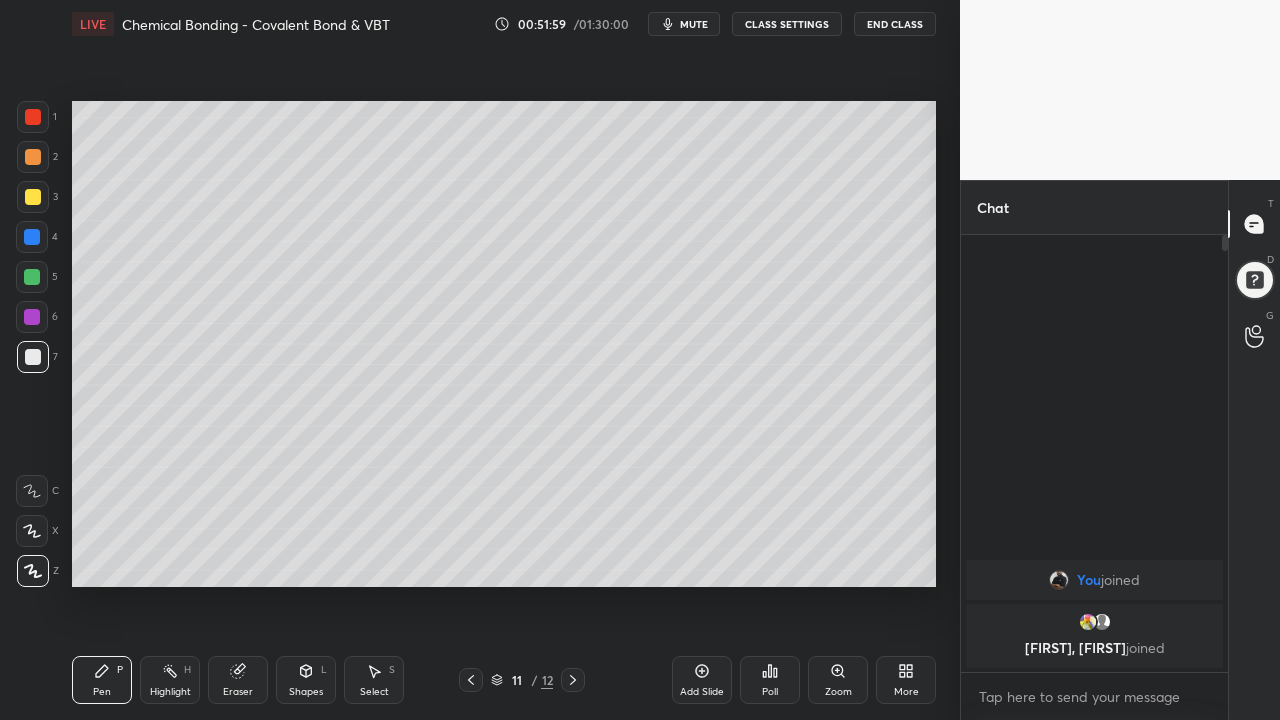 click at bounding box center [33, 197] 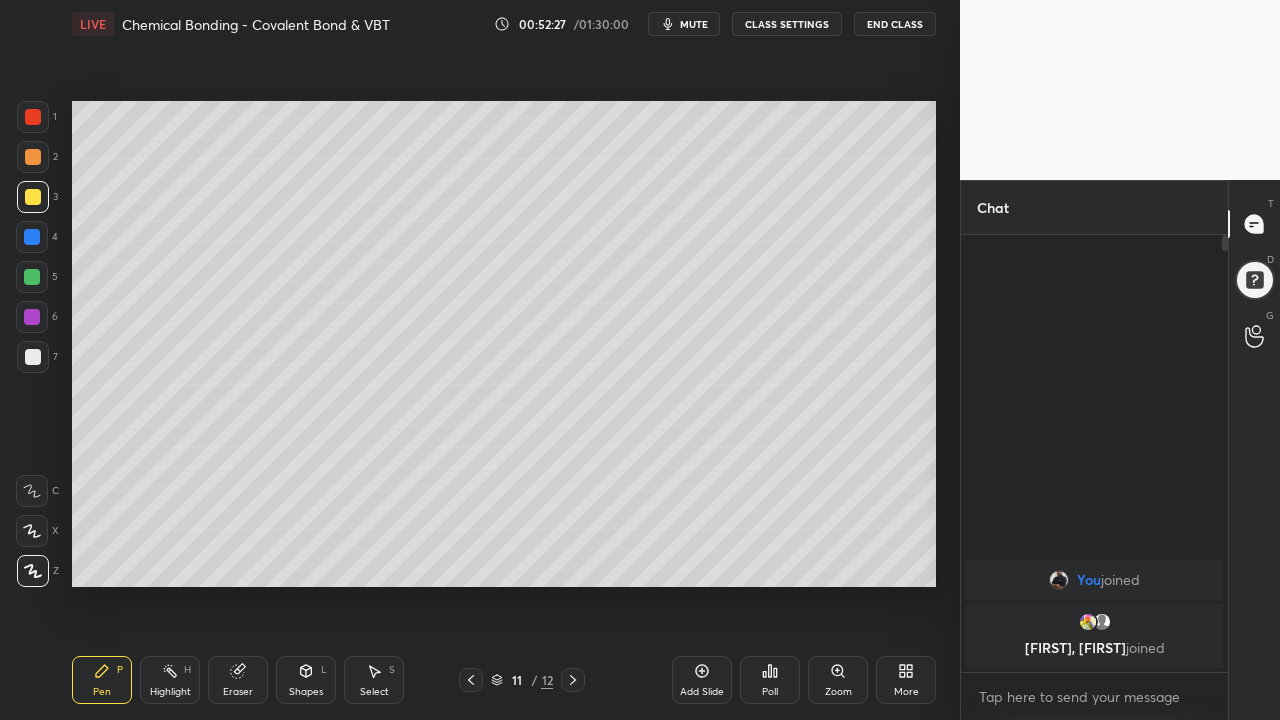 click at bounding box center [33, 357] 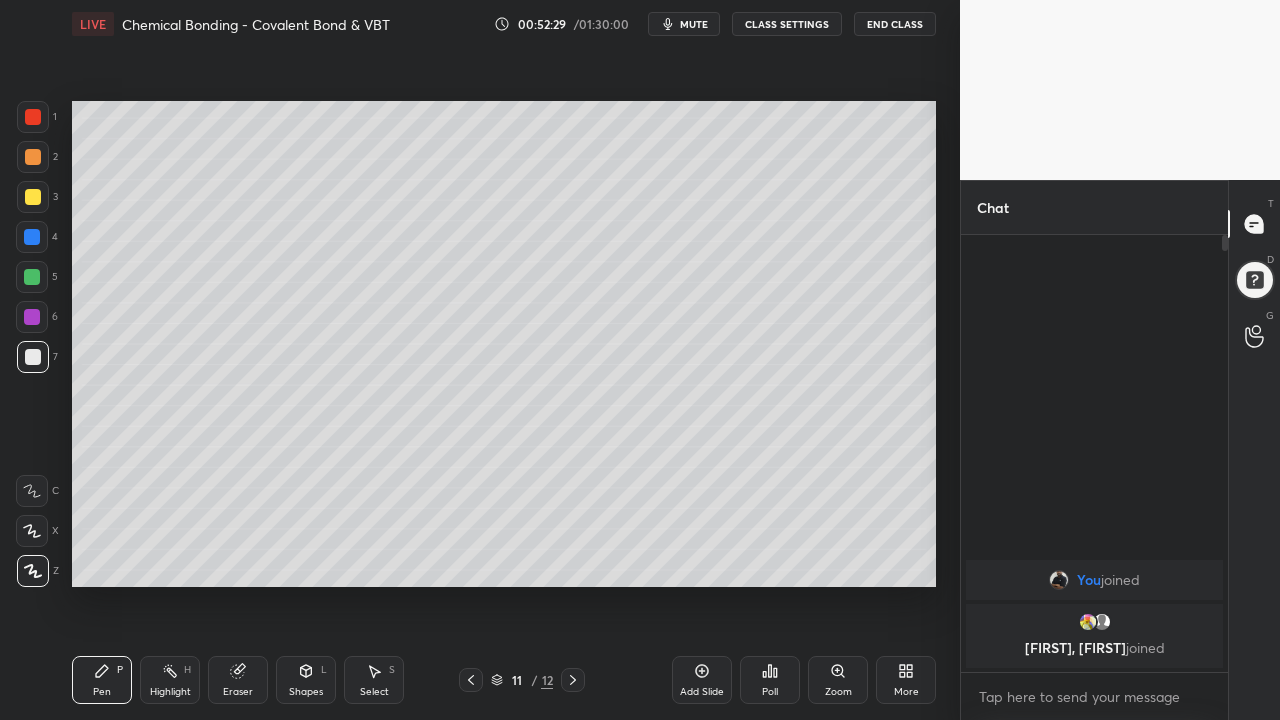 click on "Eraser" at bounding box center [238, 680] 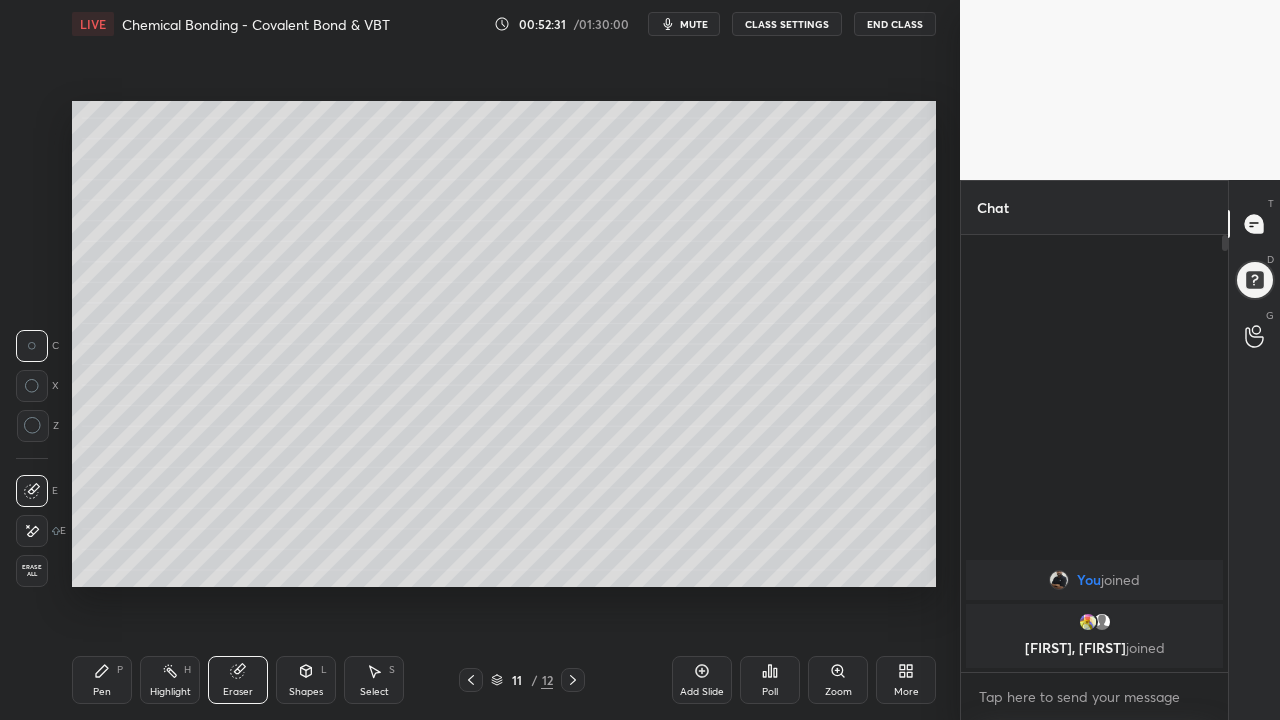 click on "Pen P" at bounding box center [102, 680] 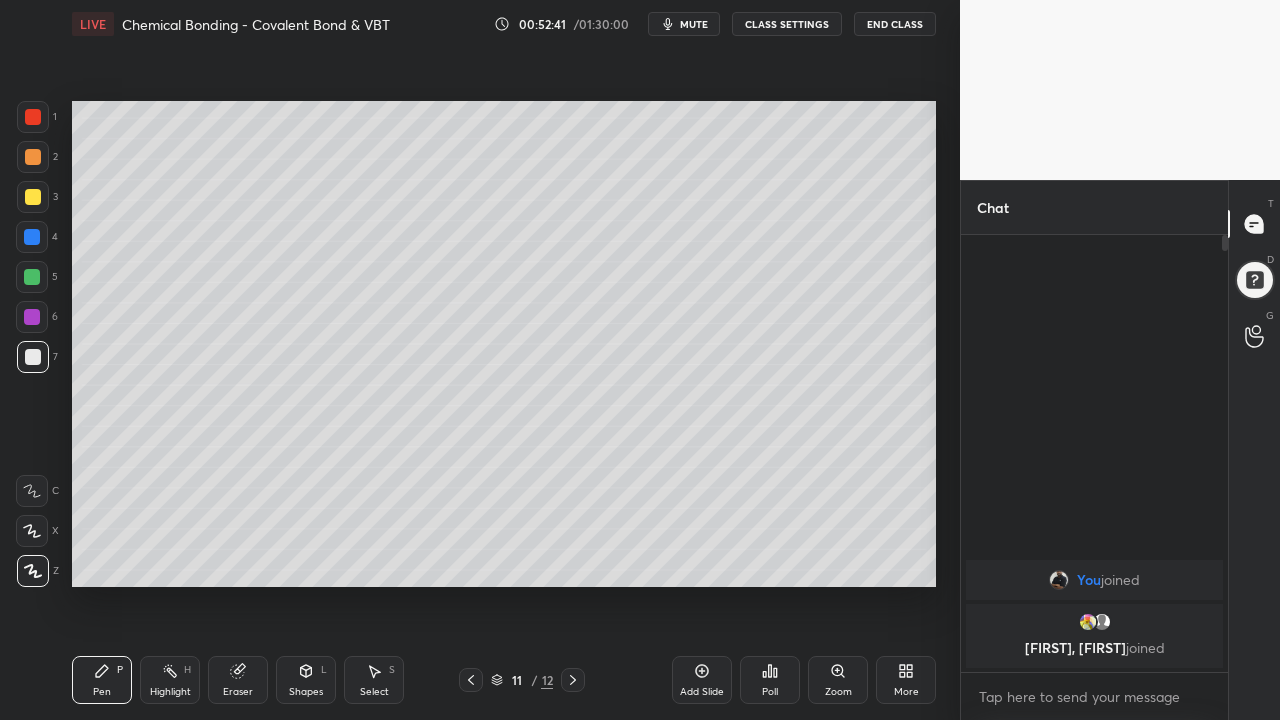click at bounding box center (33, 197) 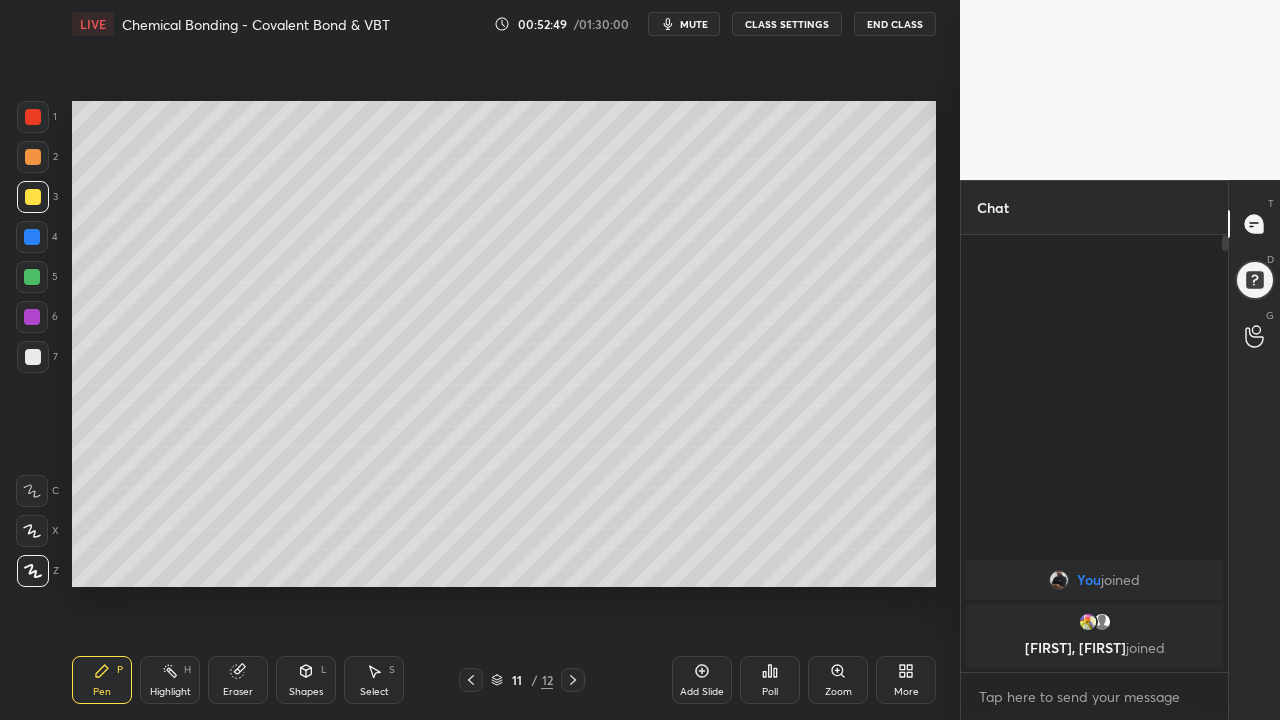 click at bounding box center (33, 357) 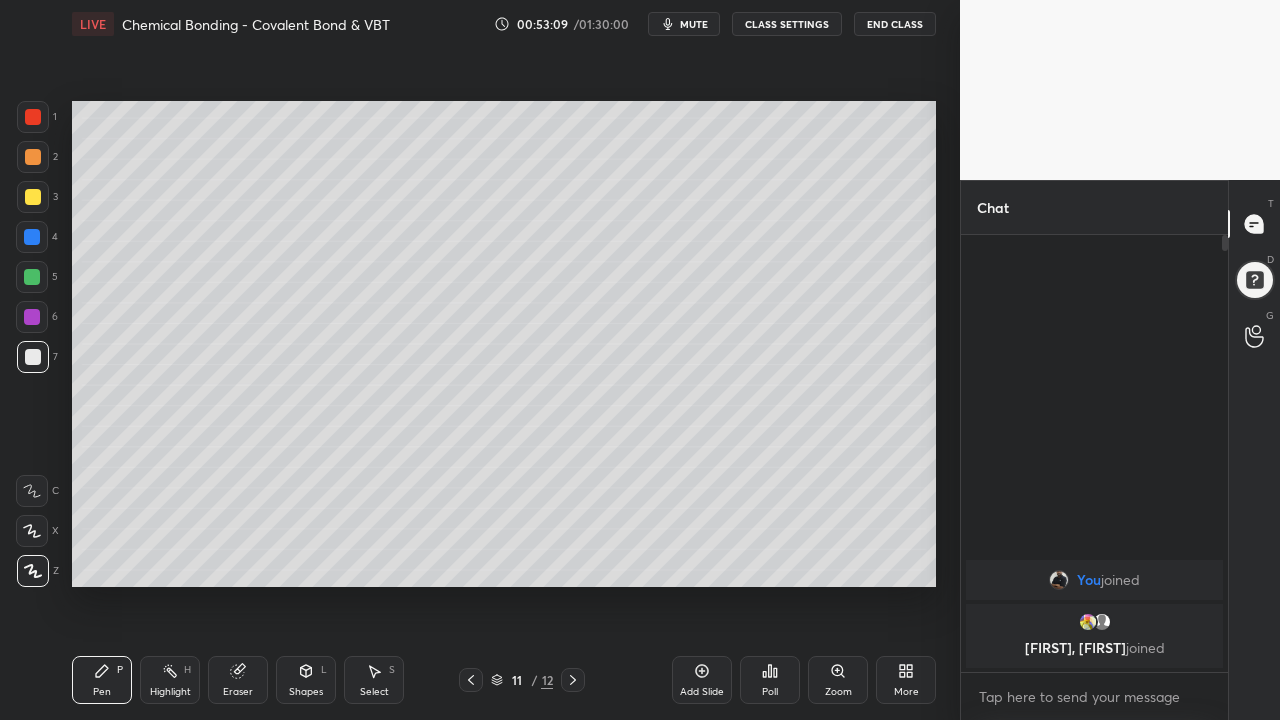 click at bounding box center [33, 197] 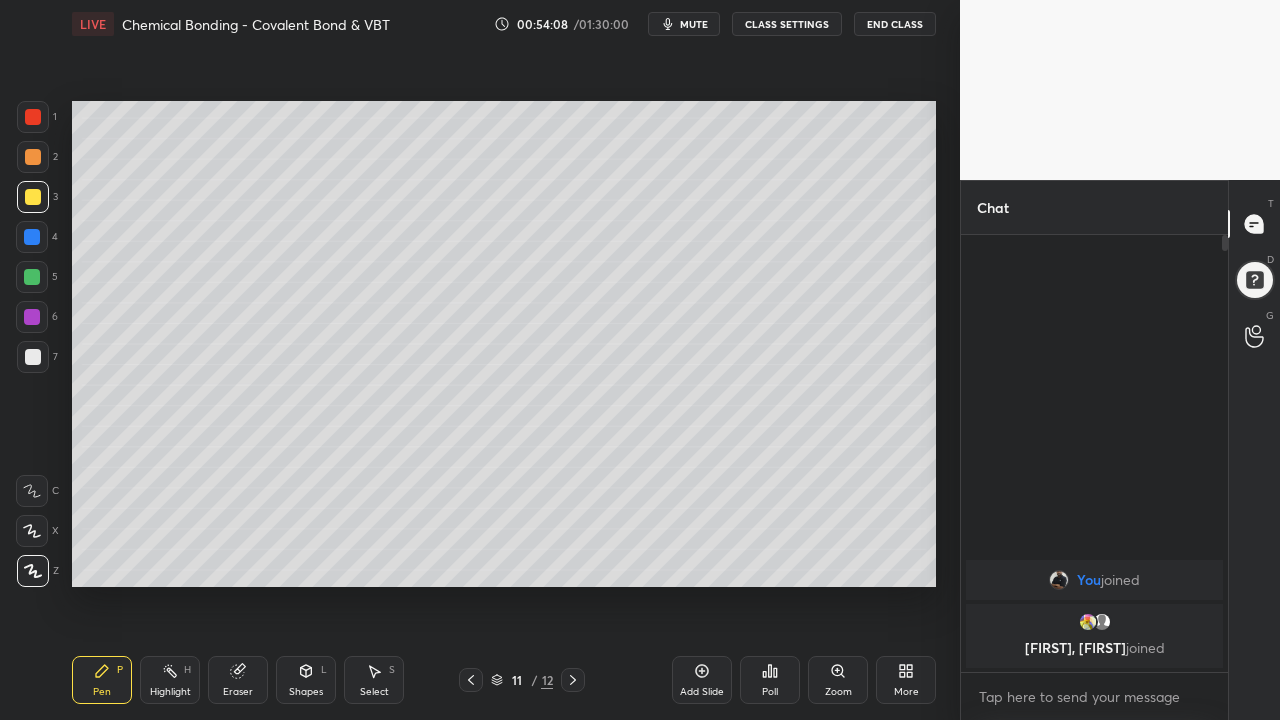 click at bounding box center (33, 357) 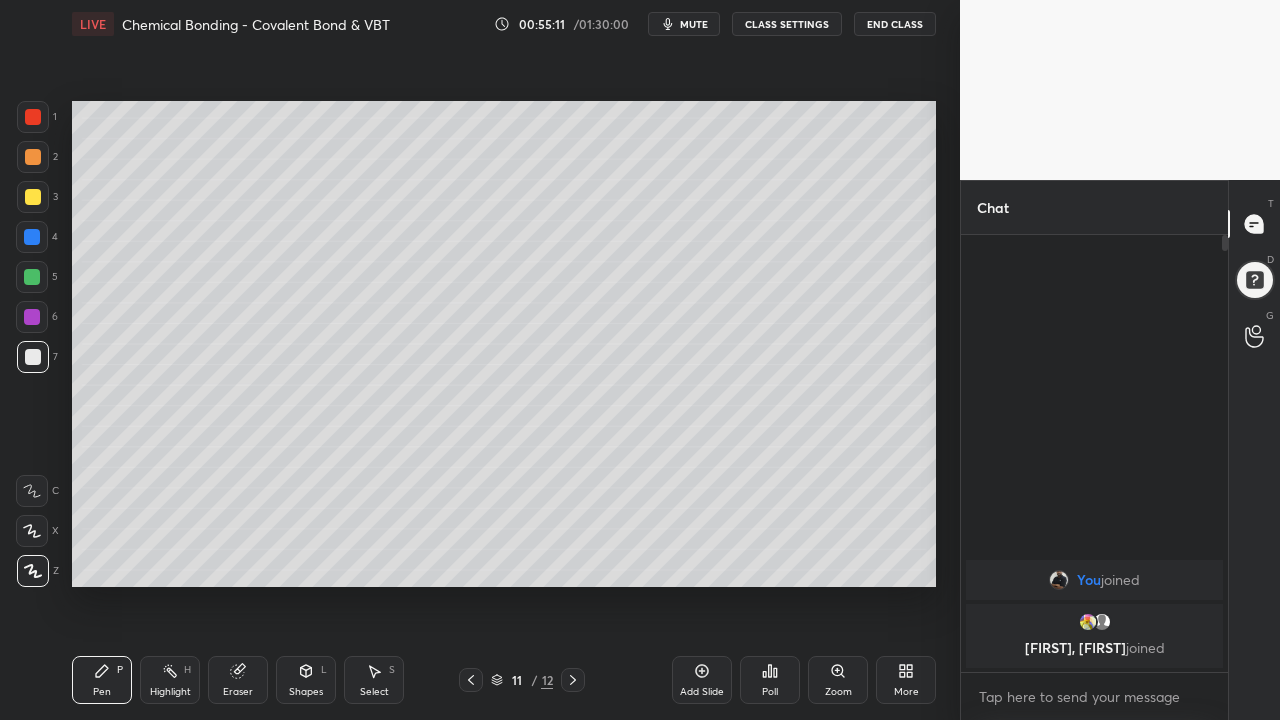 click at bounding box center (32, 277) 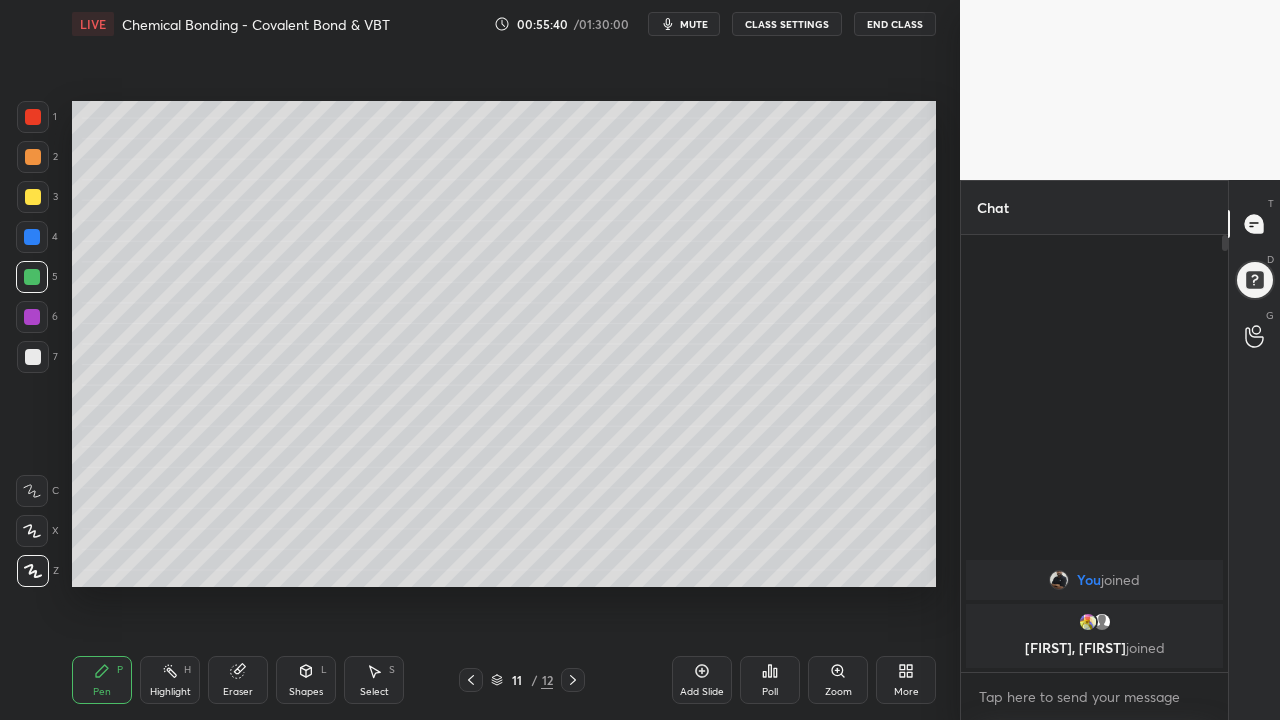 click on "Eraser" at bounding box center (238, 680) 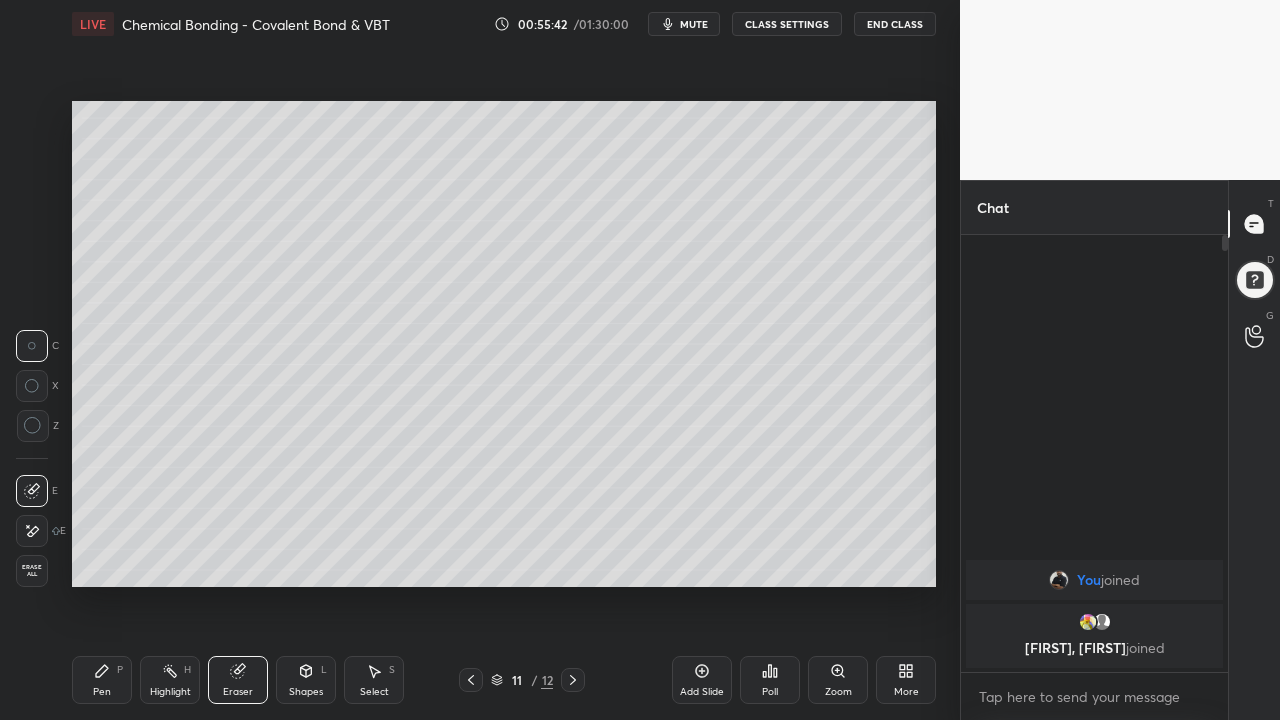 click 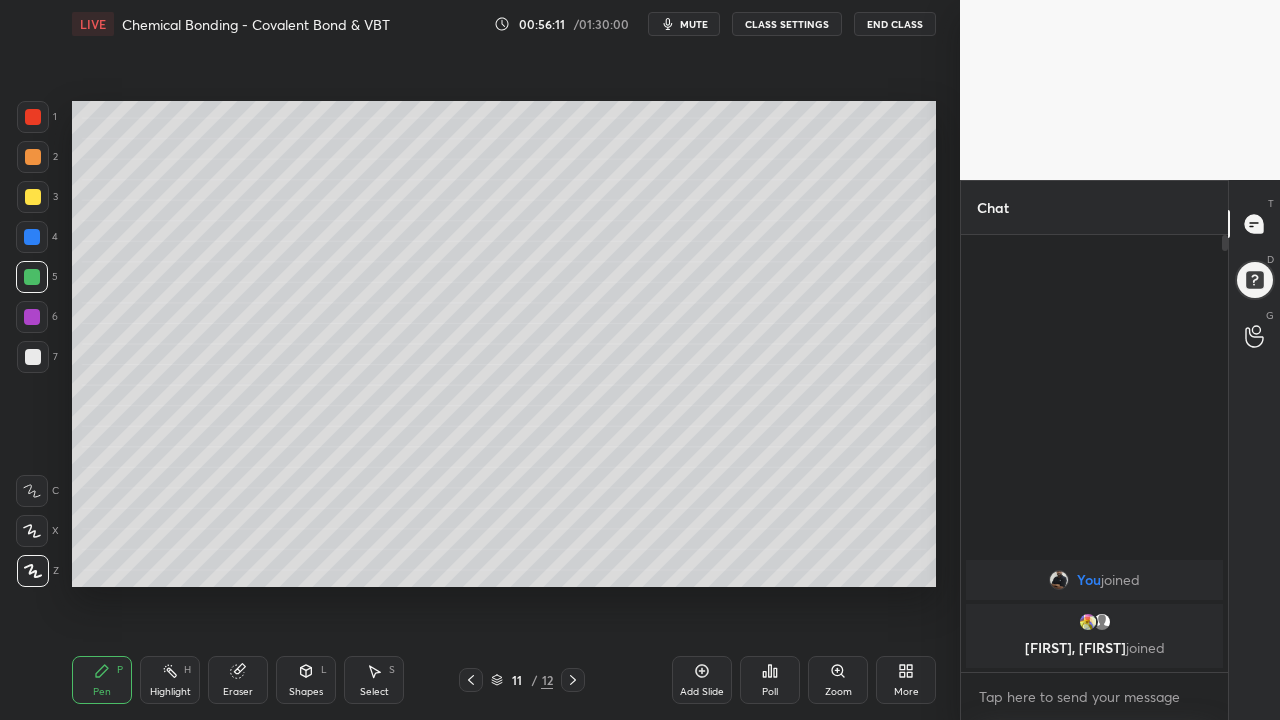 click at bounding box center (33, 357) 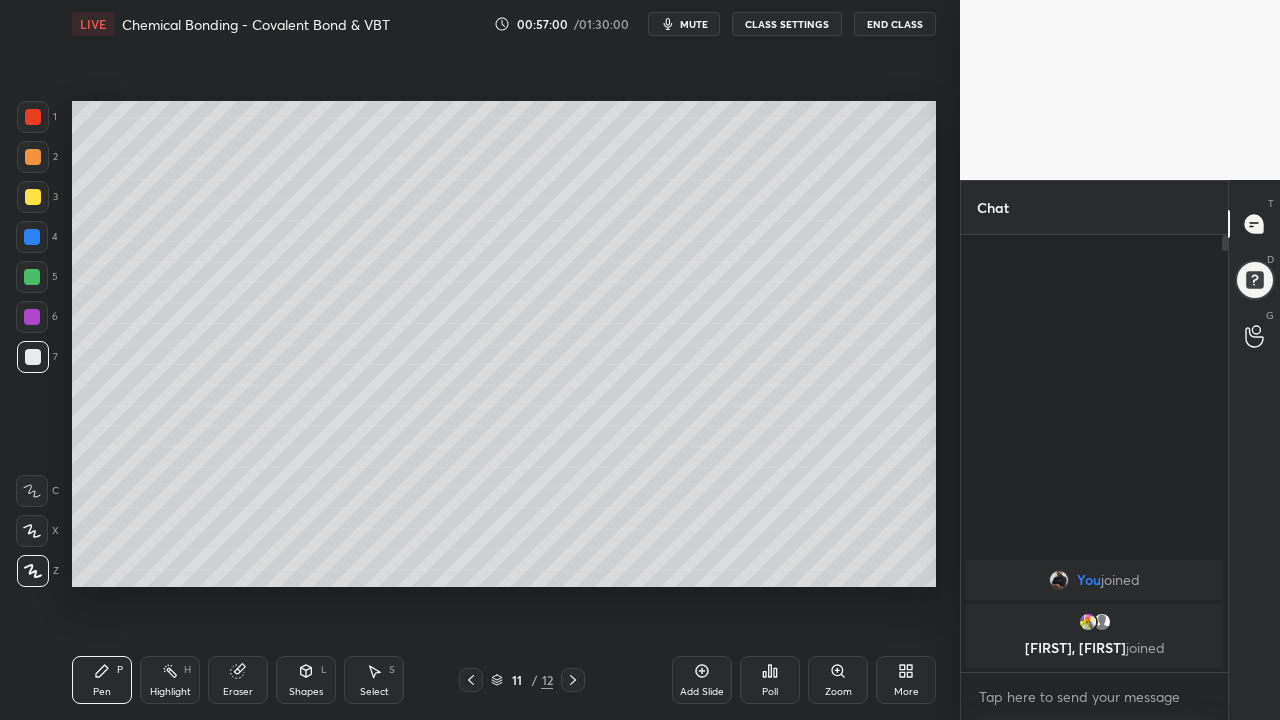 click 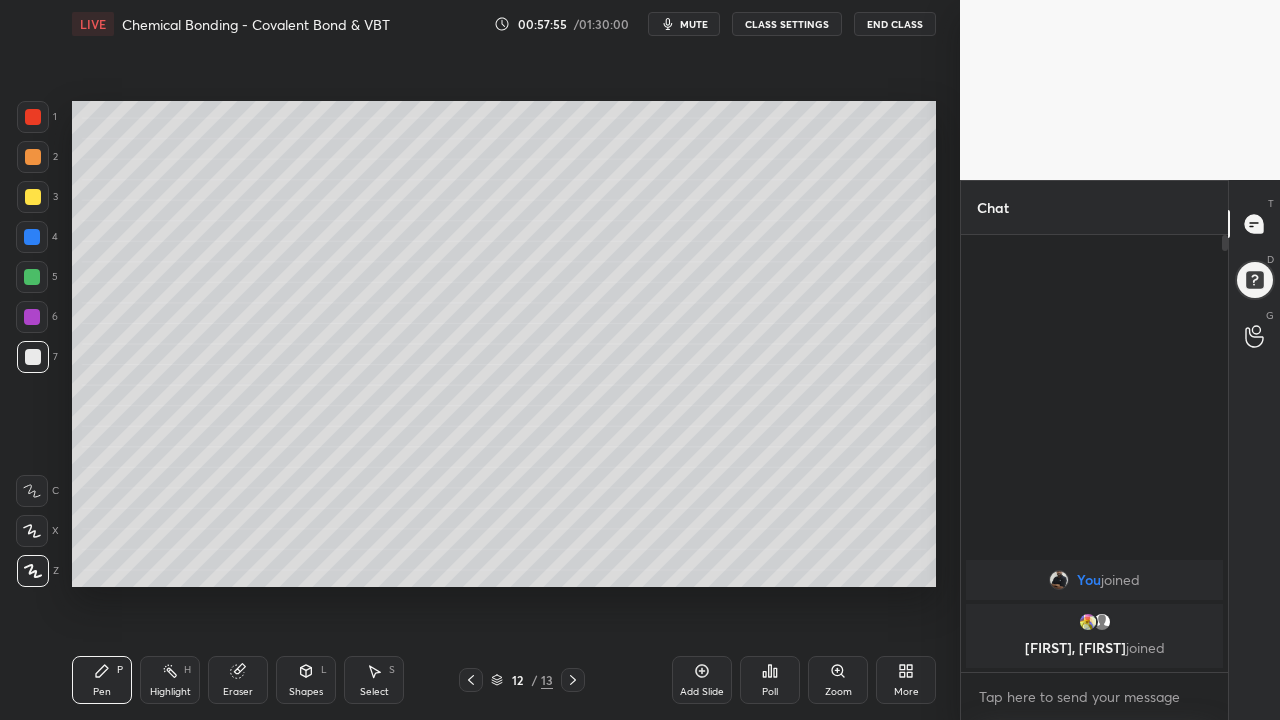 click at bounding box center (32, 277) 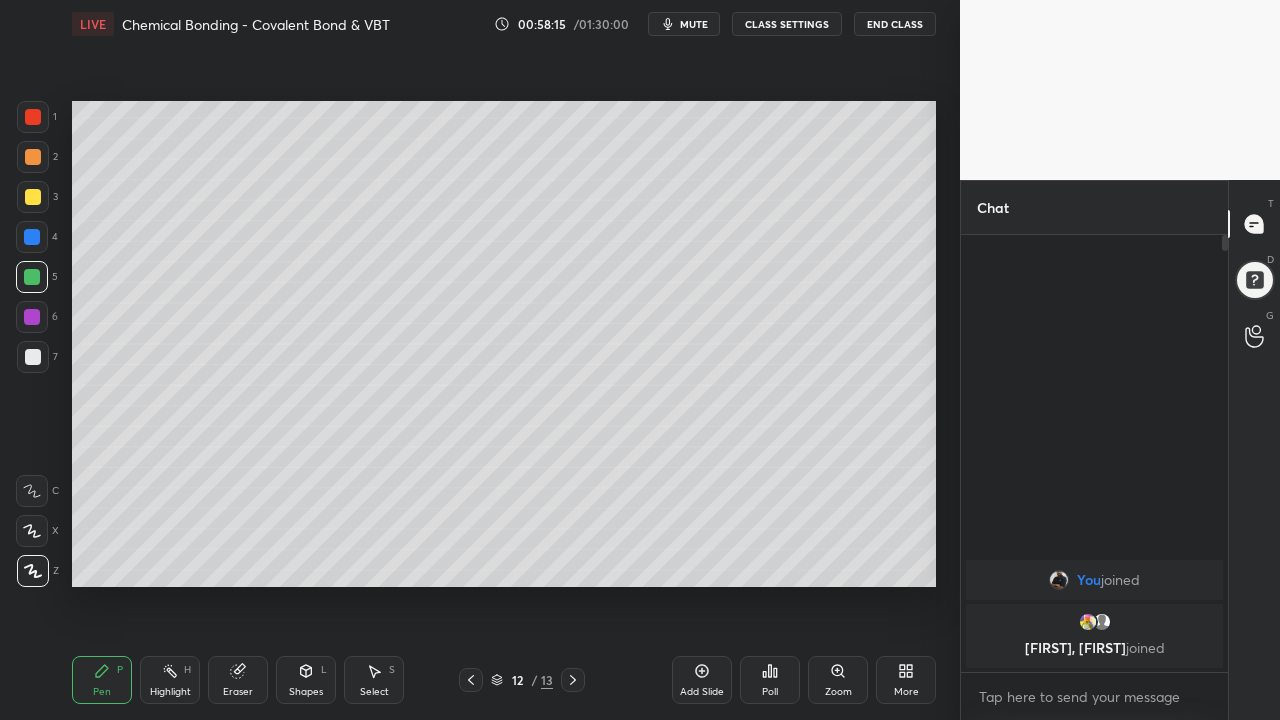 click at bounding box center (33, 197) 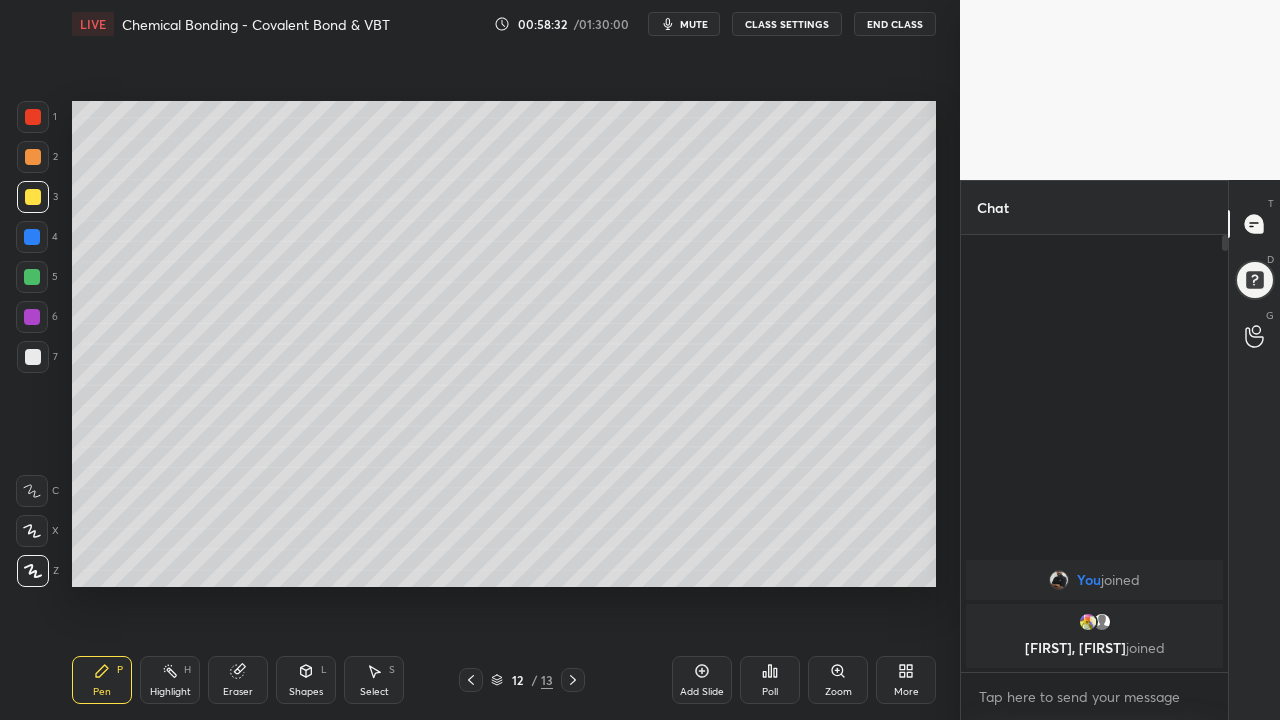 click at bounding box center [33, 357] 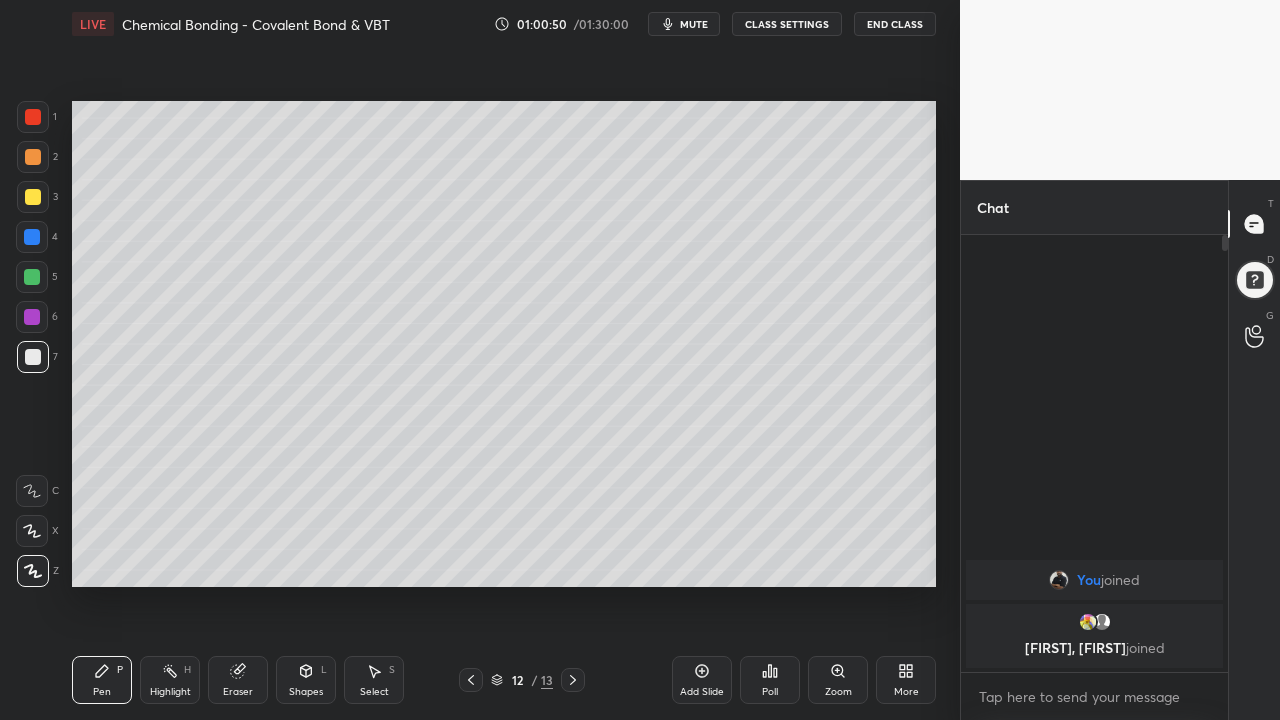 click 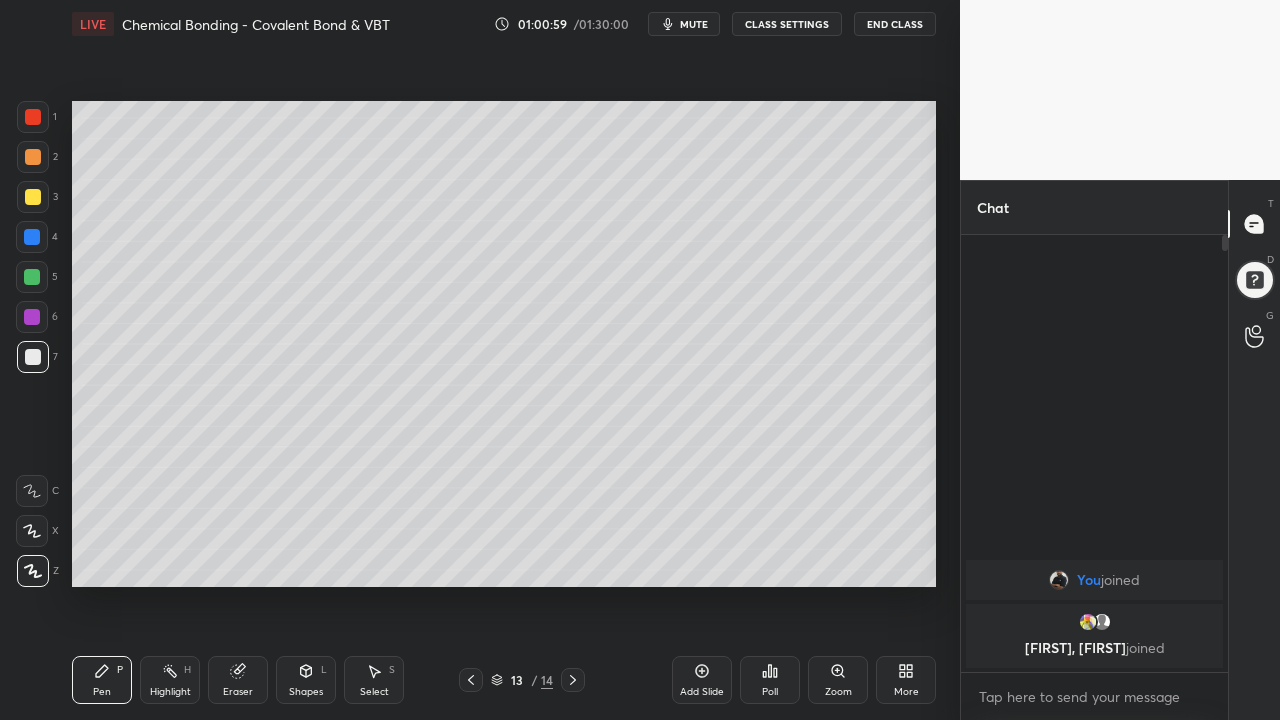 click at bounding box center [32, 277] 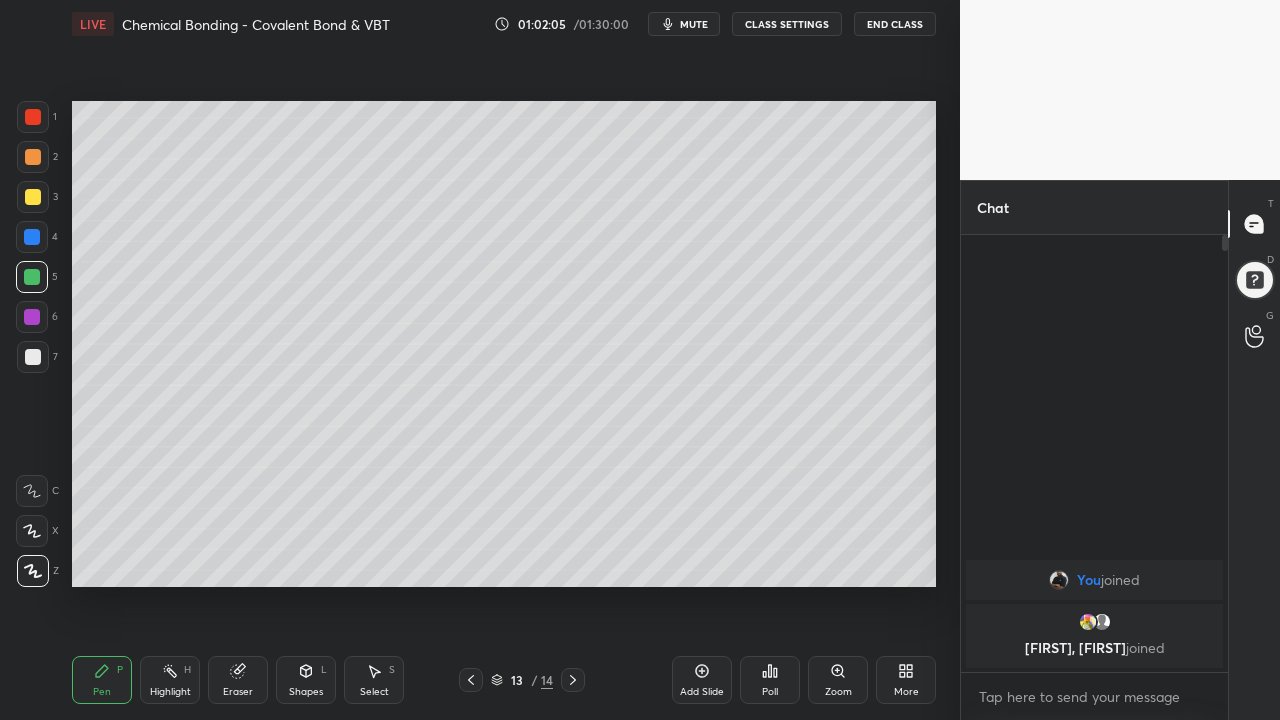 click at bounding box center (33, 197) 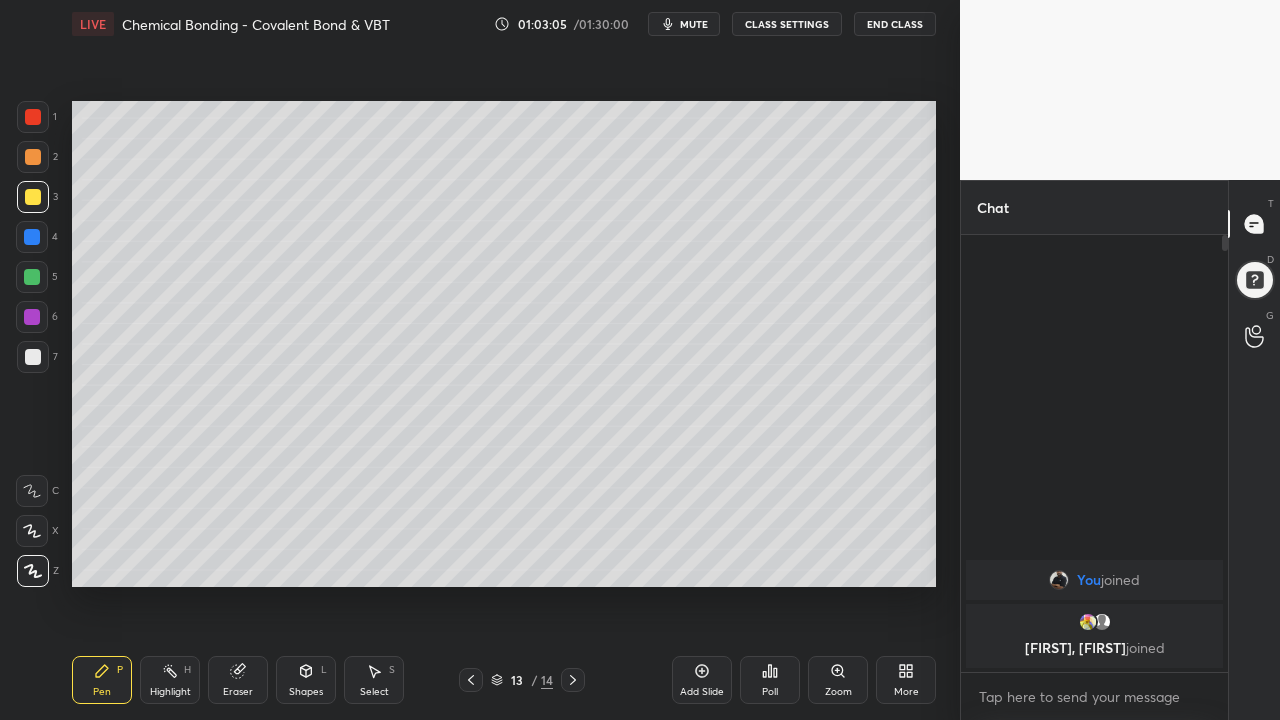 click 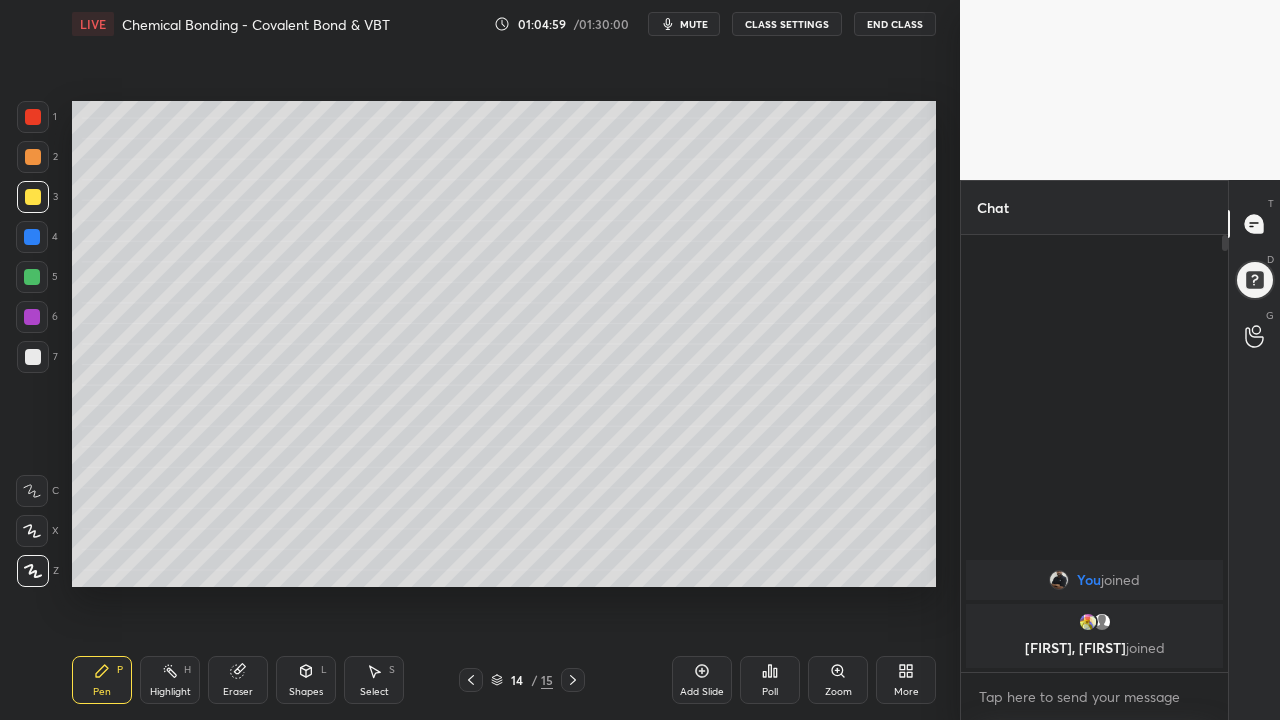 click at bounding box center (32, 277) 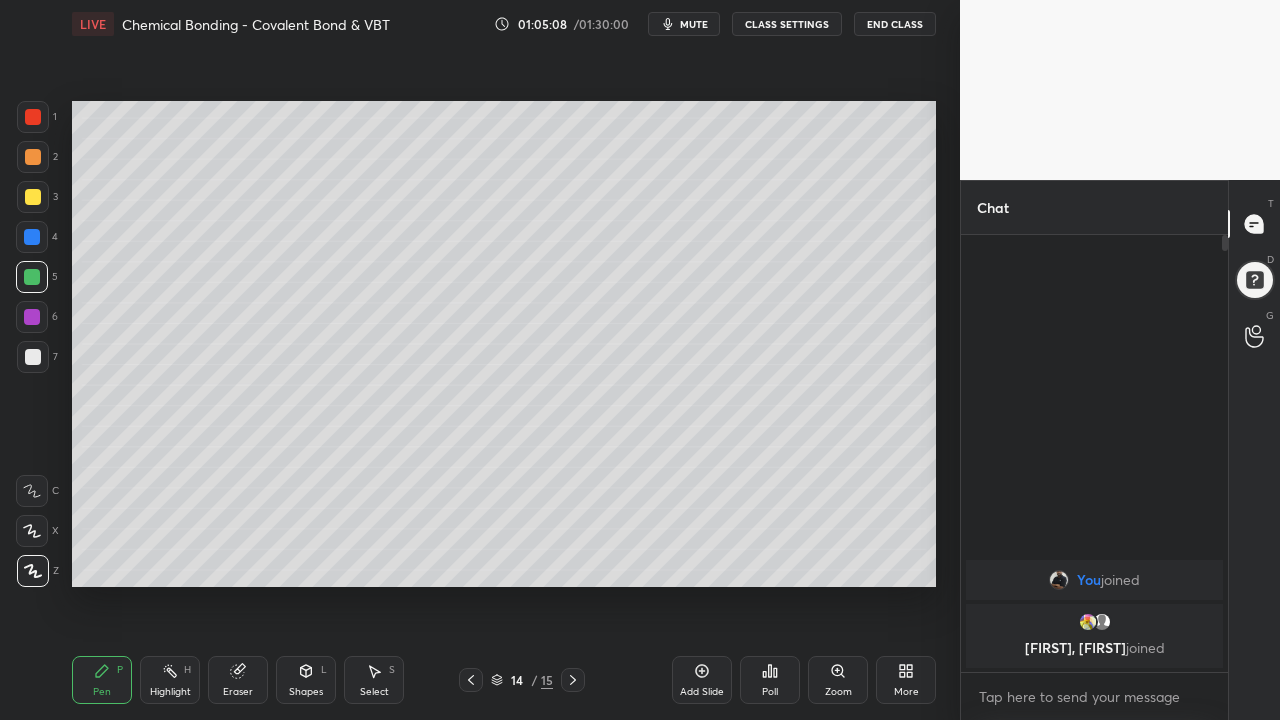 click at bounding box center [33, 357] 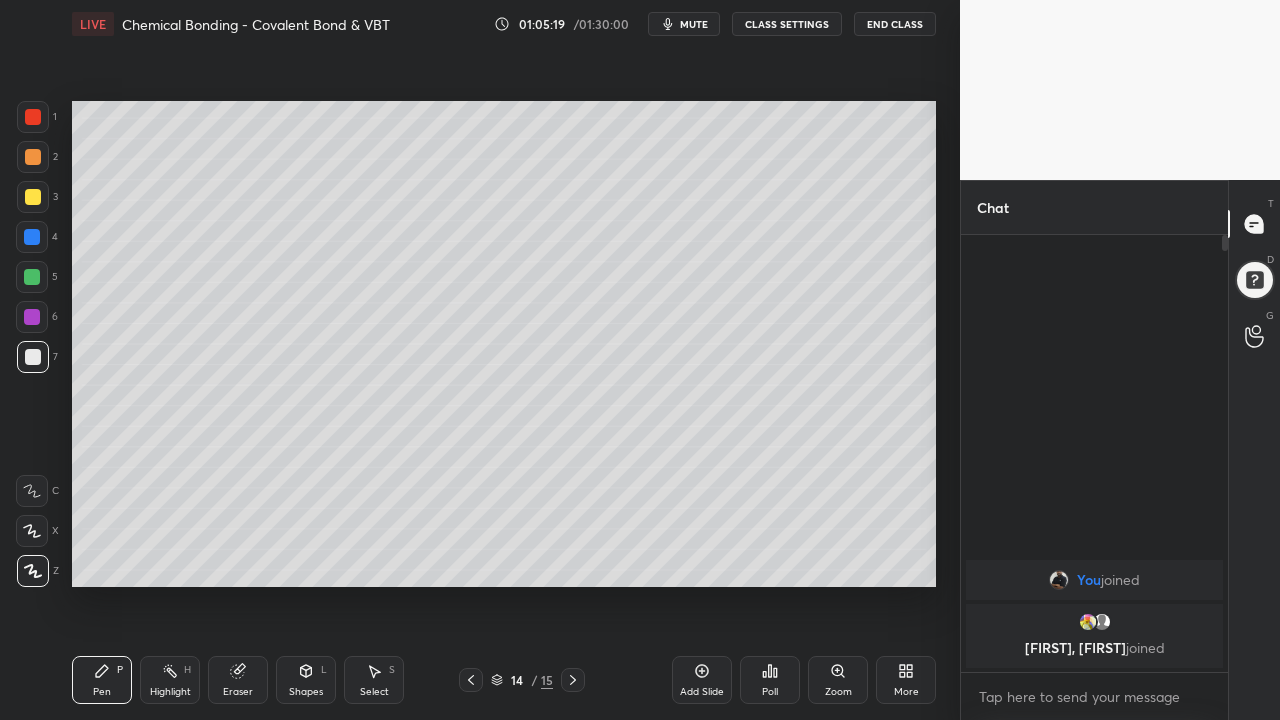 click on "Eraser" at bounding box center [238, 680] 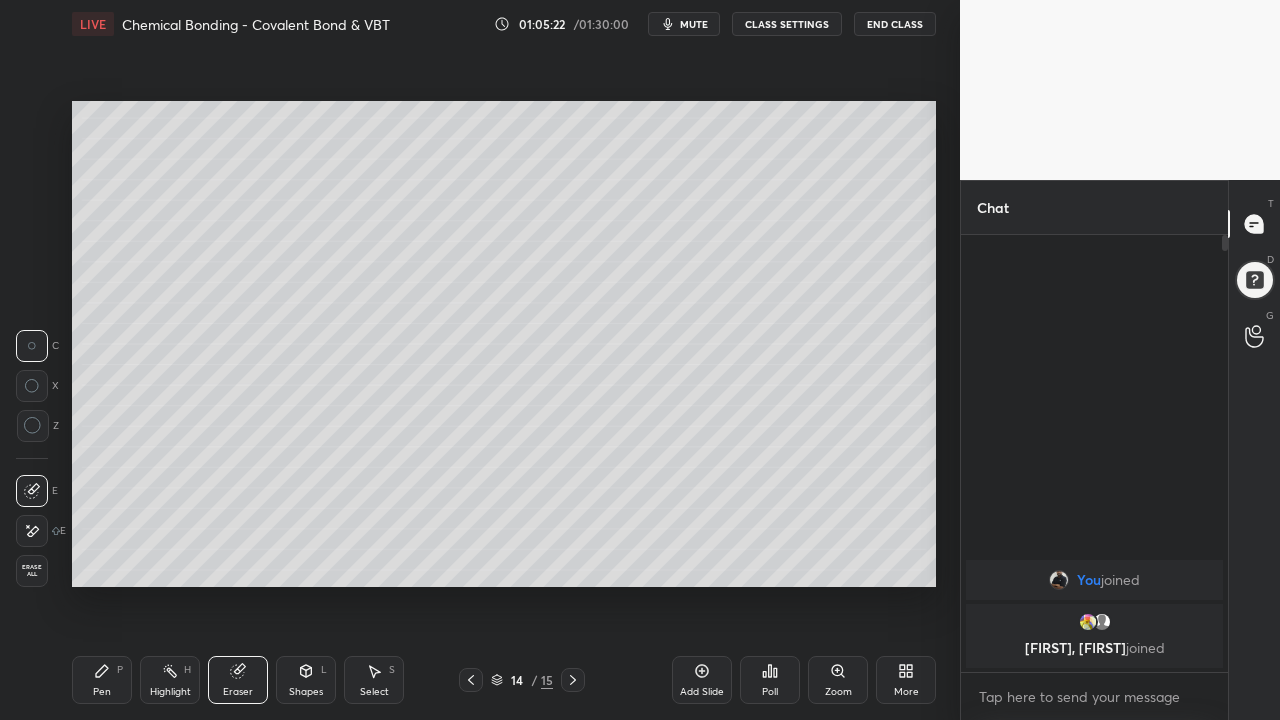 click on "Pen P" at bounding box center [102, 680] 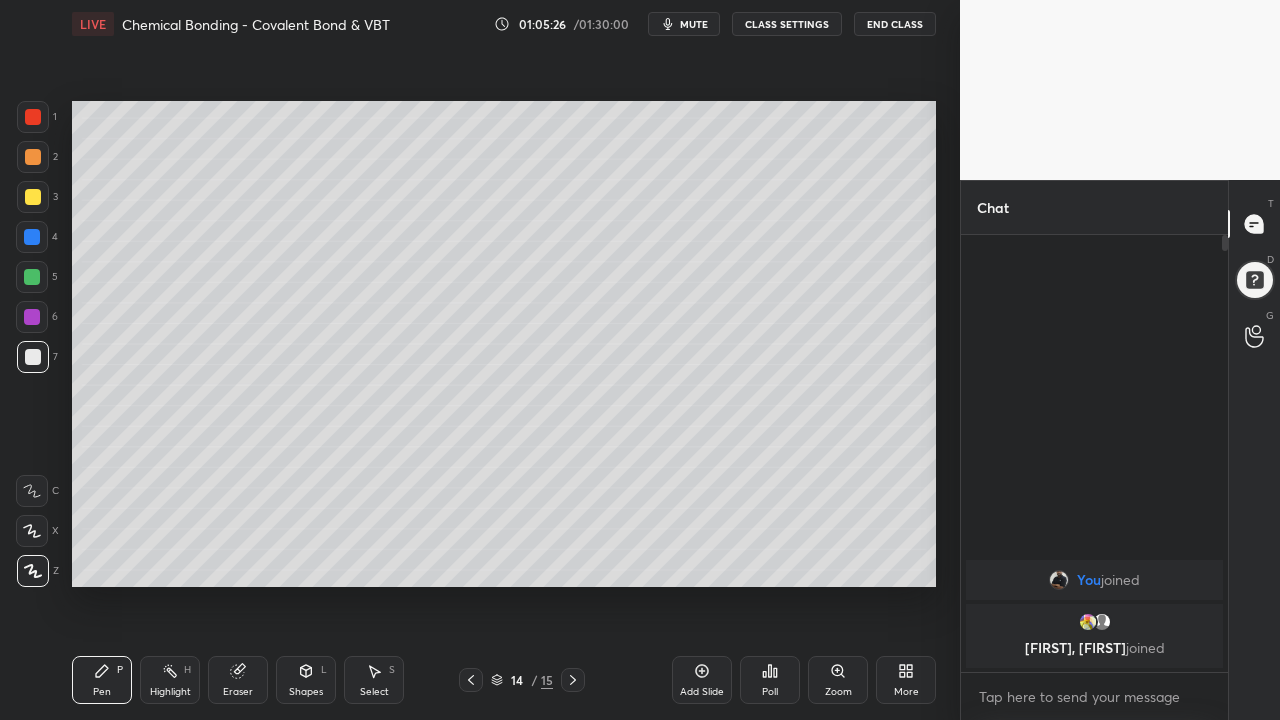click at bounding box center [32, 277] 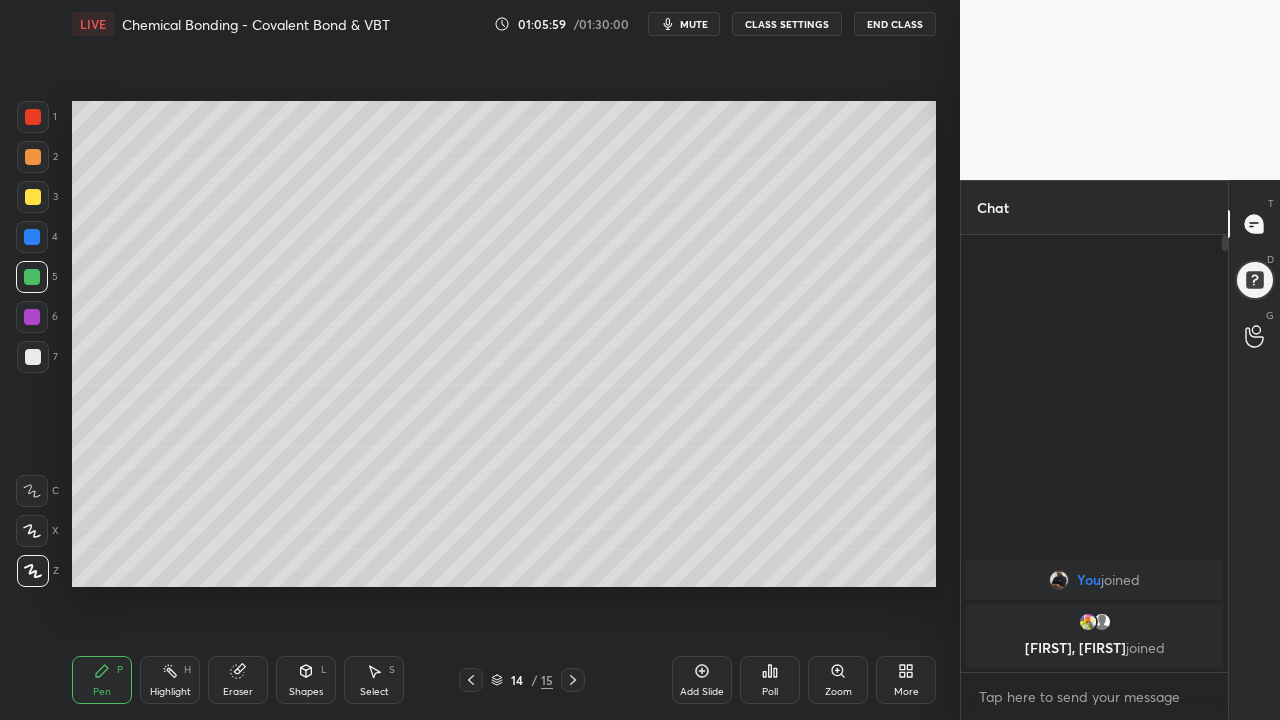 click at bounding box center [33, 197] 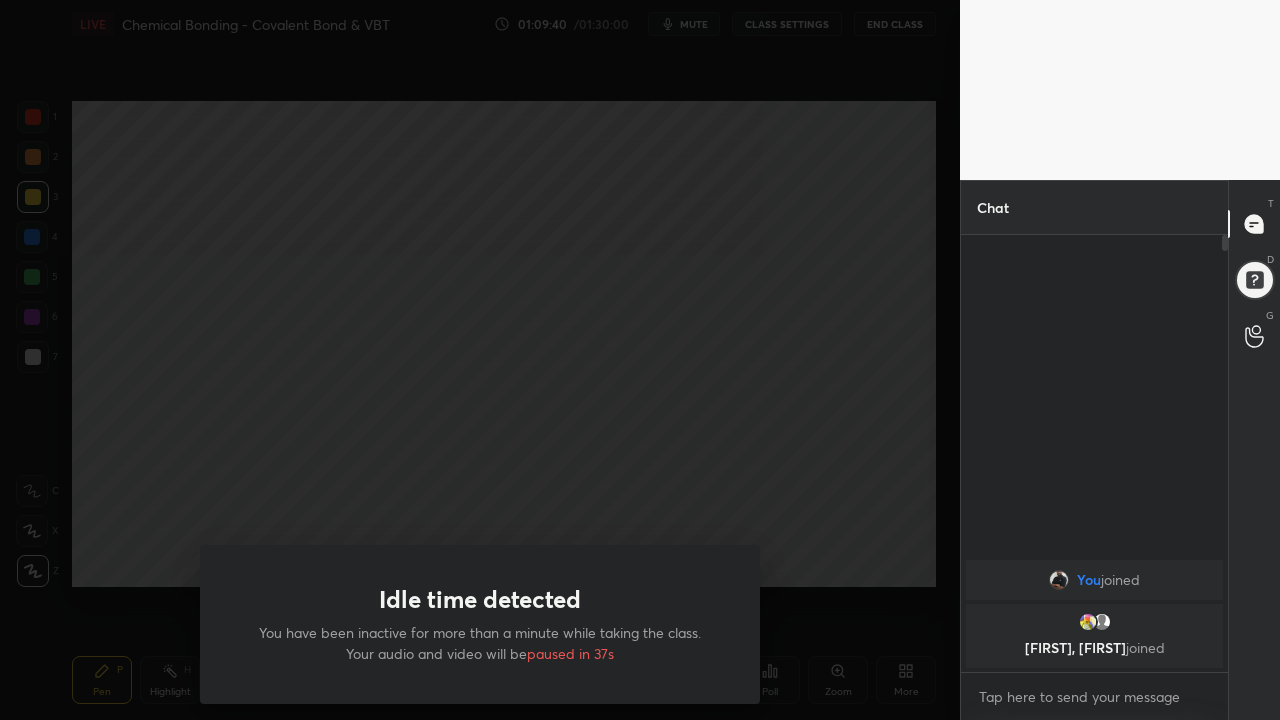 click on "Idle time detected You have been inactive for more than a minute while taking the class. Your audio and video will be  paused in 37s" at bounding box center (480, 360) 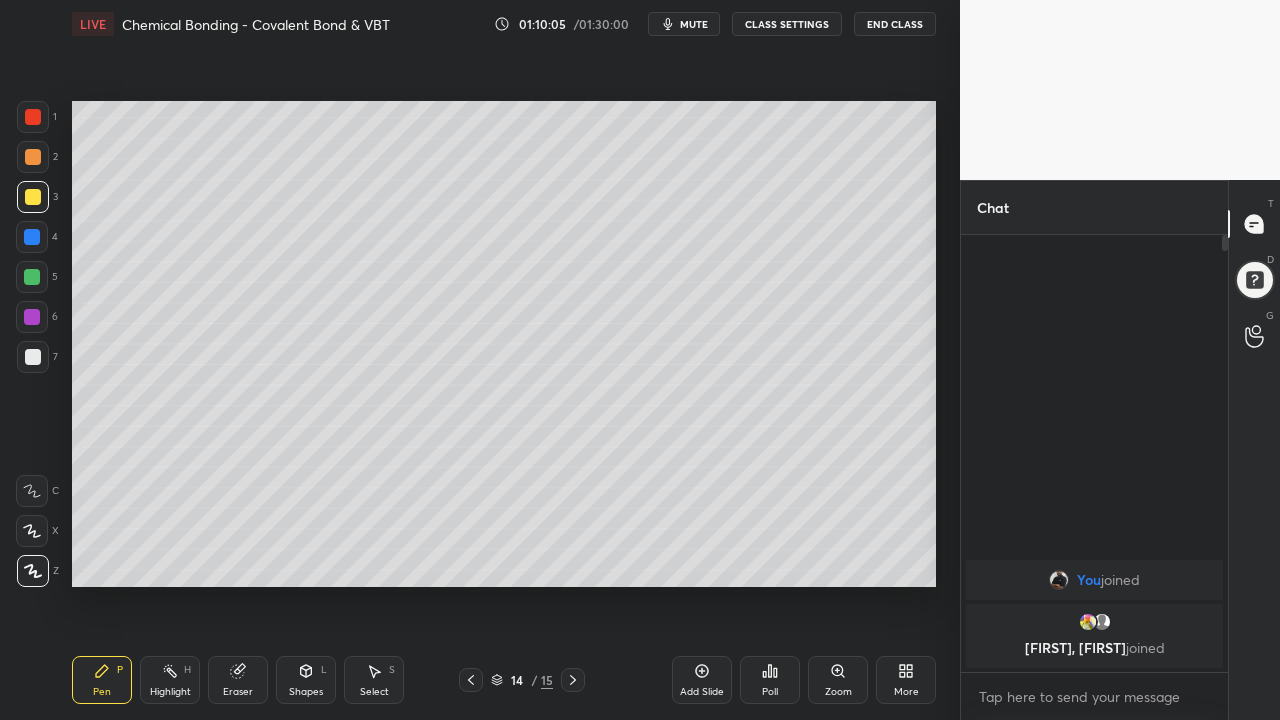 click on "Eraser" at bounding box center (238, 680) 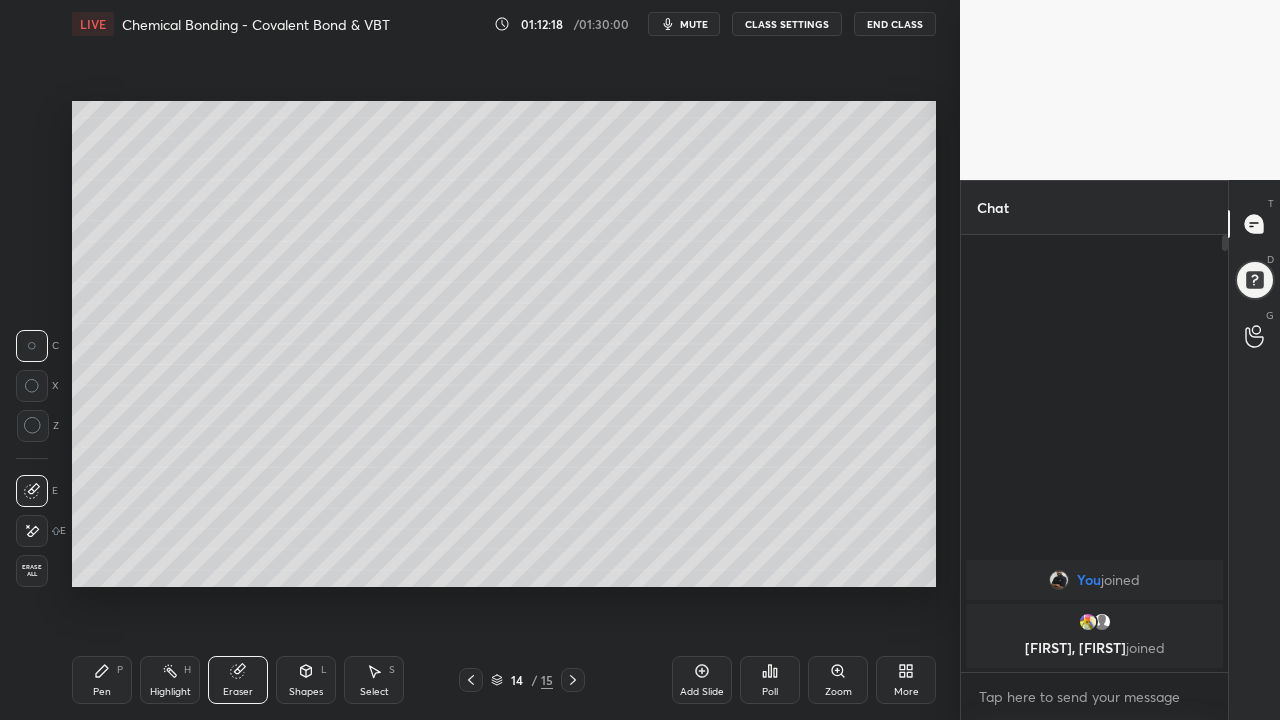click on "Add Slide" at bounding box center [702, 692] 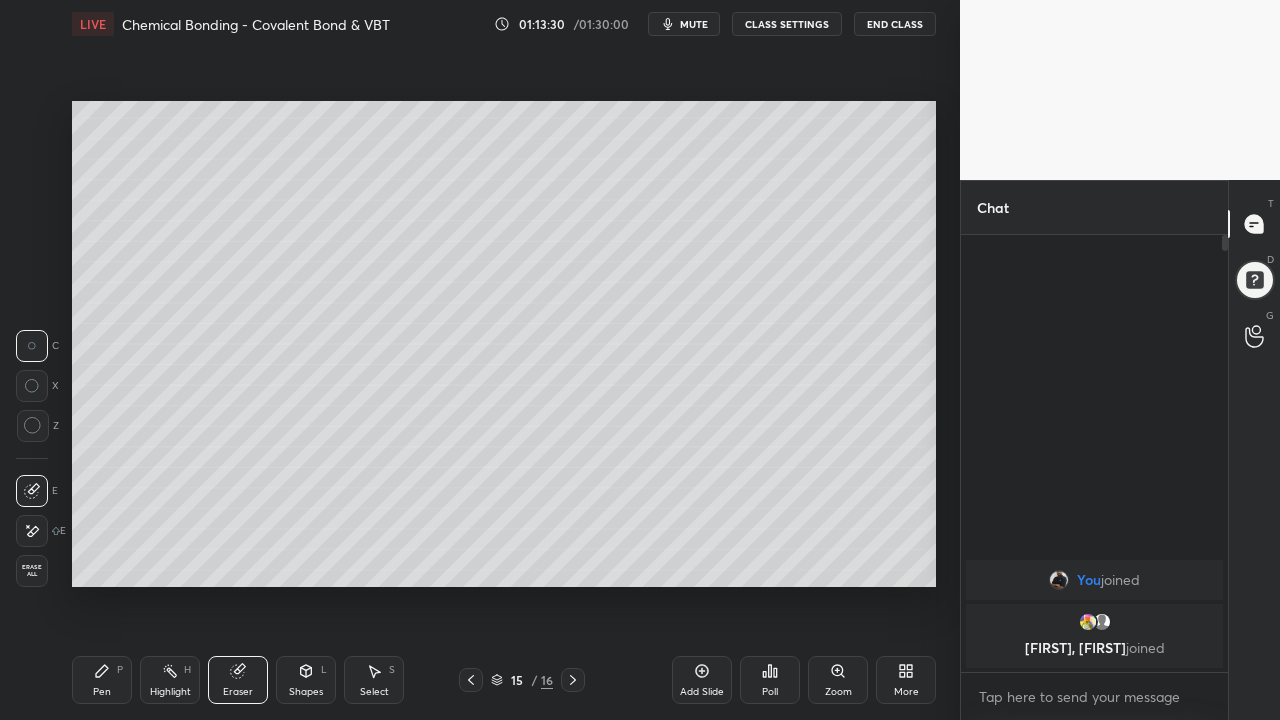 click 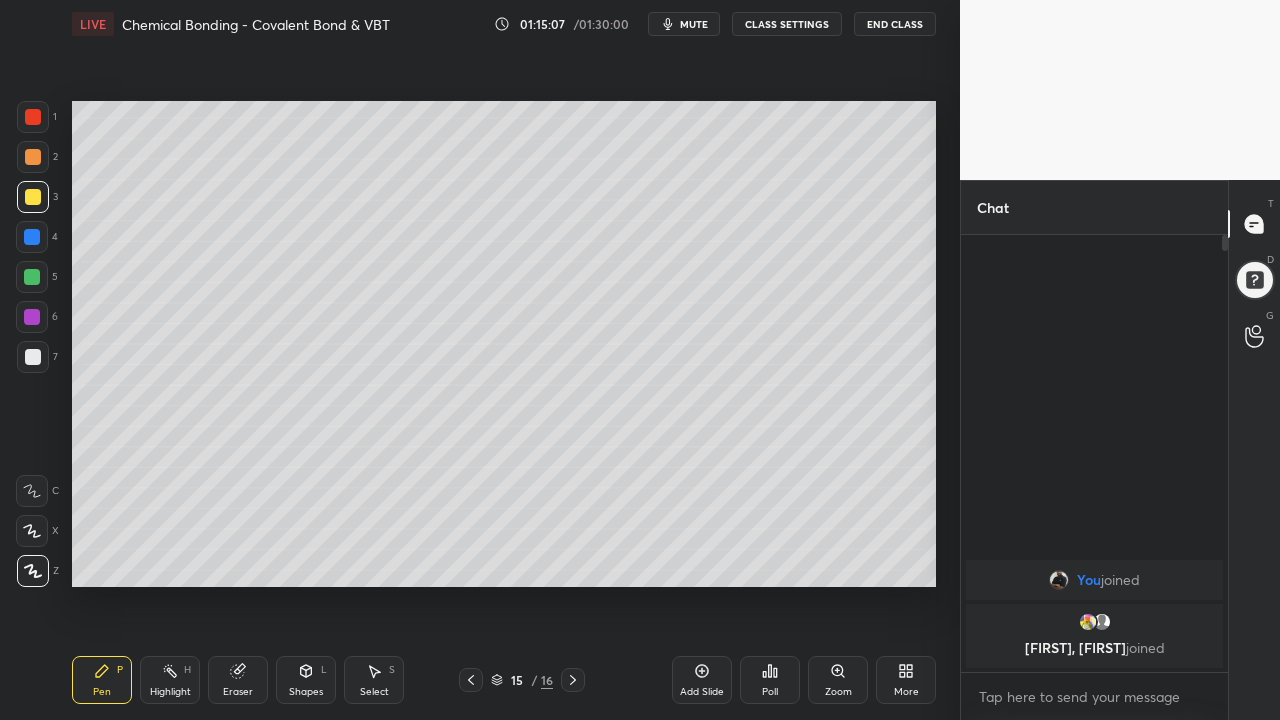 click 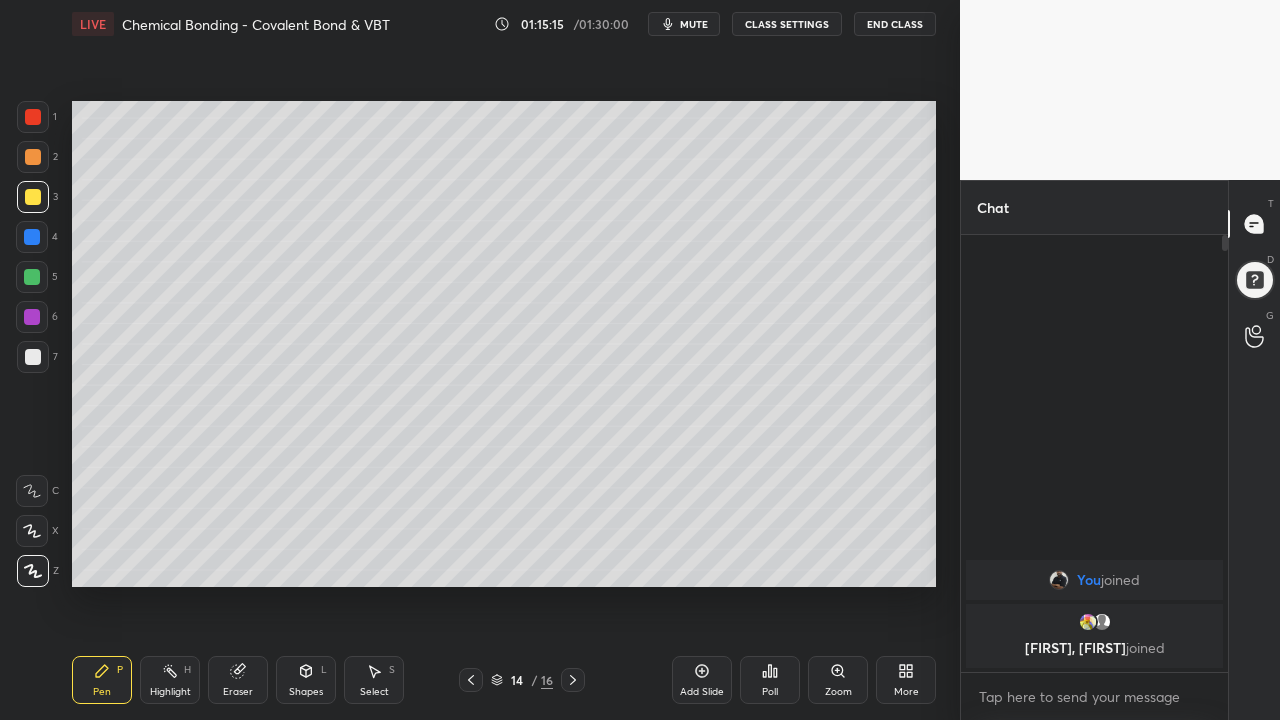 click at bounding box center (33, 357) 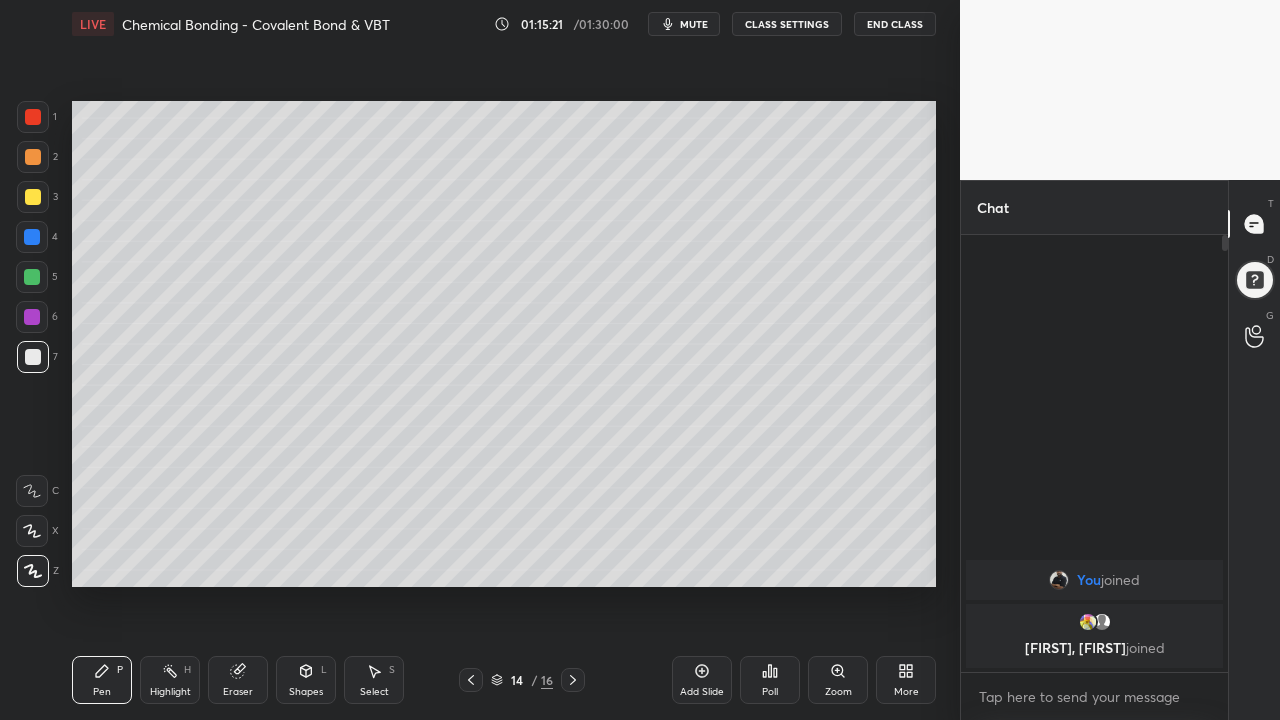 click 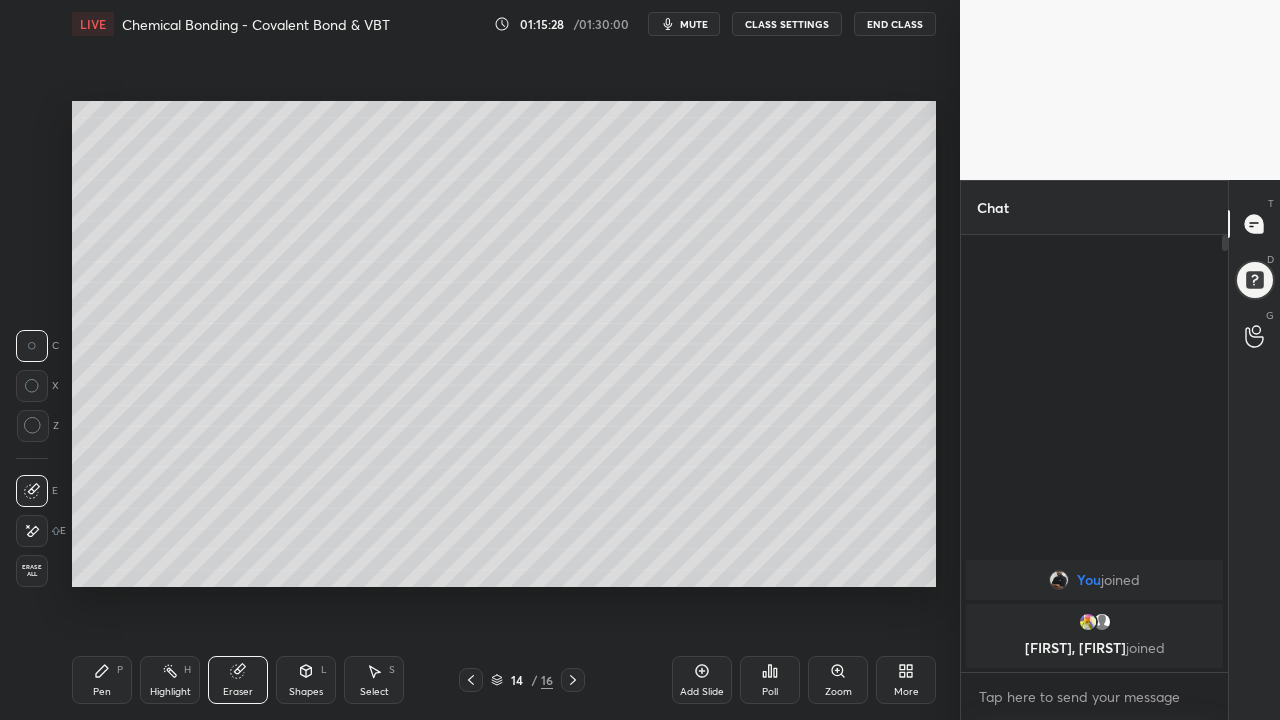 click 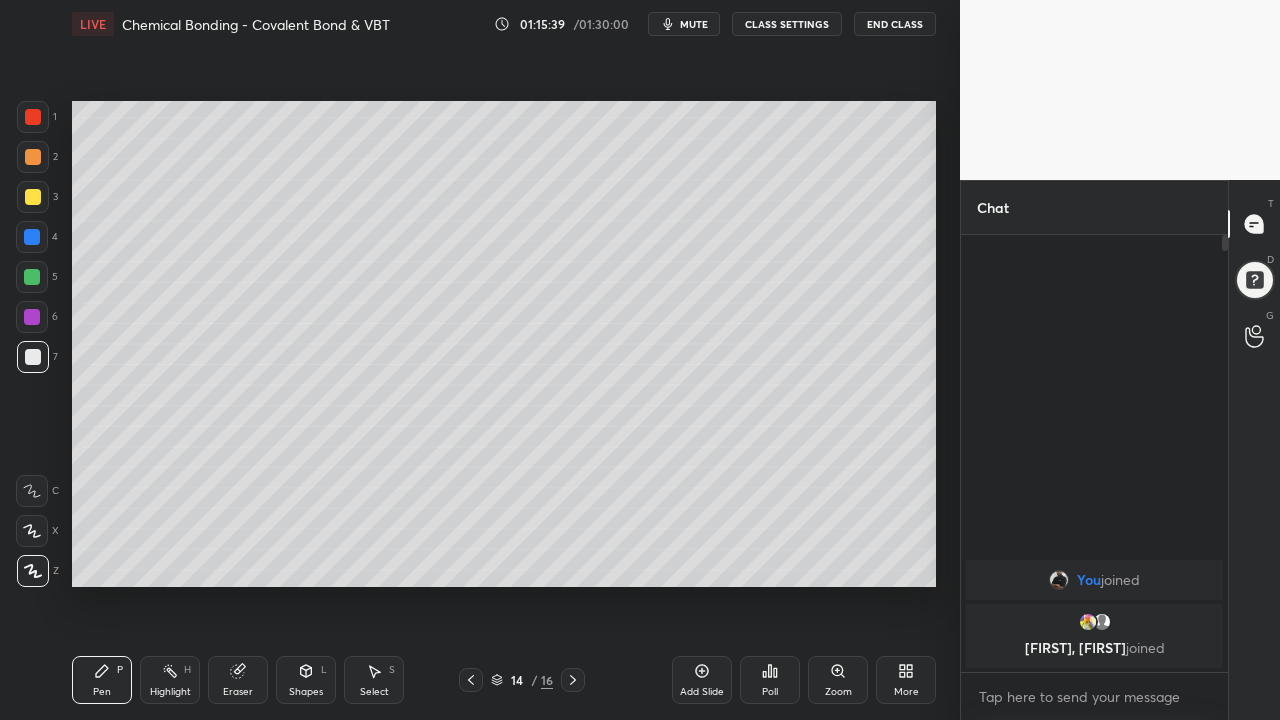 click at bounding box center [32, 277] 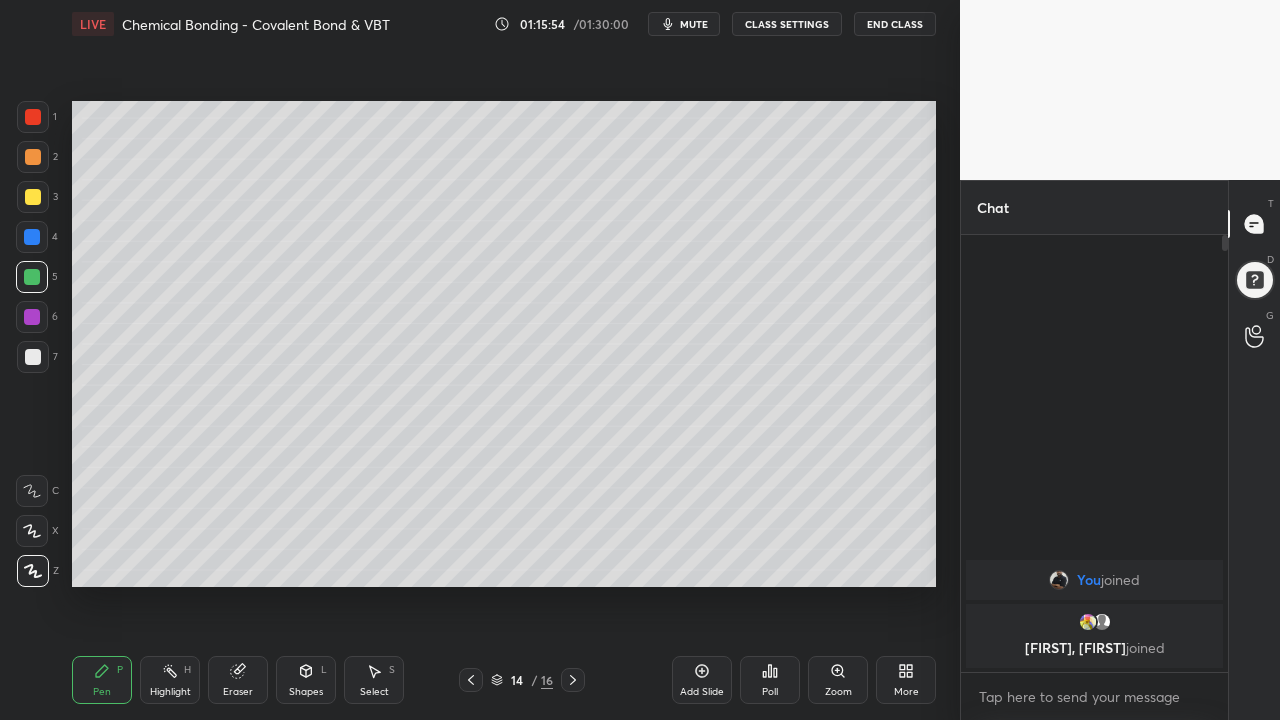 click at bounding box center [33, 197] 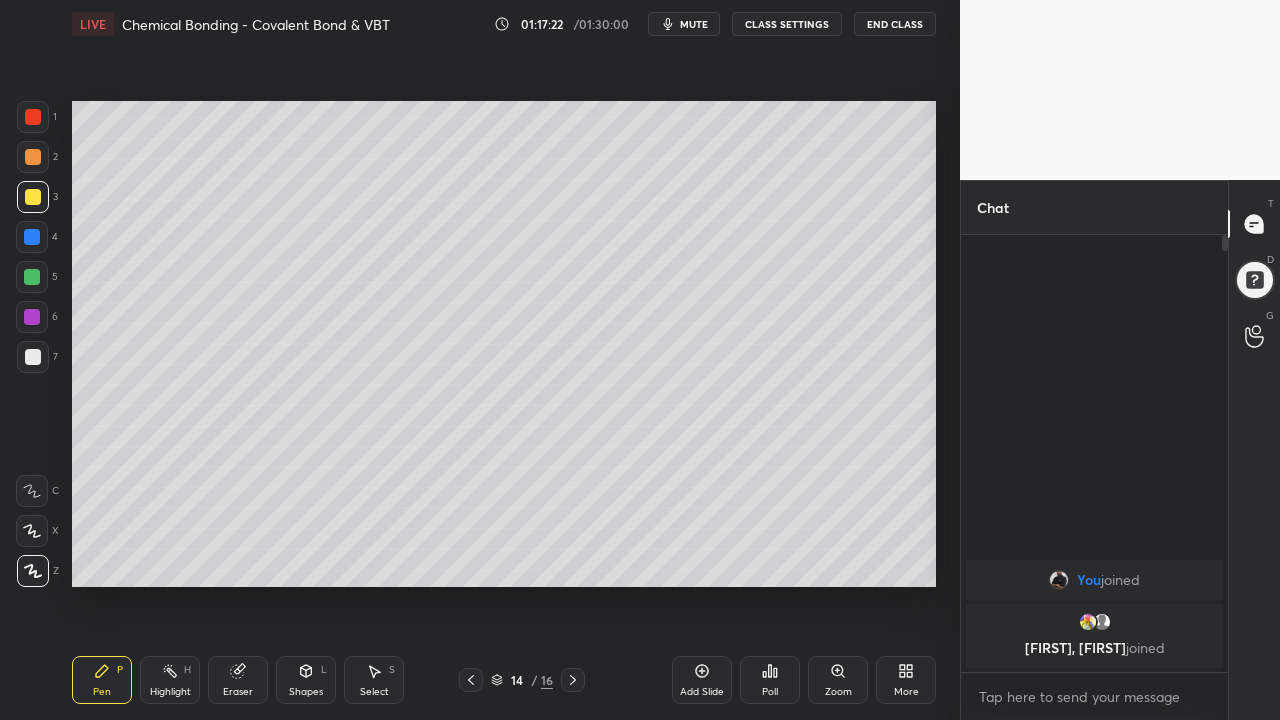 click on "Eraser" at bounding box center (238, 680) 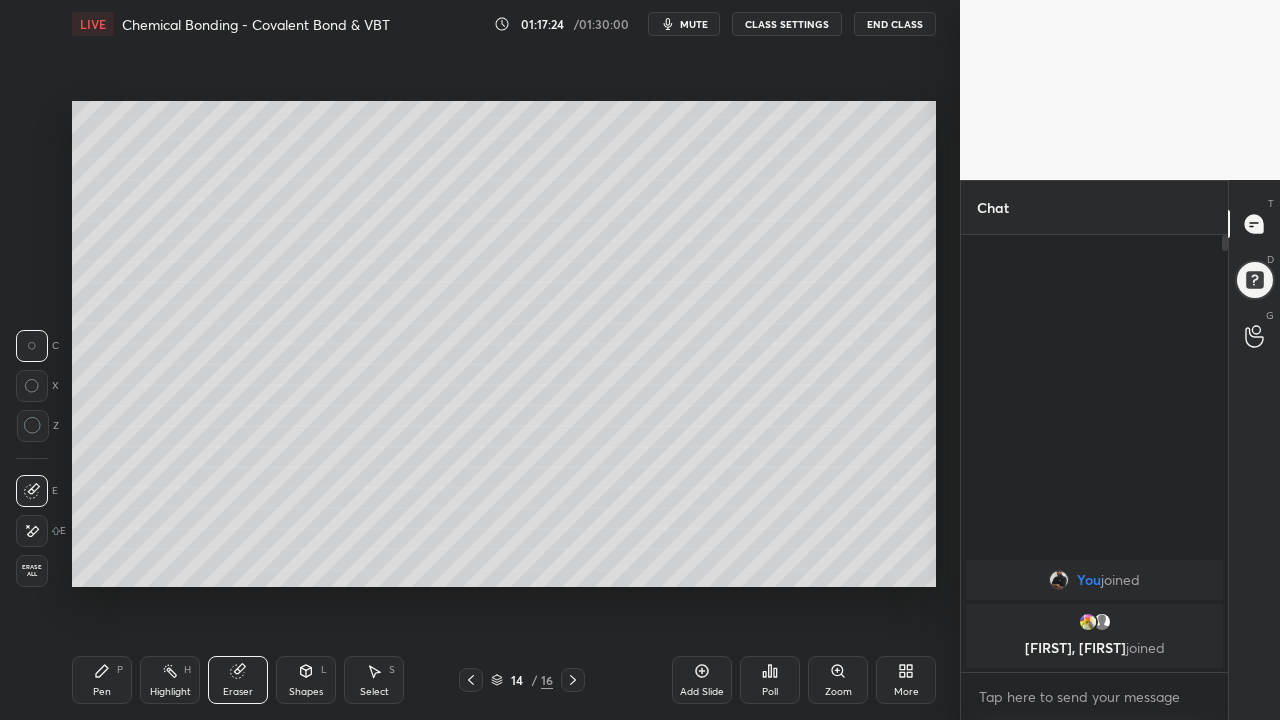 click on "Pen P" at bounding box center [102, 680] 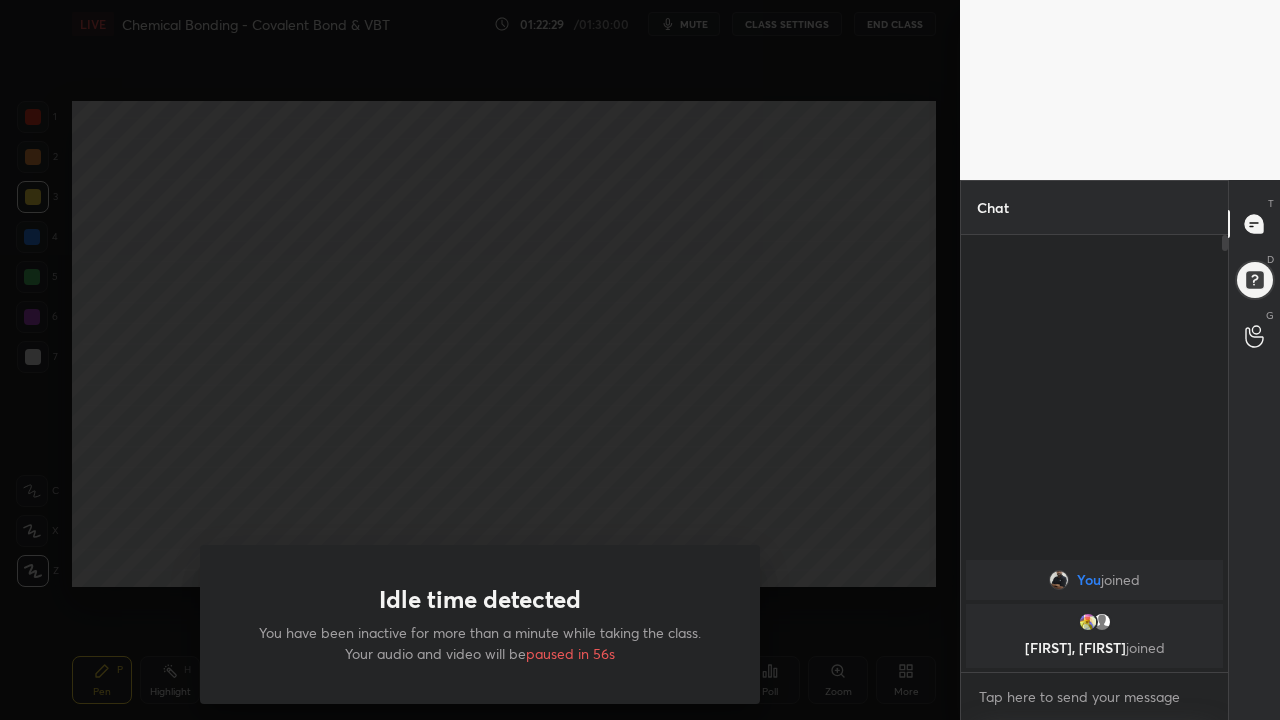 click on "Idle time detected You have been inactive for more than a minute while taking the class. Your audio and video will be  paused in 56s" at bounding box center [480, 360] 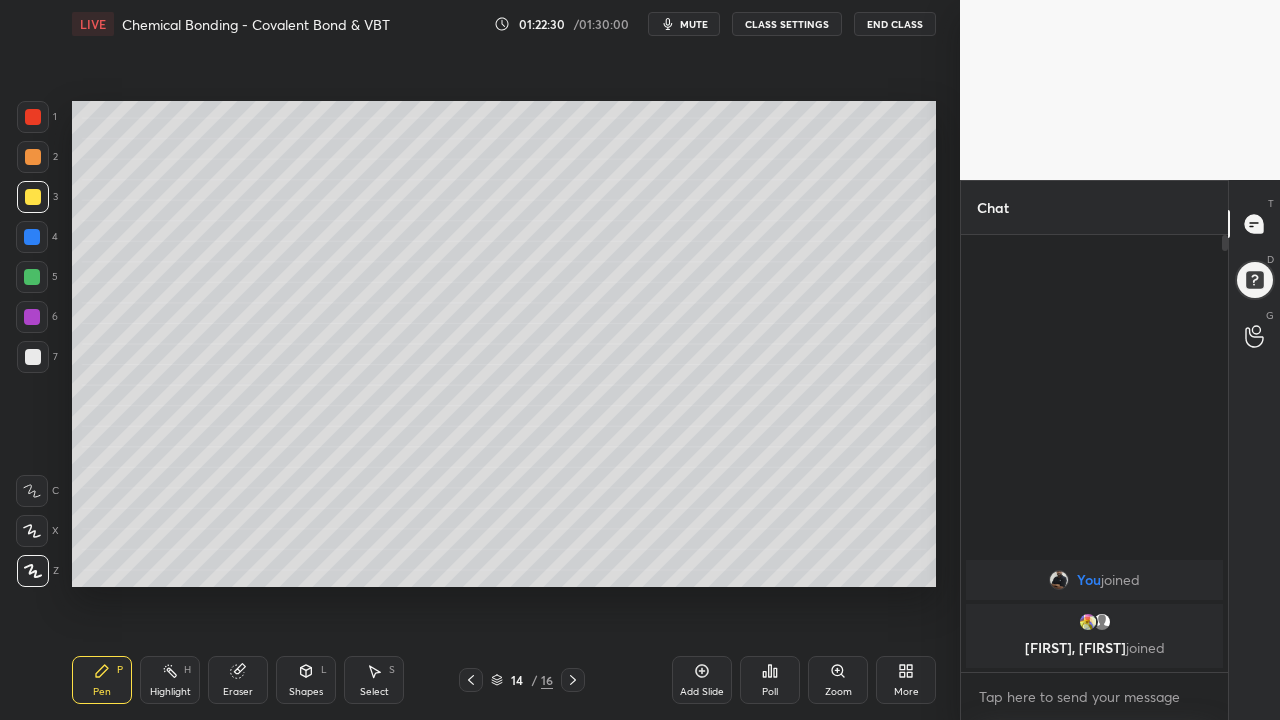 click on "Add Slide" at bounding box center (702, 680) 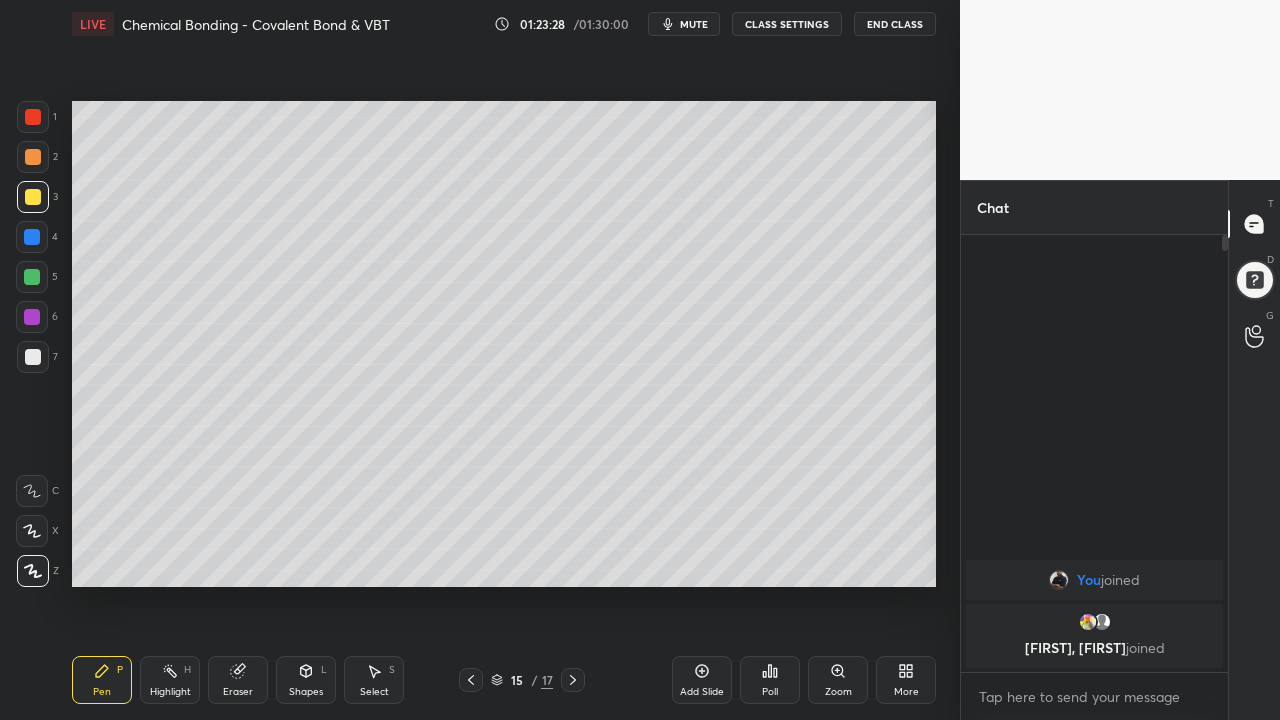 click at bounding box center (33, 357) 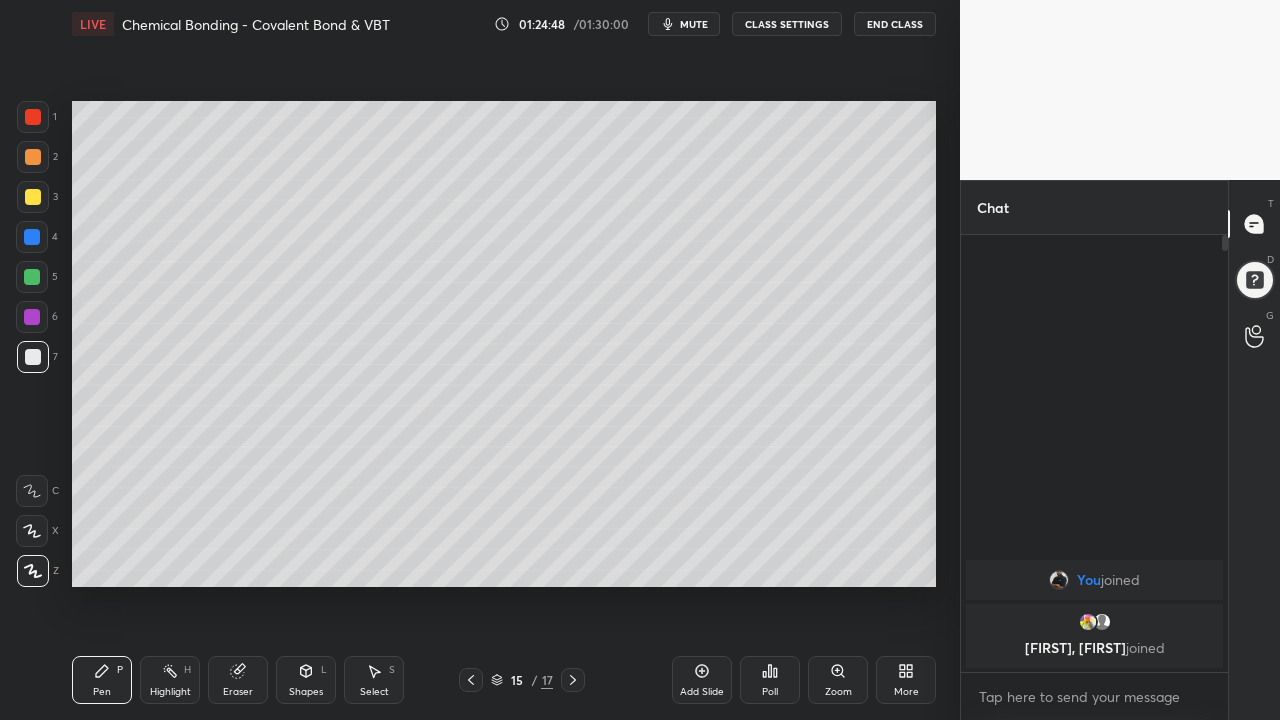 click 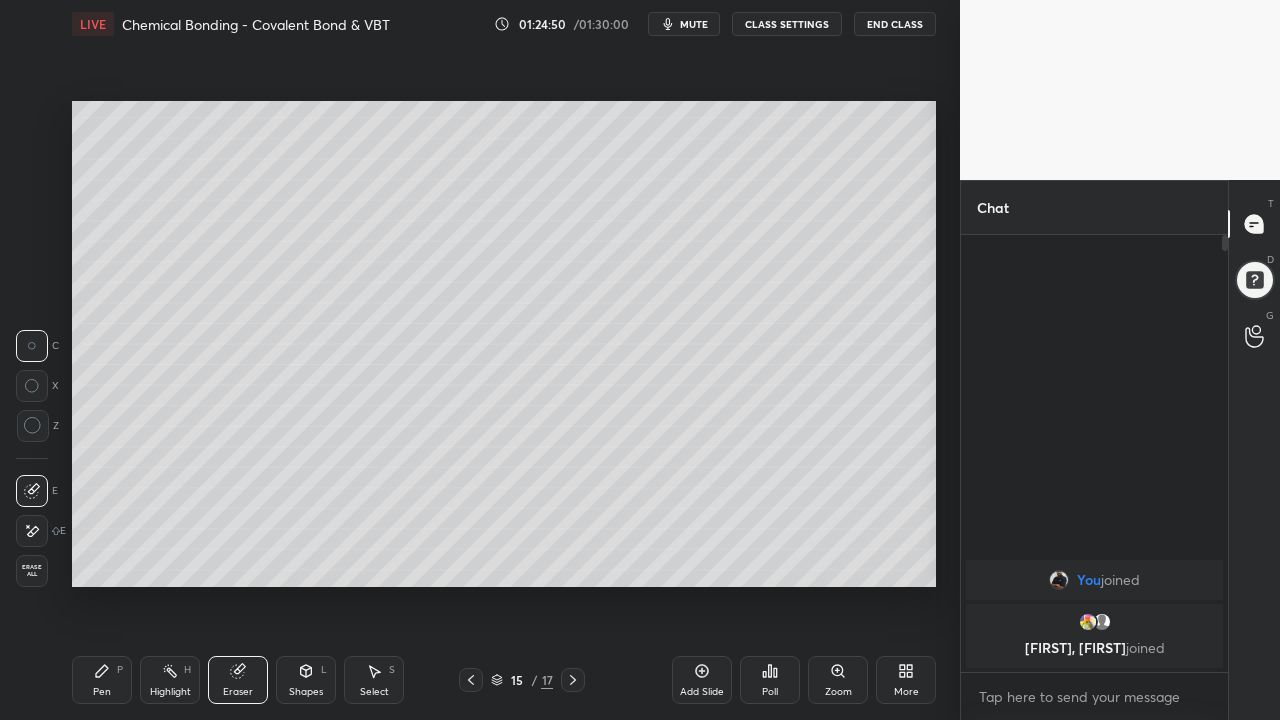click on "Pen P" at bounding box center (102, 680) 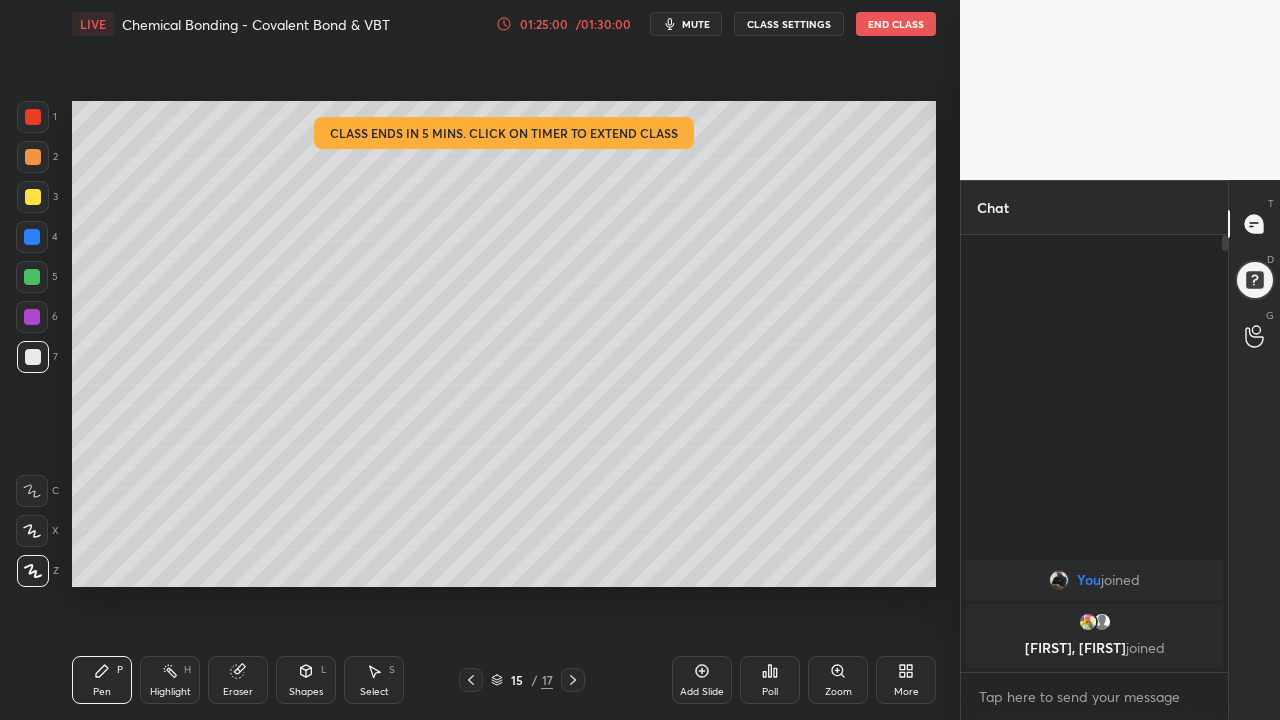 click at bounding box center [32, 317] 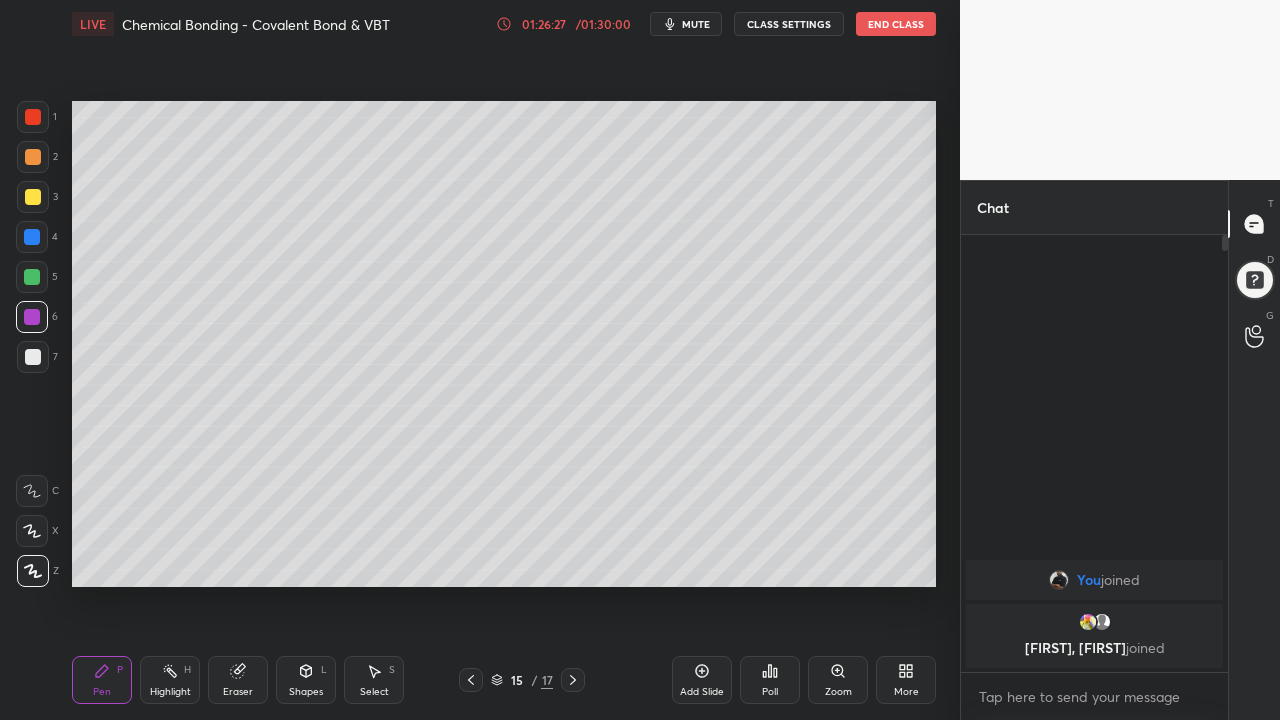 click on "End Class" at bounding box center (896, 24) 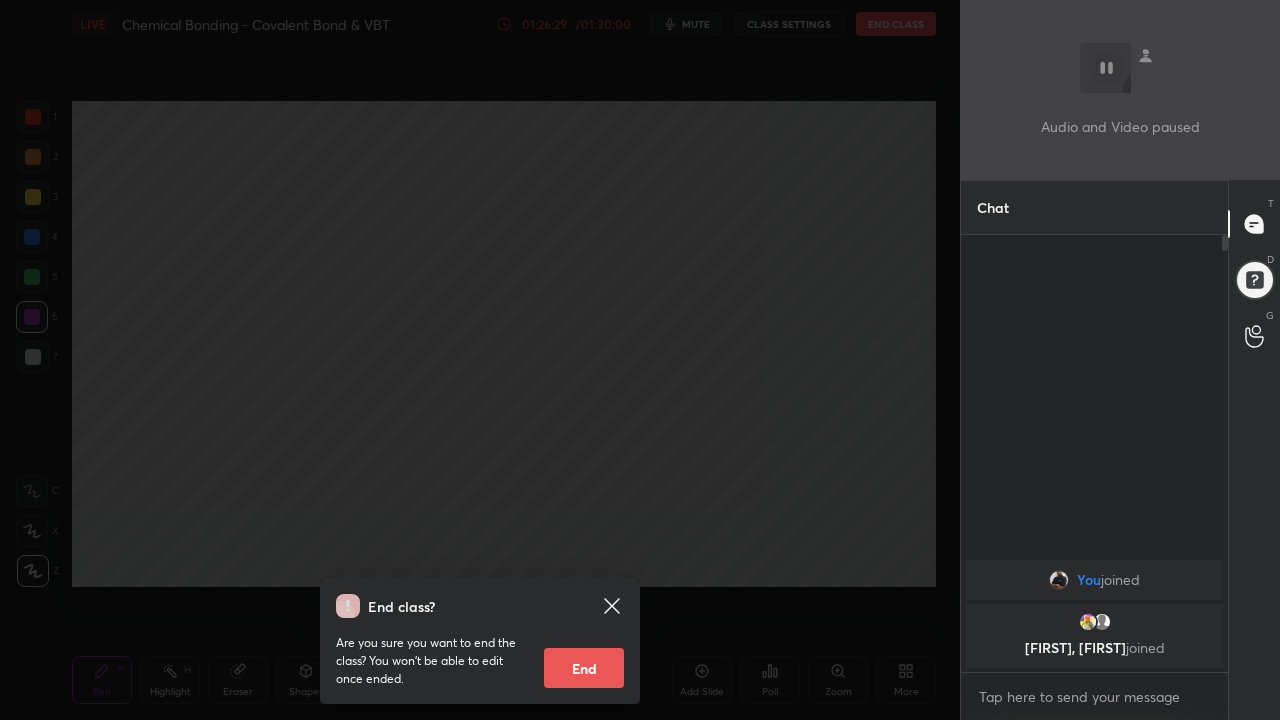 click on "End" at bounding box center [584, 668] 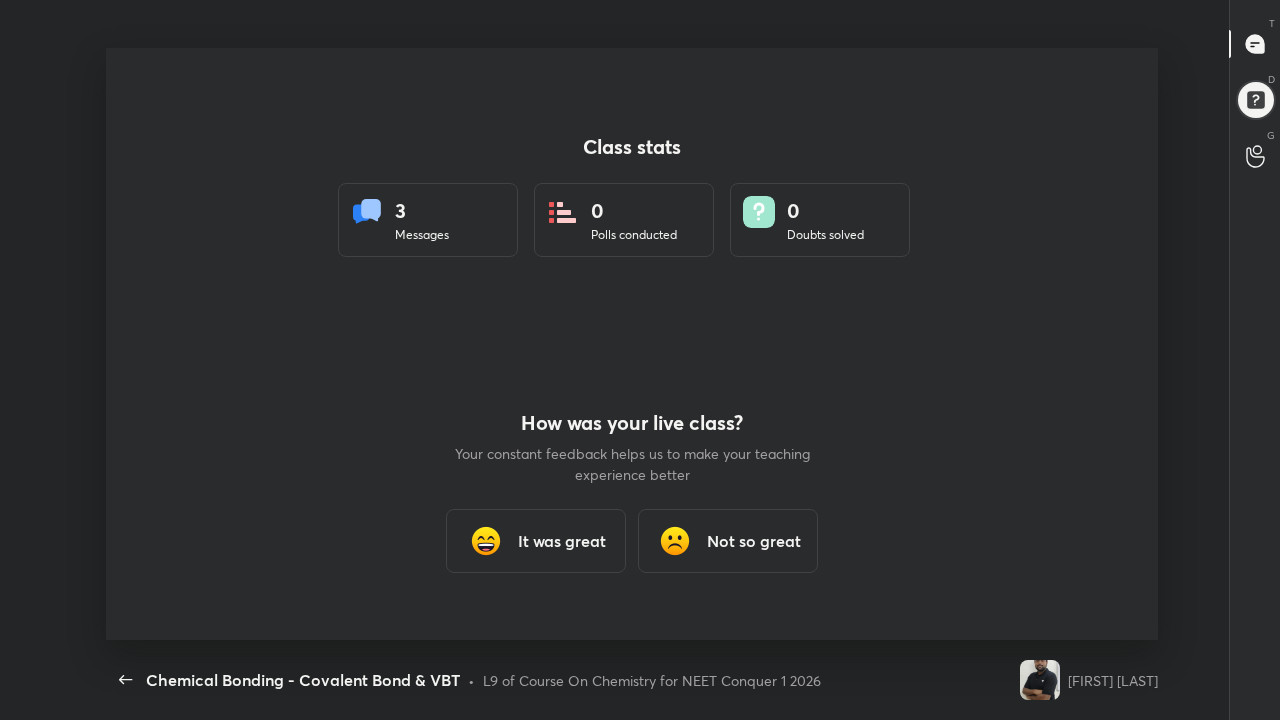 scroll, scrollTop: 99408, scrollLeft: 98736, axis: both 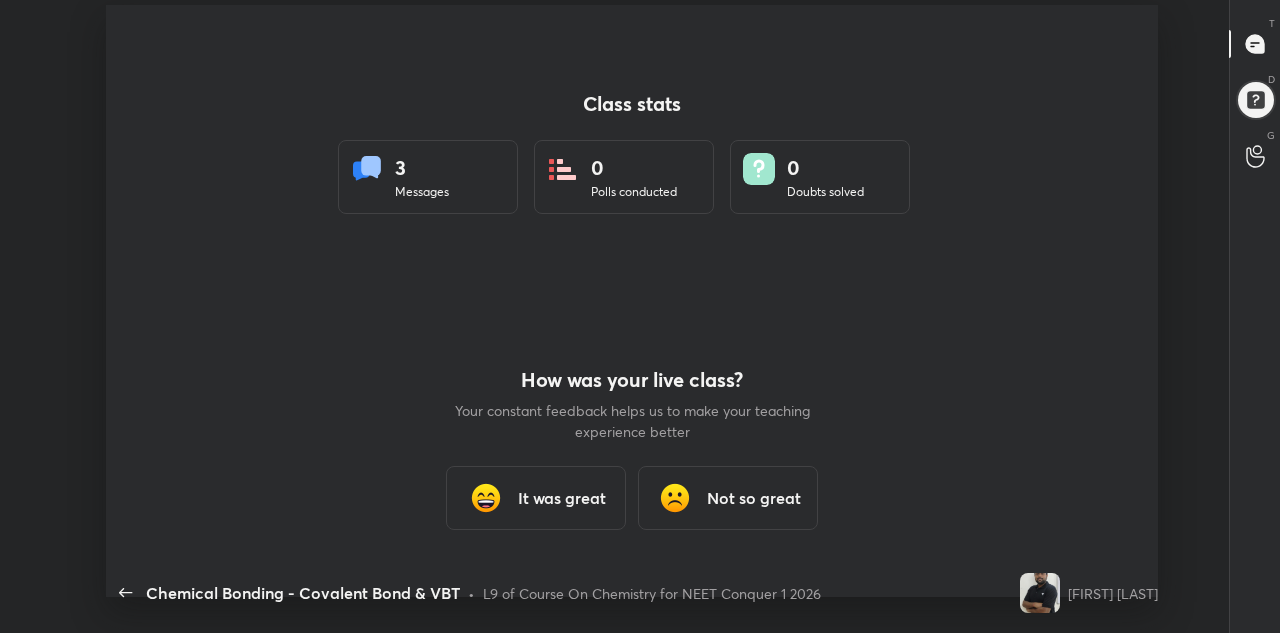 type on "x" 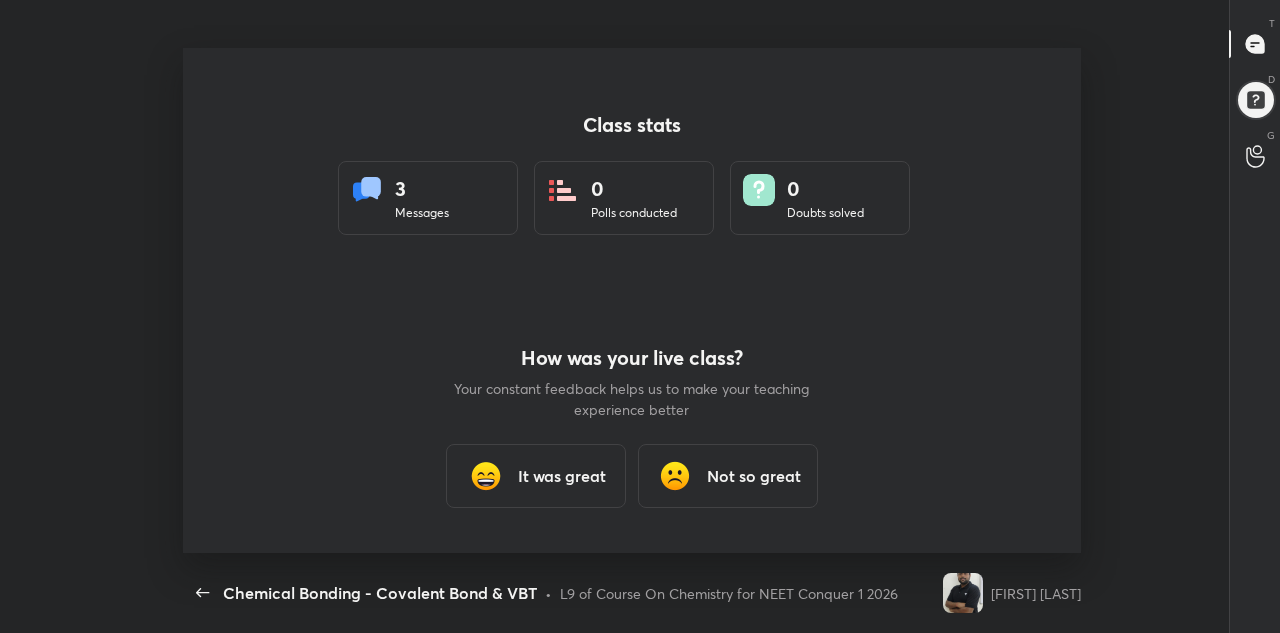 scroll, scrollTop: 505, scrollLeft: 1264, axis: both 